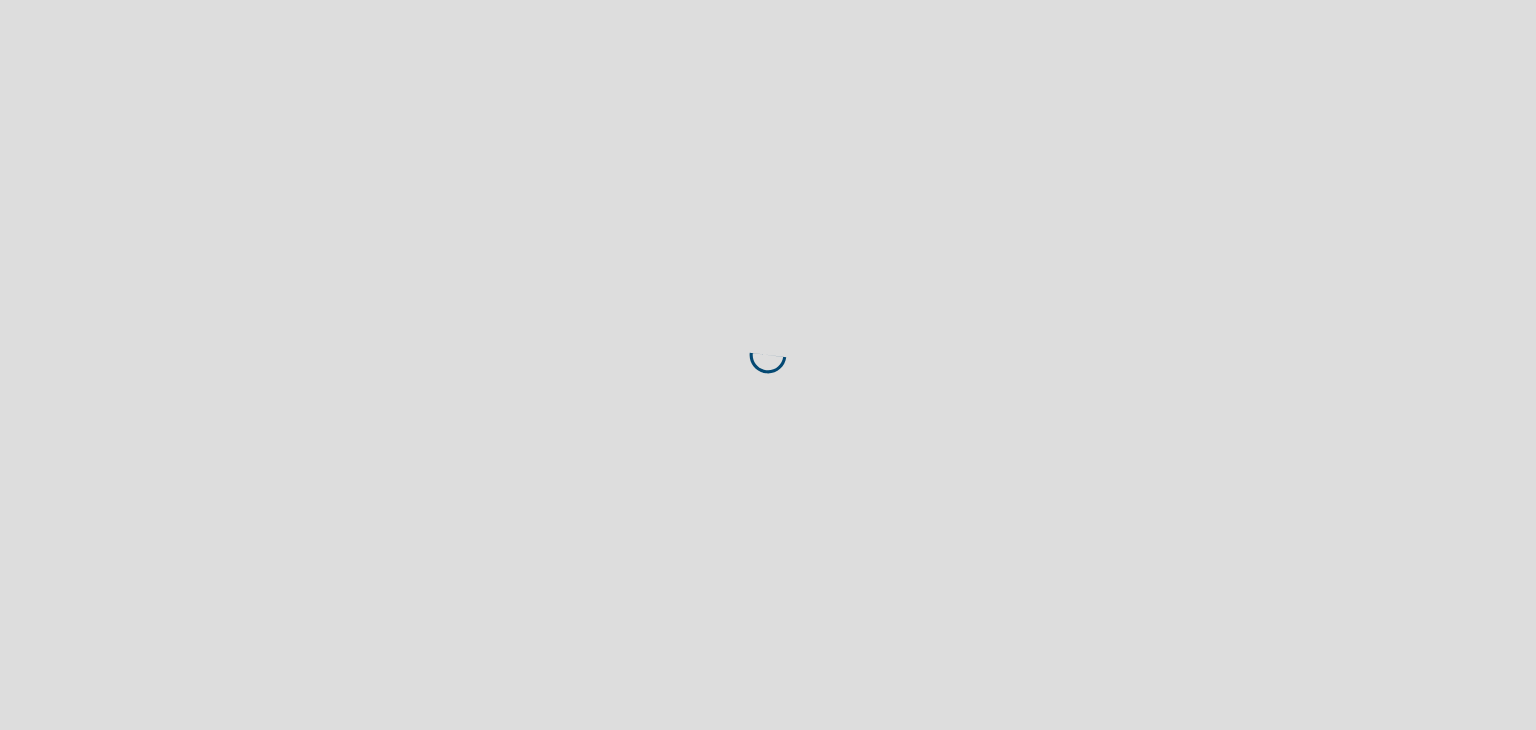 scroll, scrollTop: 0, scrollLeft: 0, axis: both 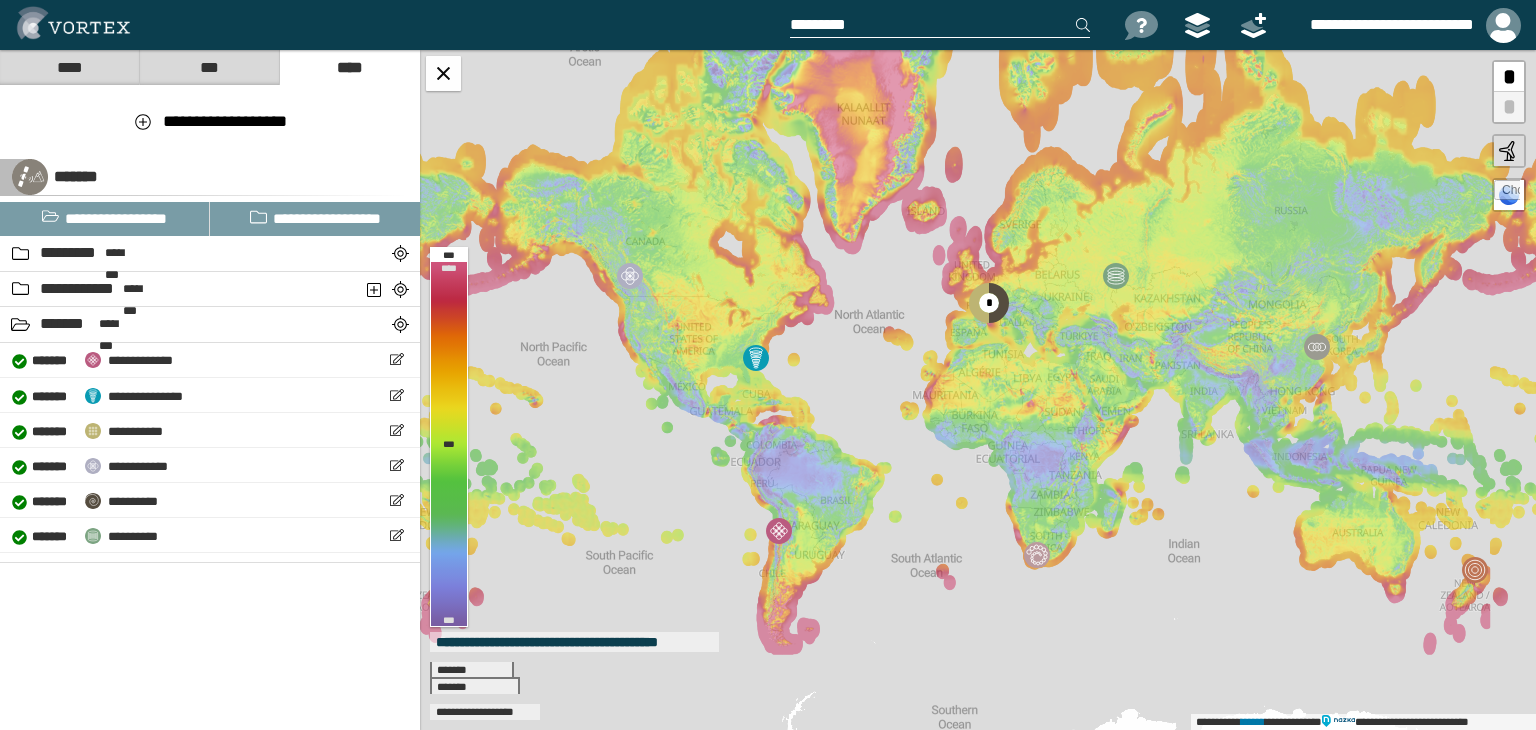 click at bounding box center (940, 25) 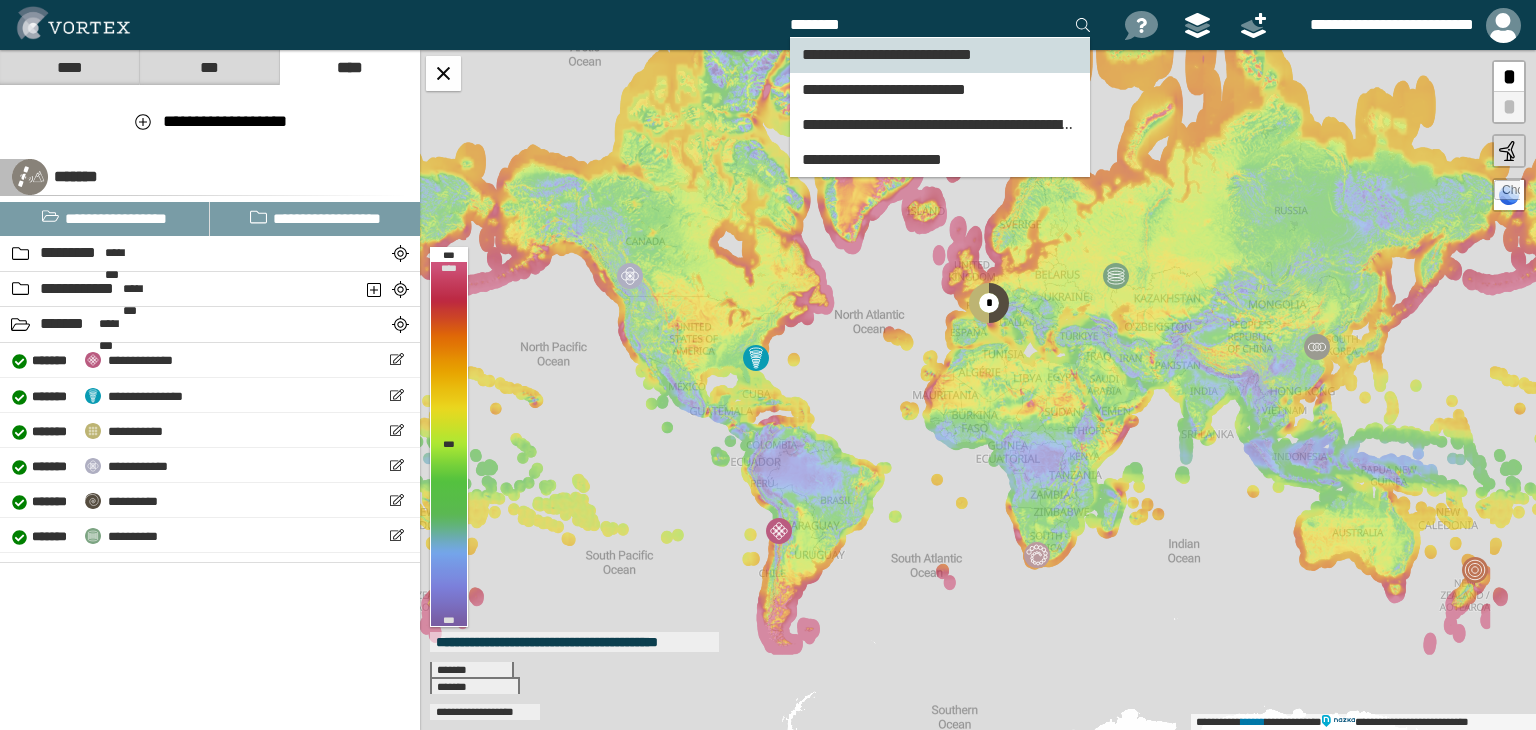 type on "********" 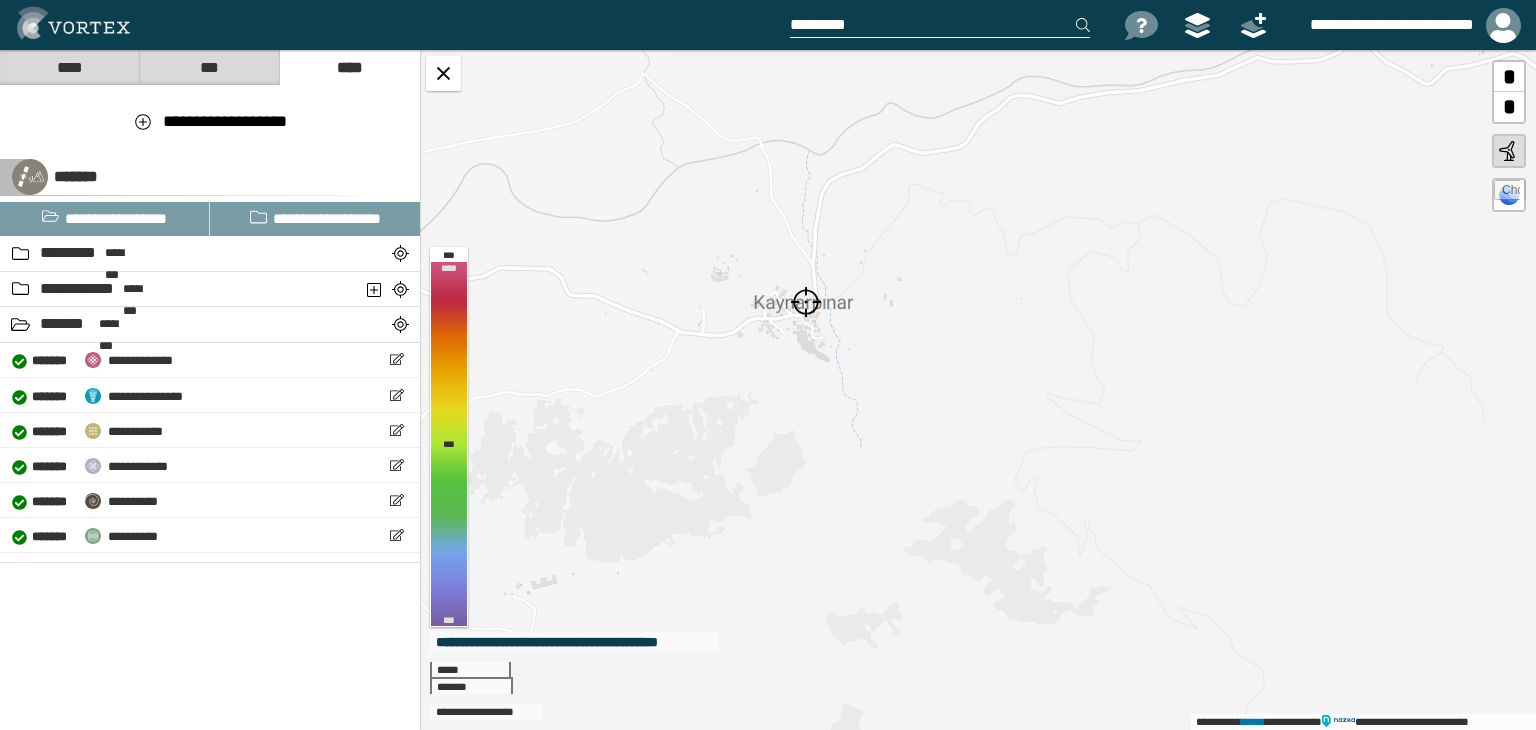 drag, startPoint x: 856, startPoint y: 326, endPoint x: 928, endPoint y: 426, distance: 123.22337 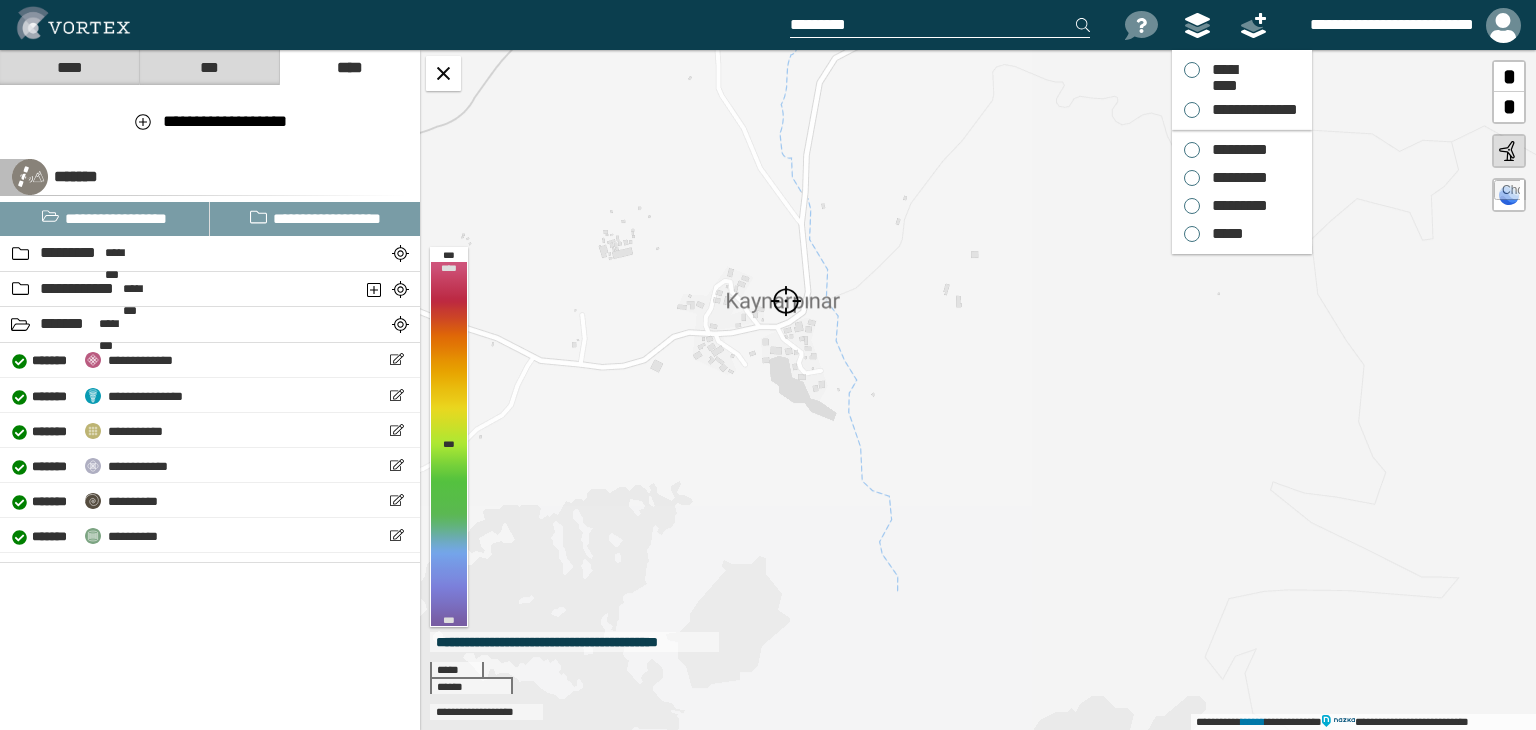 click at bounding box center (1197, 25) 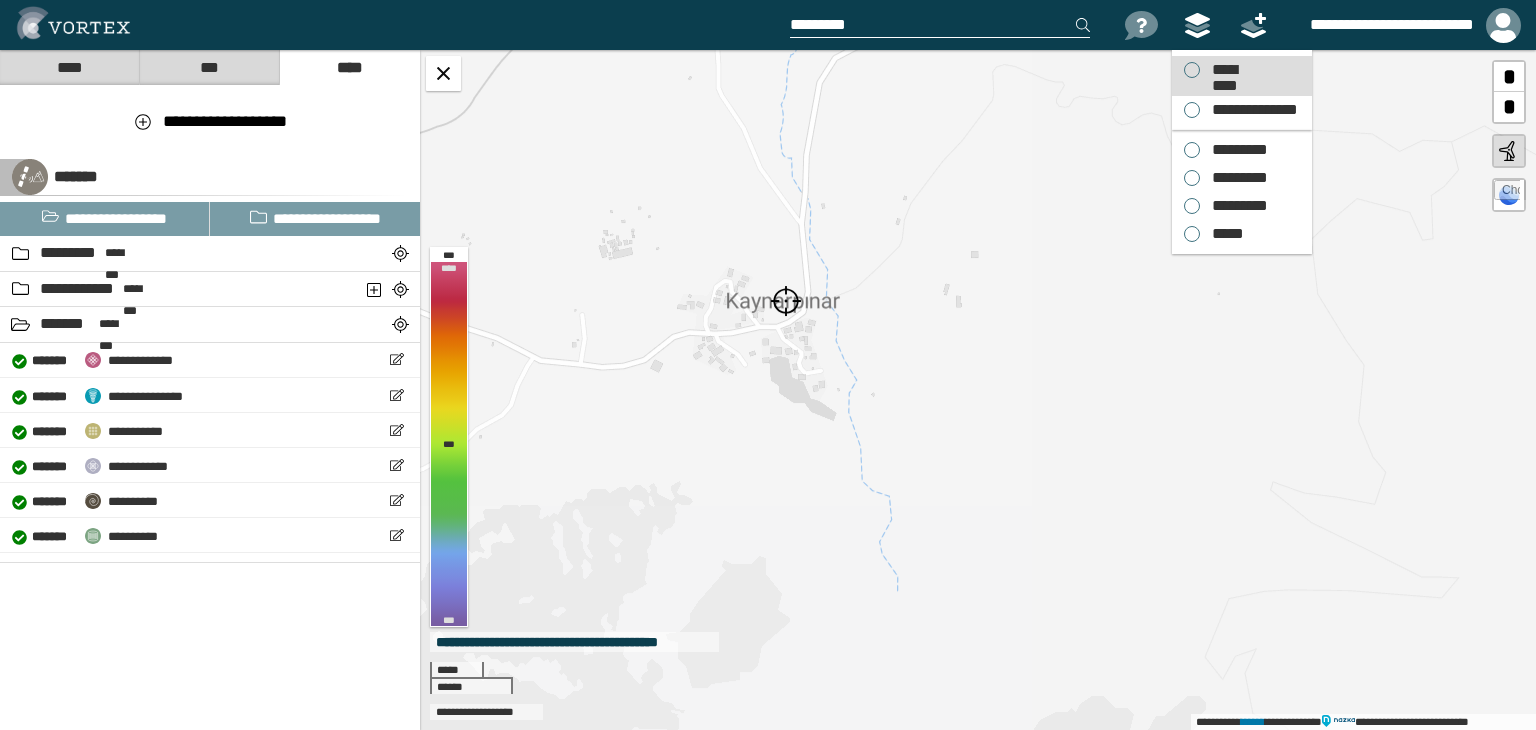 click on "*********" at bounding box center (1224, 70) 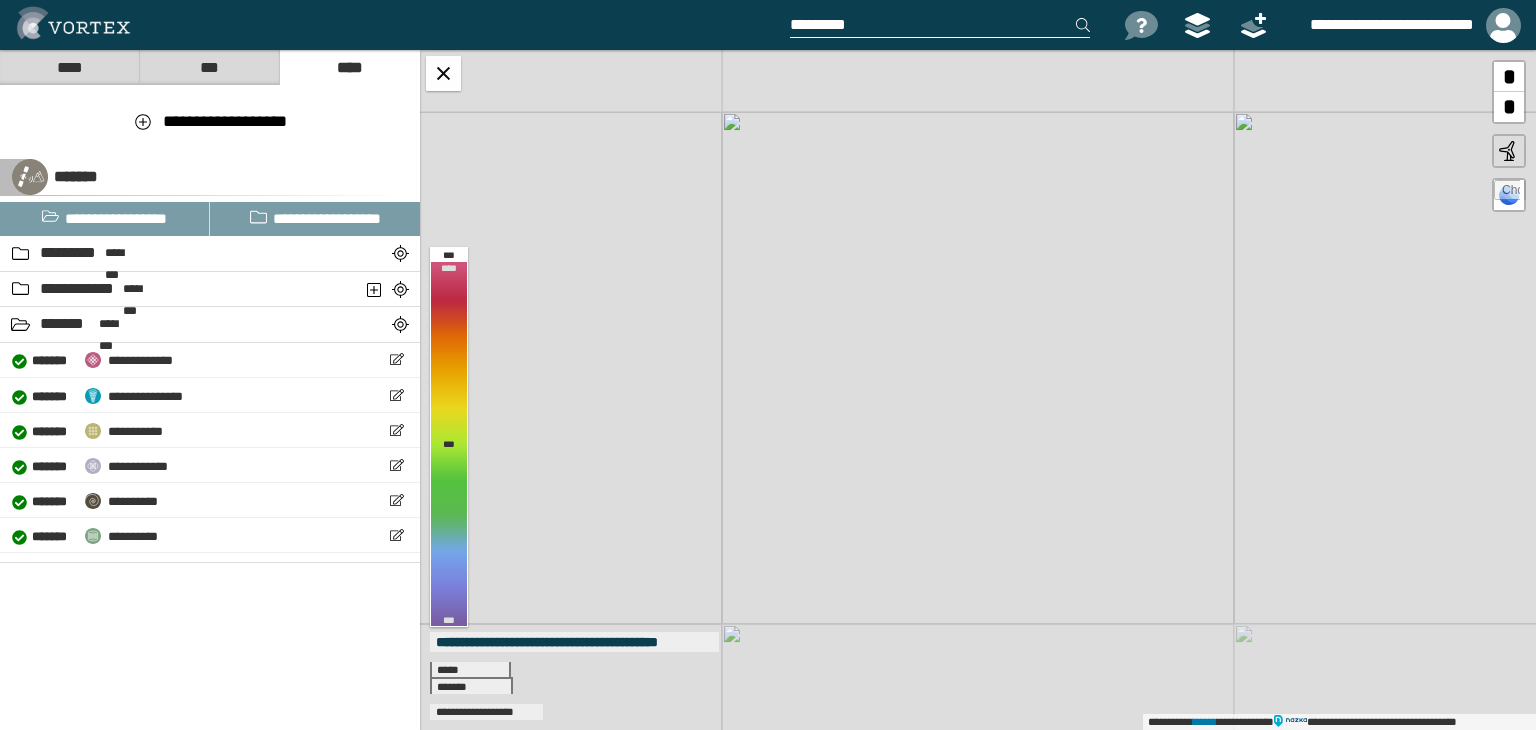 drag, startPoint x: 746, startPoint y: 473, endPoint x: 854, endPoint y: 387, distance: 138.05795 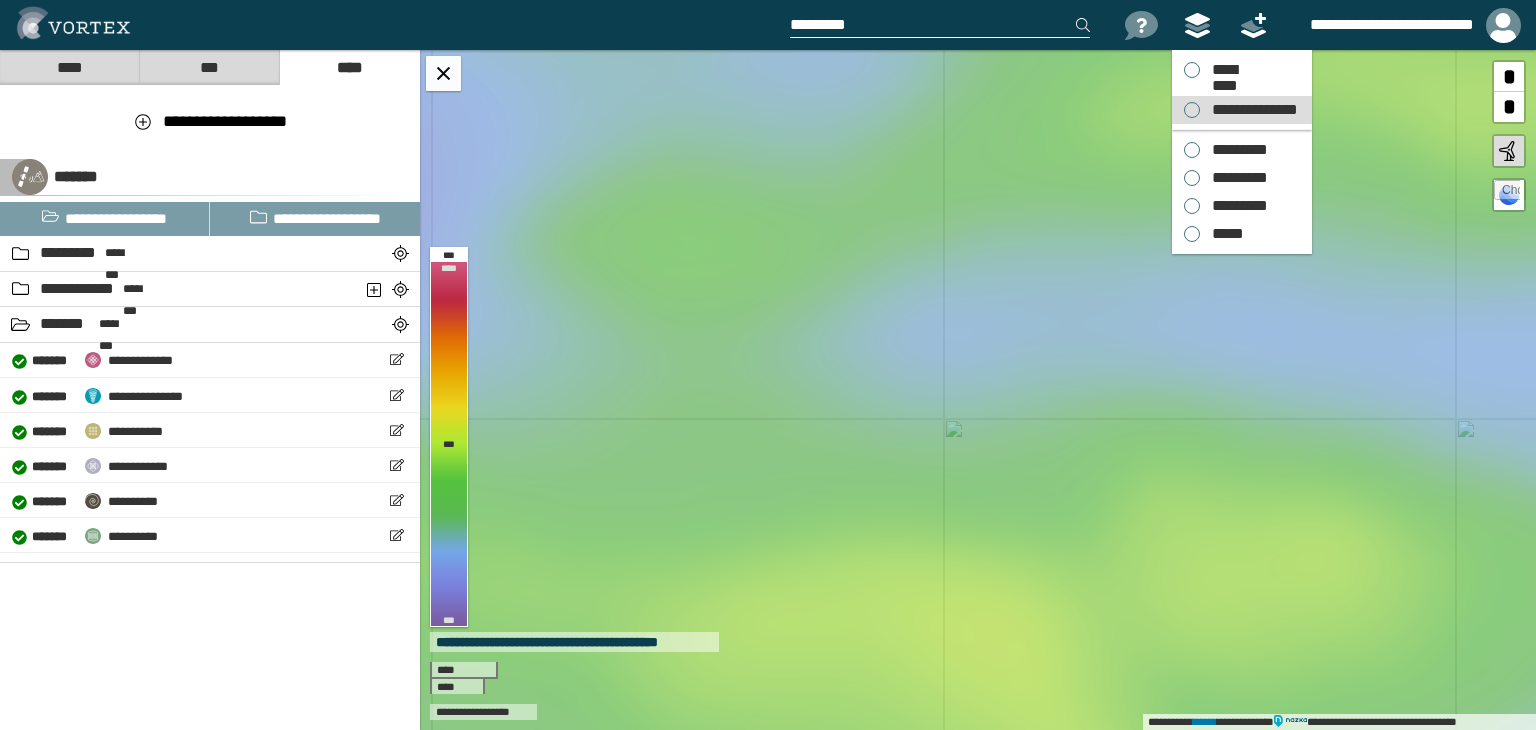 click on "**********" at bounding box center [1242, 110] 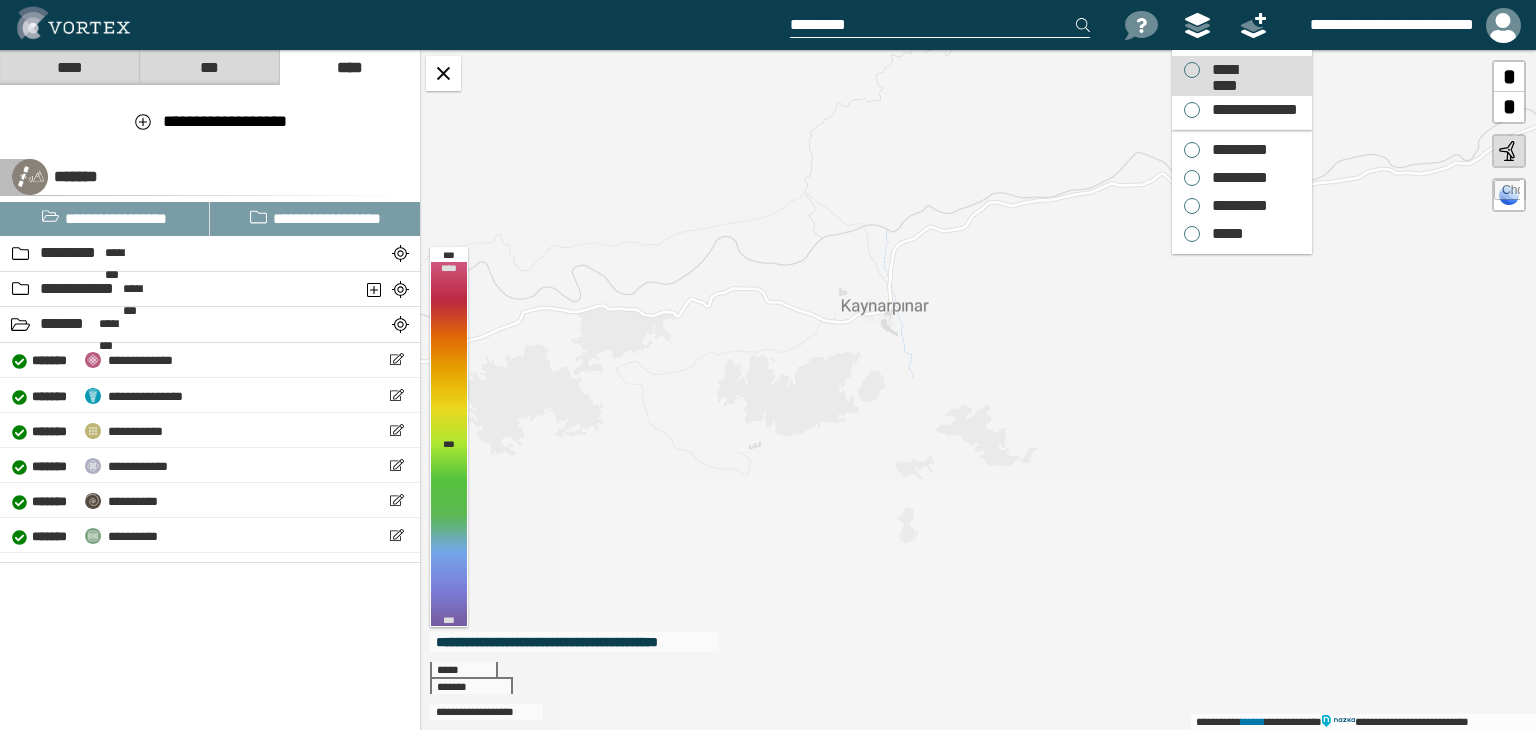 click on "*********" at bounding box center (1224, 70) 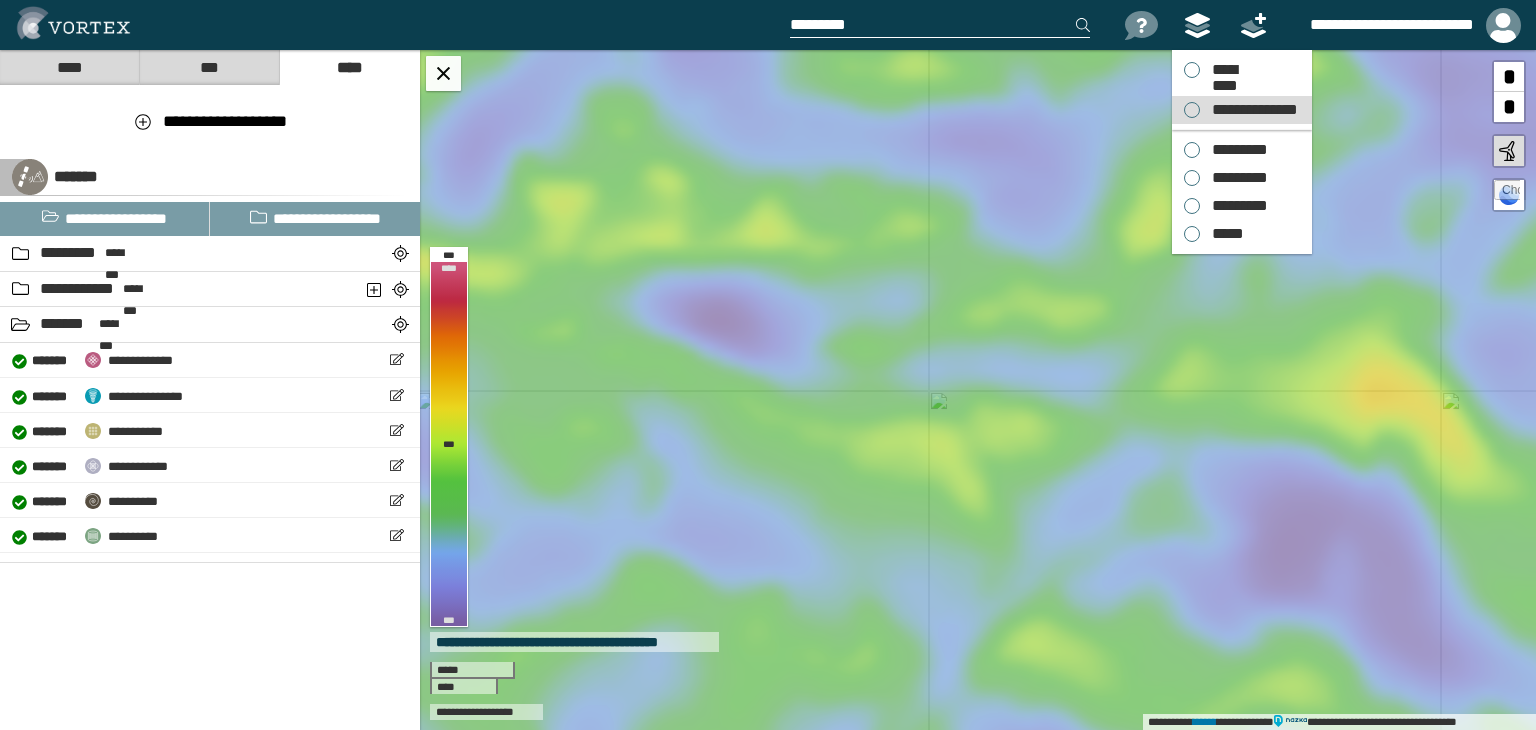click on "**********" at bounding box center (1242, 110) 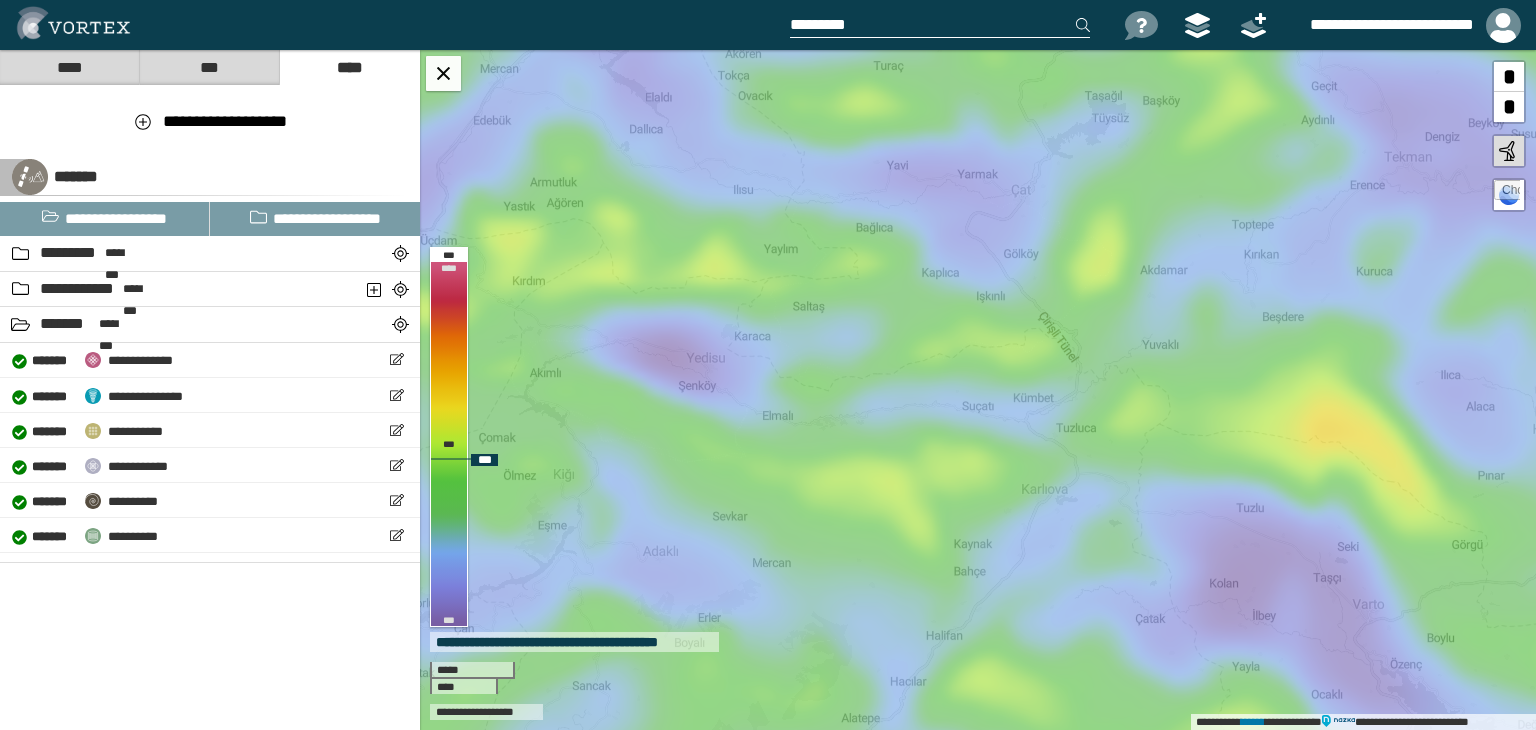 drag, startPoint x: 988, startPoint y: 309, endPoint x: 937, endPoint y: 346, distance: 63.007935 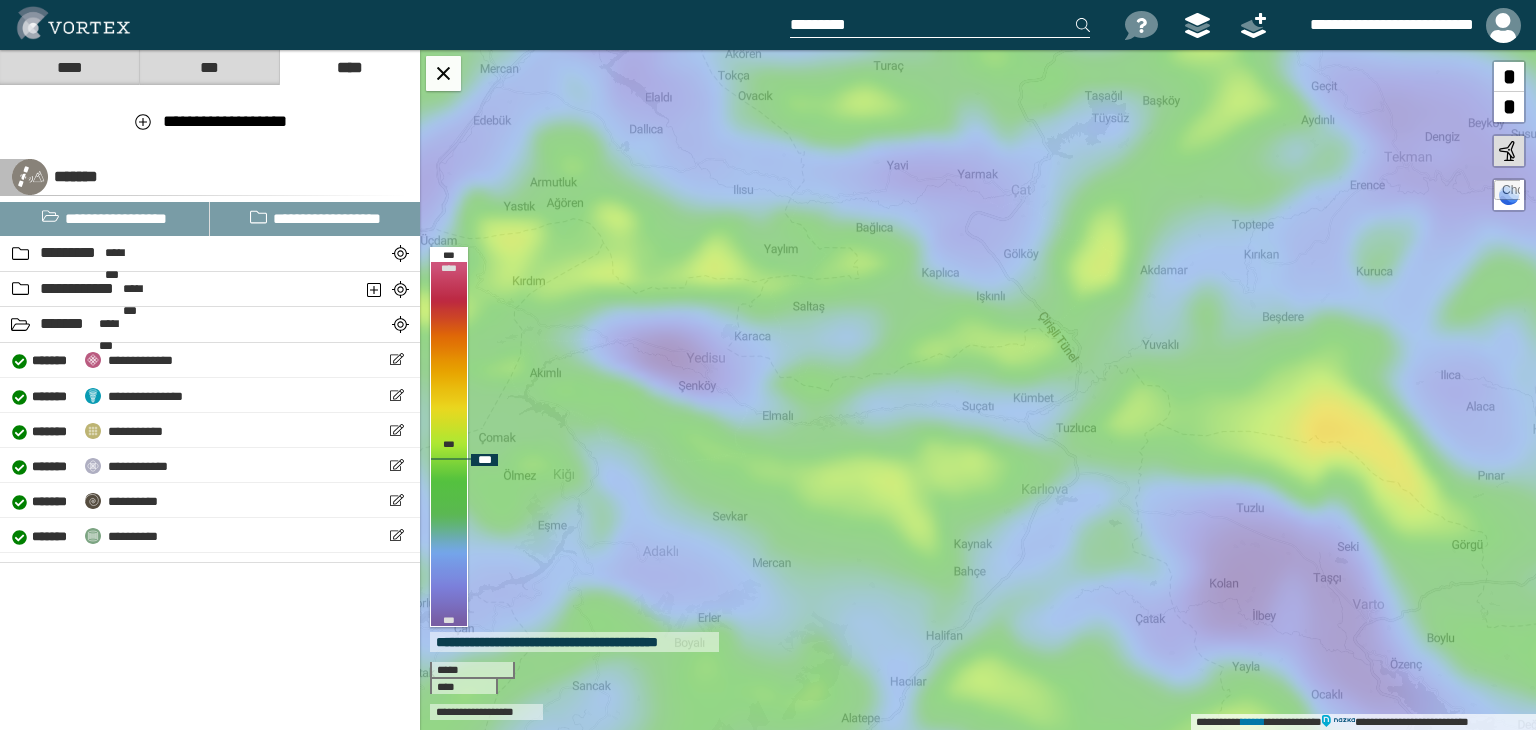 click on "**********" at bounding box center (978, 390) 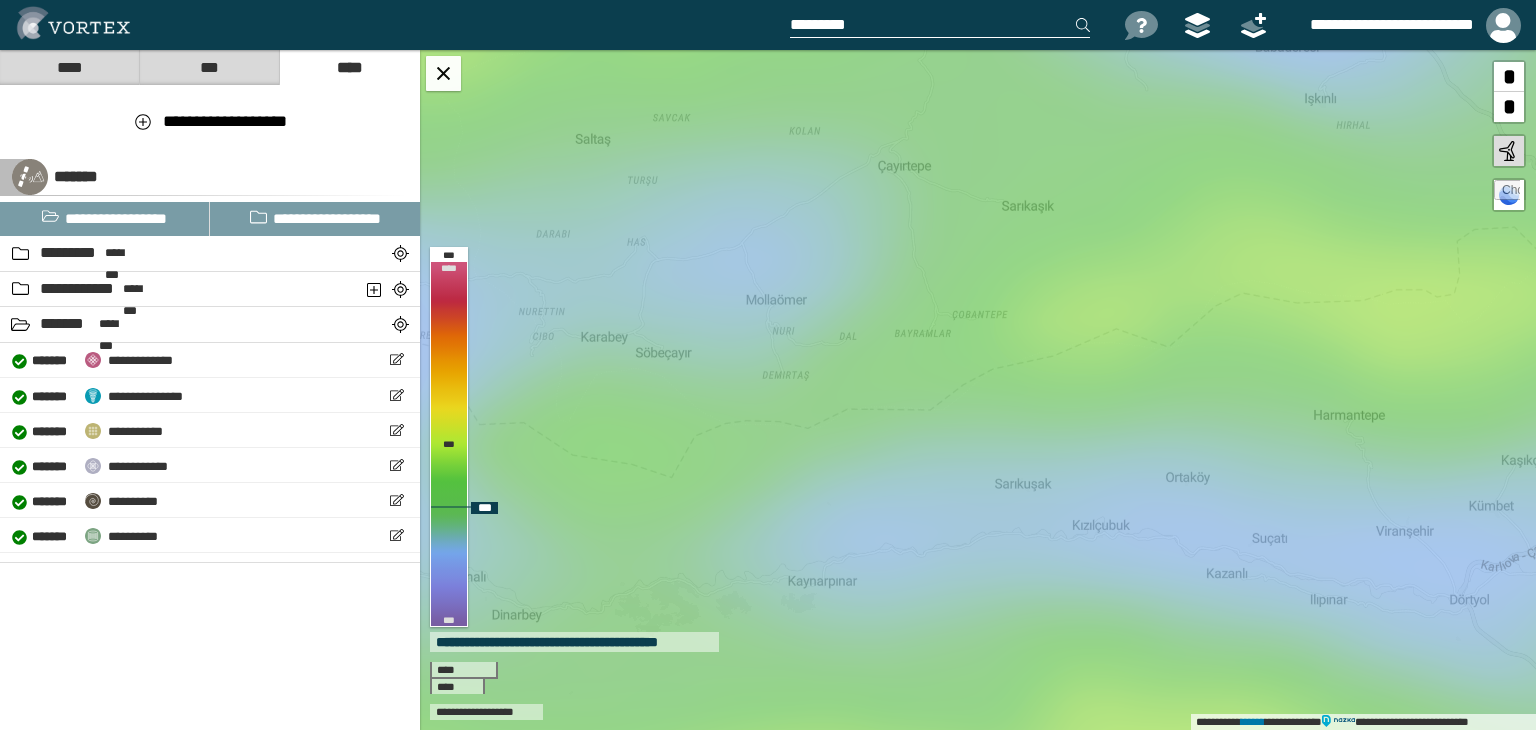 drag, startPoint x: 836, startPoint y: 339, endPoint x: 977, endPoint y: 90, distance: 286.1503 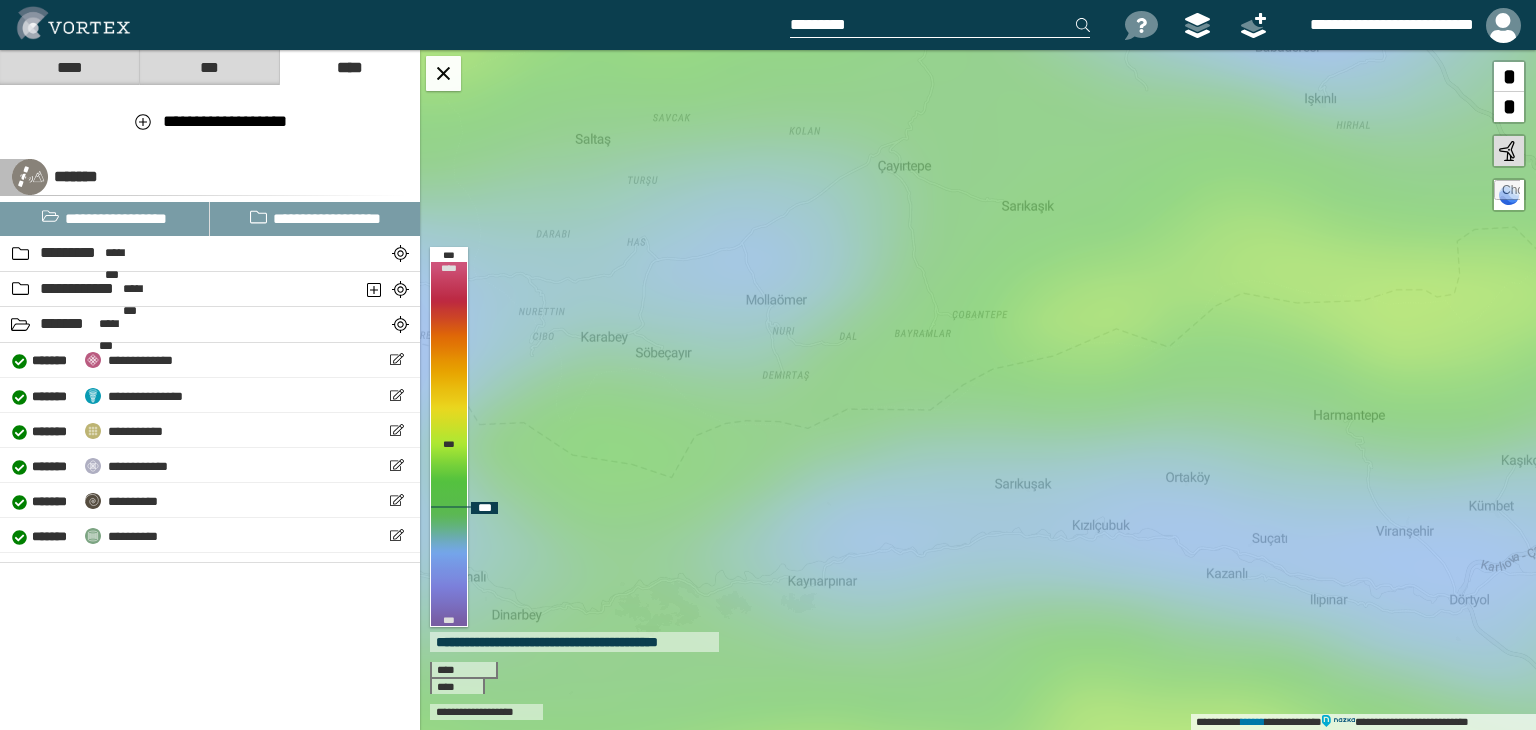 click on "**********" at bounding box center [978, 390] 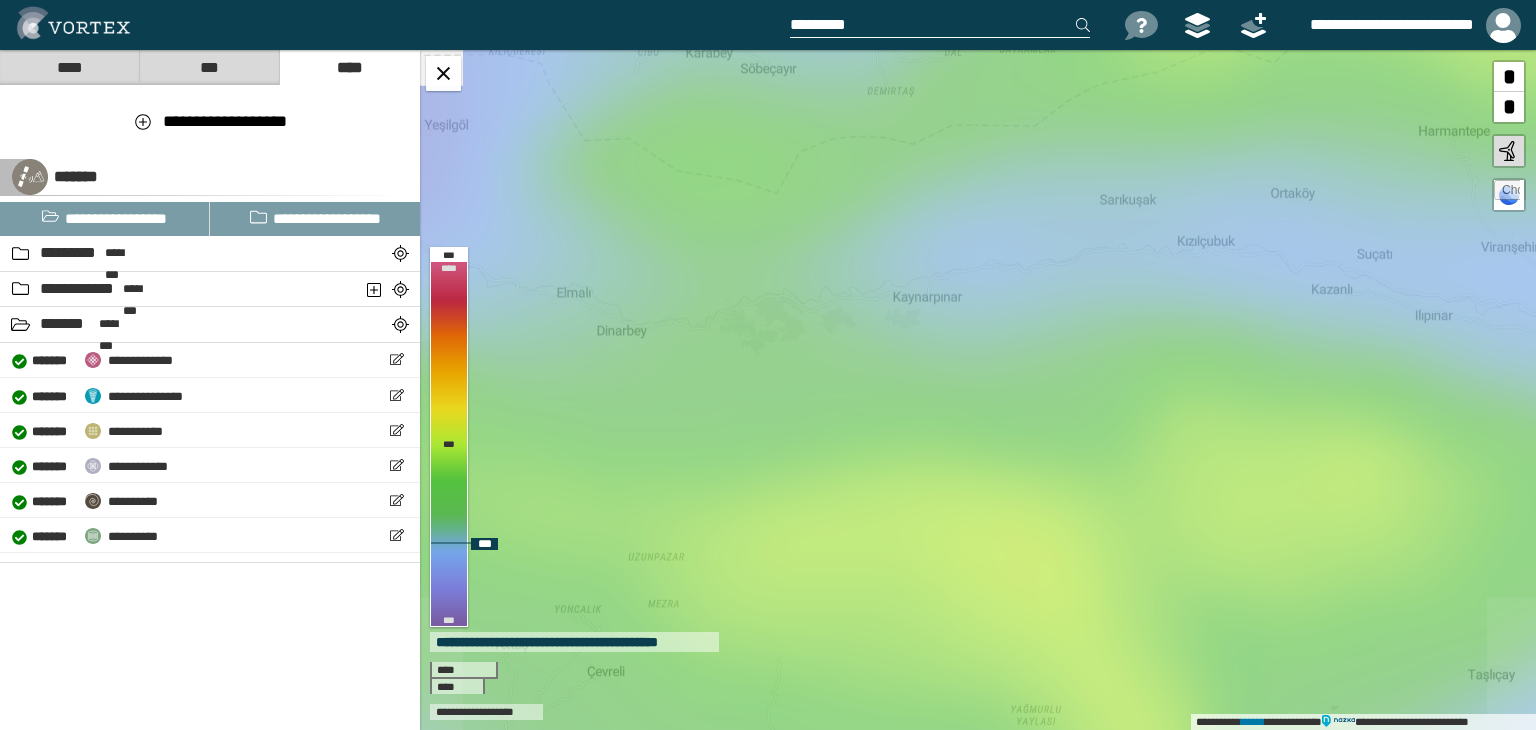 drag, startPoint x: 1058, startPoint y: 218, endPoint x: 1023, endPoint y: 286, distance: 76.47875 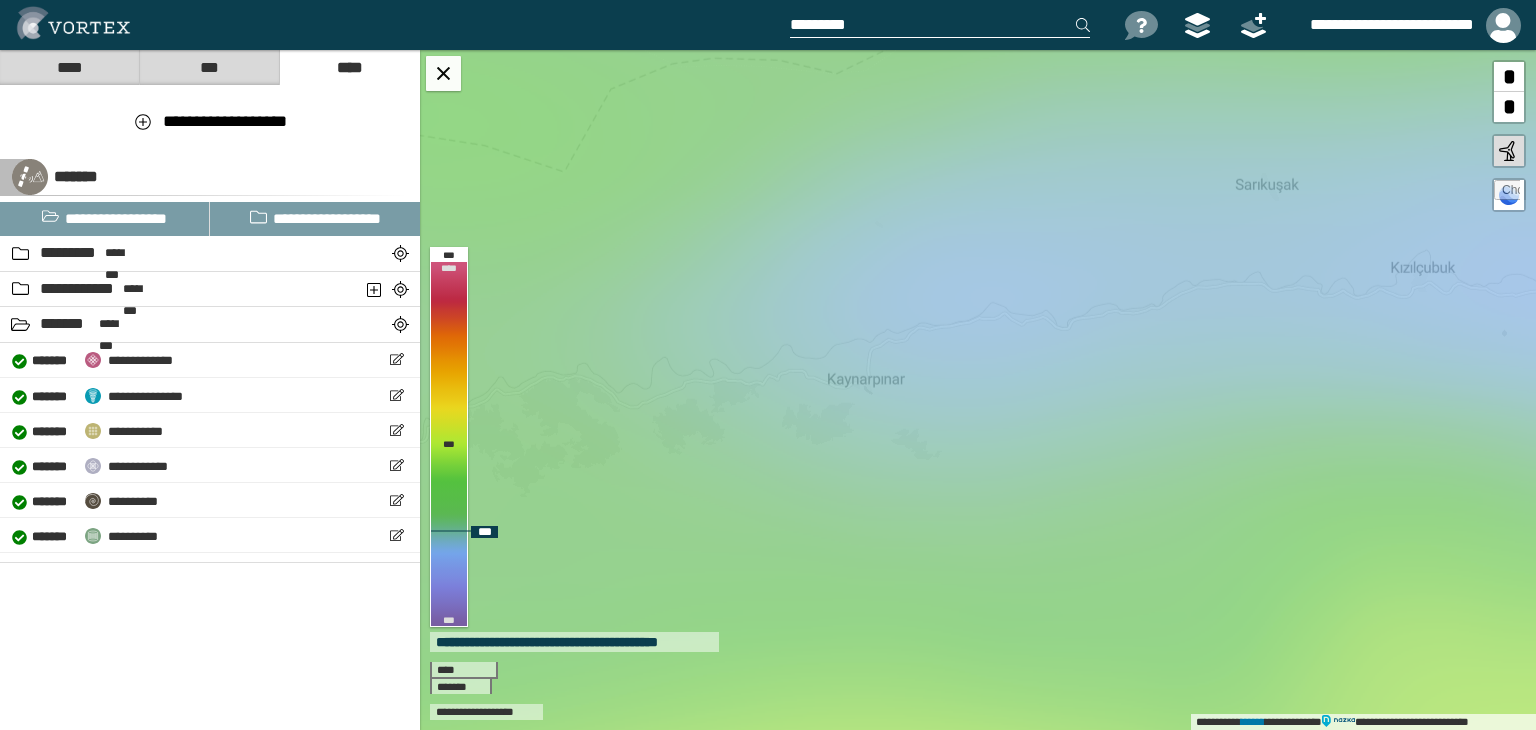 drag, startPoint x: 874, startPoint y: 410, endPoint x: 908, endPoint y: 455, distance: 56.400356 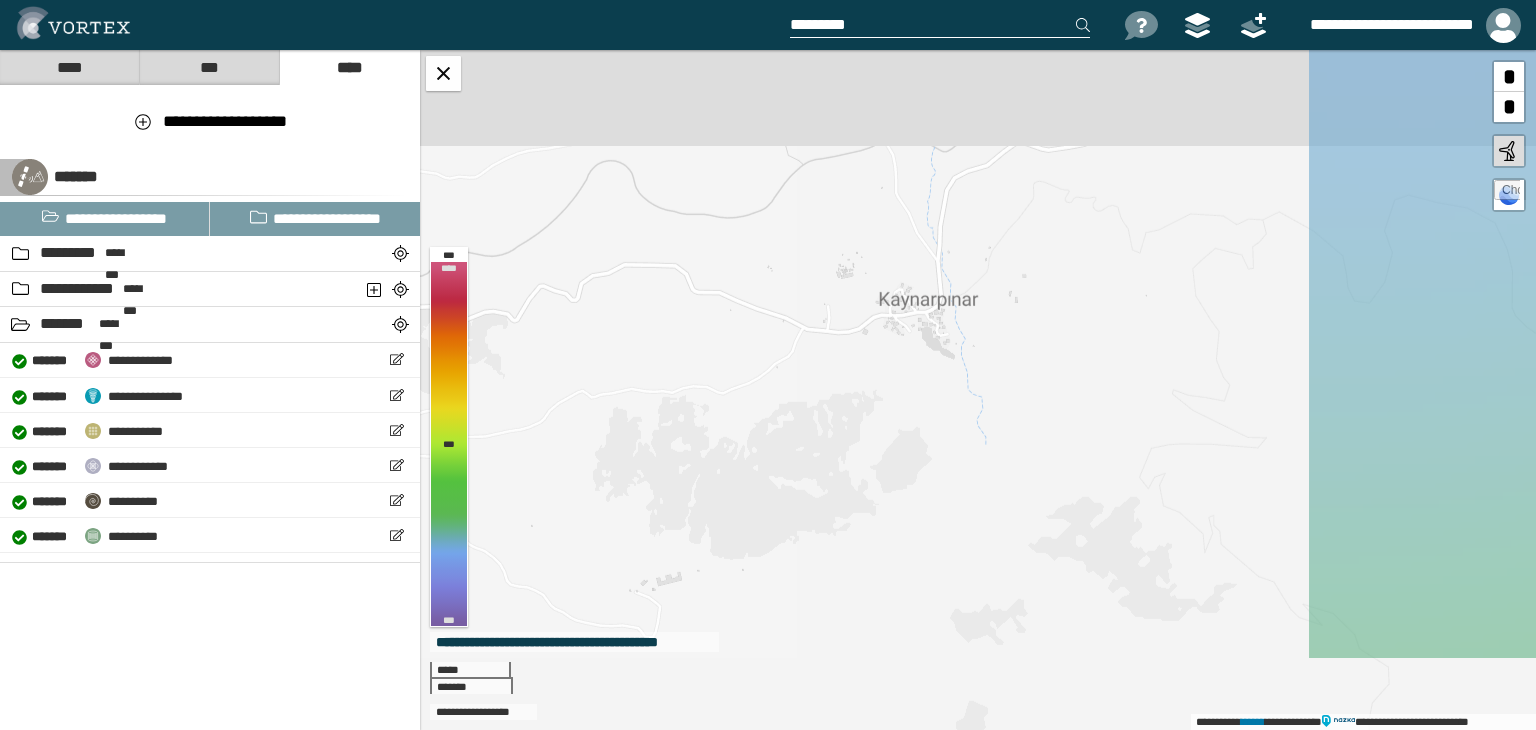 drag, startPoint x: 887, startPoint y: 349, endPoint x: 1065, endPoint y: 470, distance: 215.23244 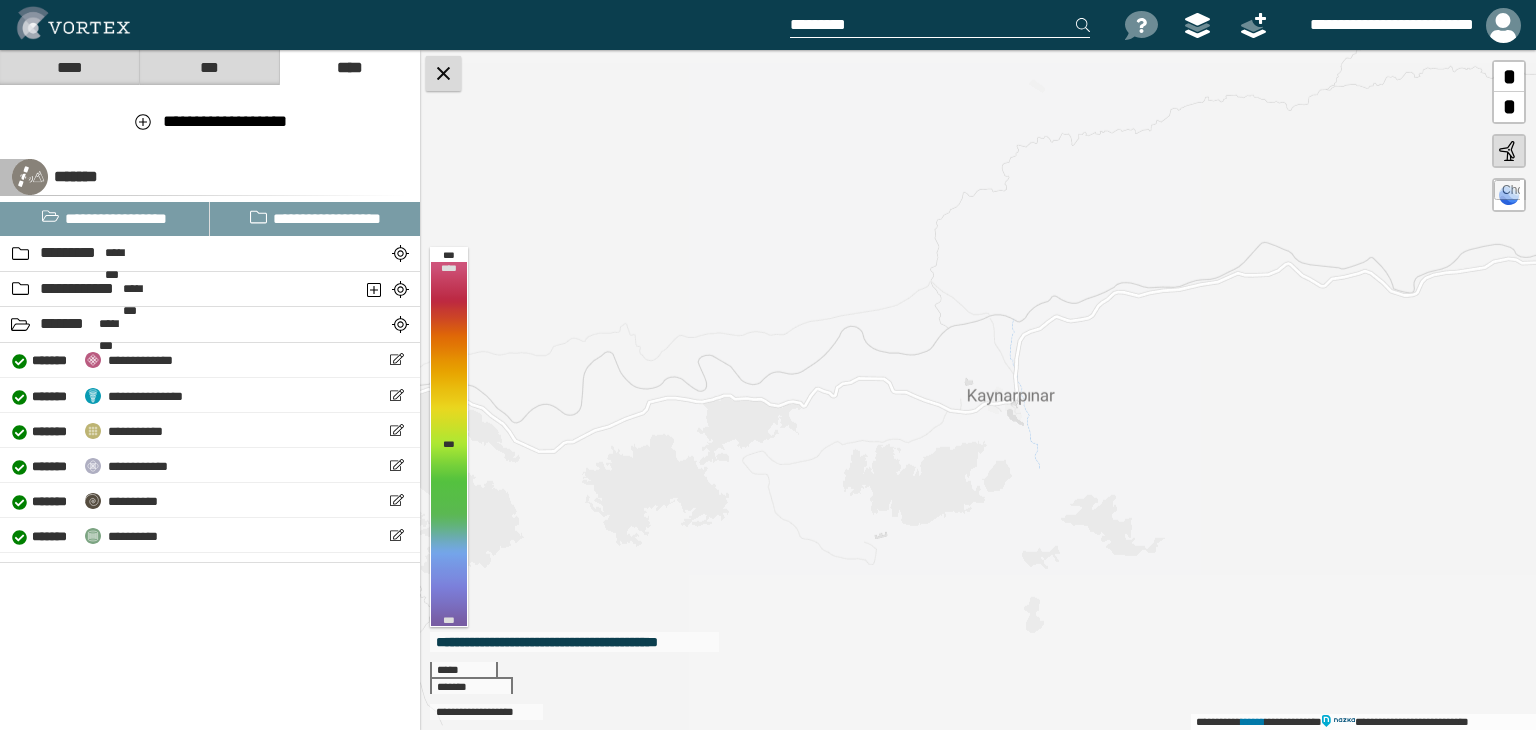 click at bounding box center (443, 73) 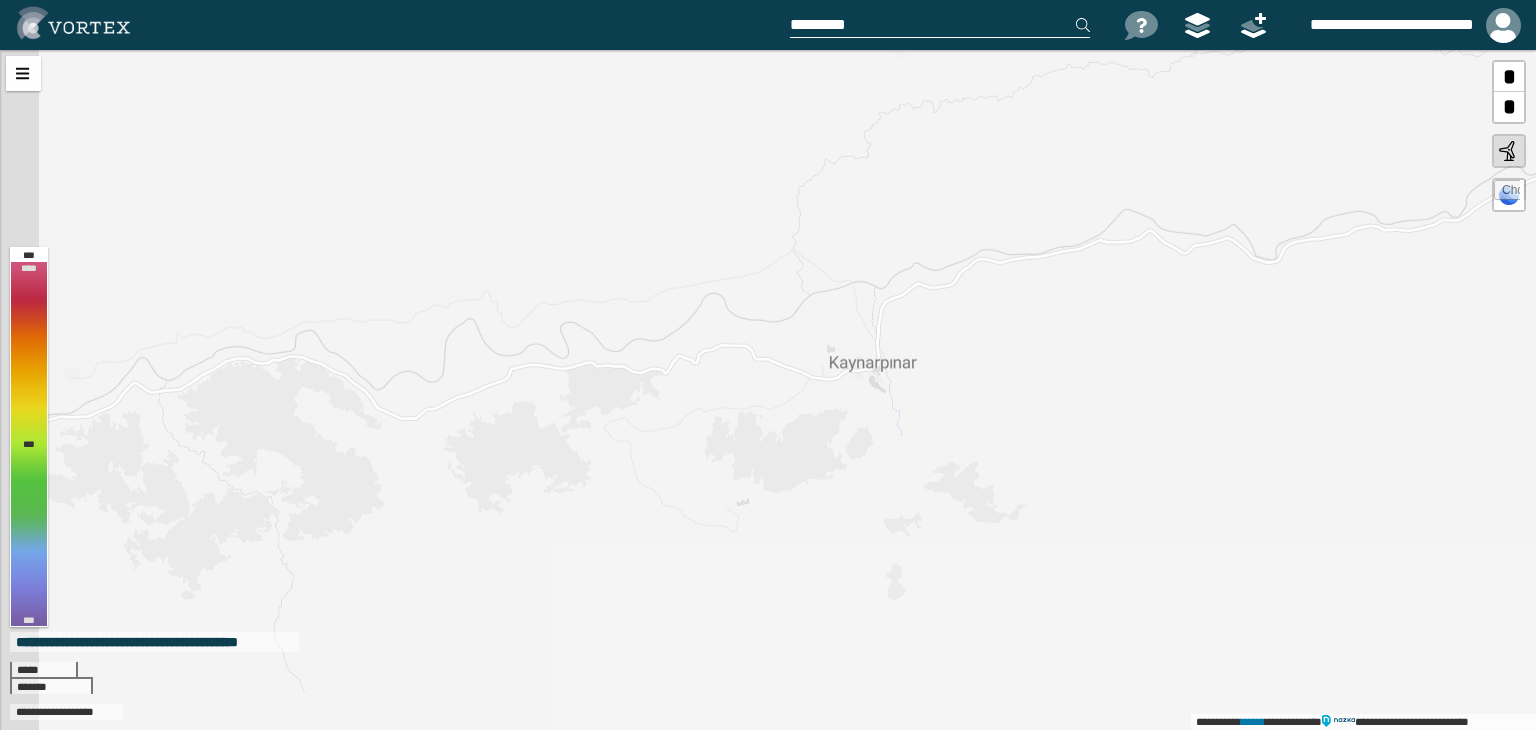 drag, startPoint x: 652, startPoint y: 361, endPoint x: 712, endPoint y: 321, distance: 72.11102 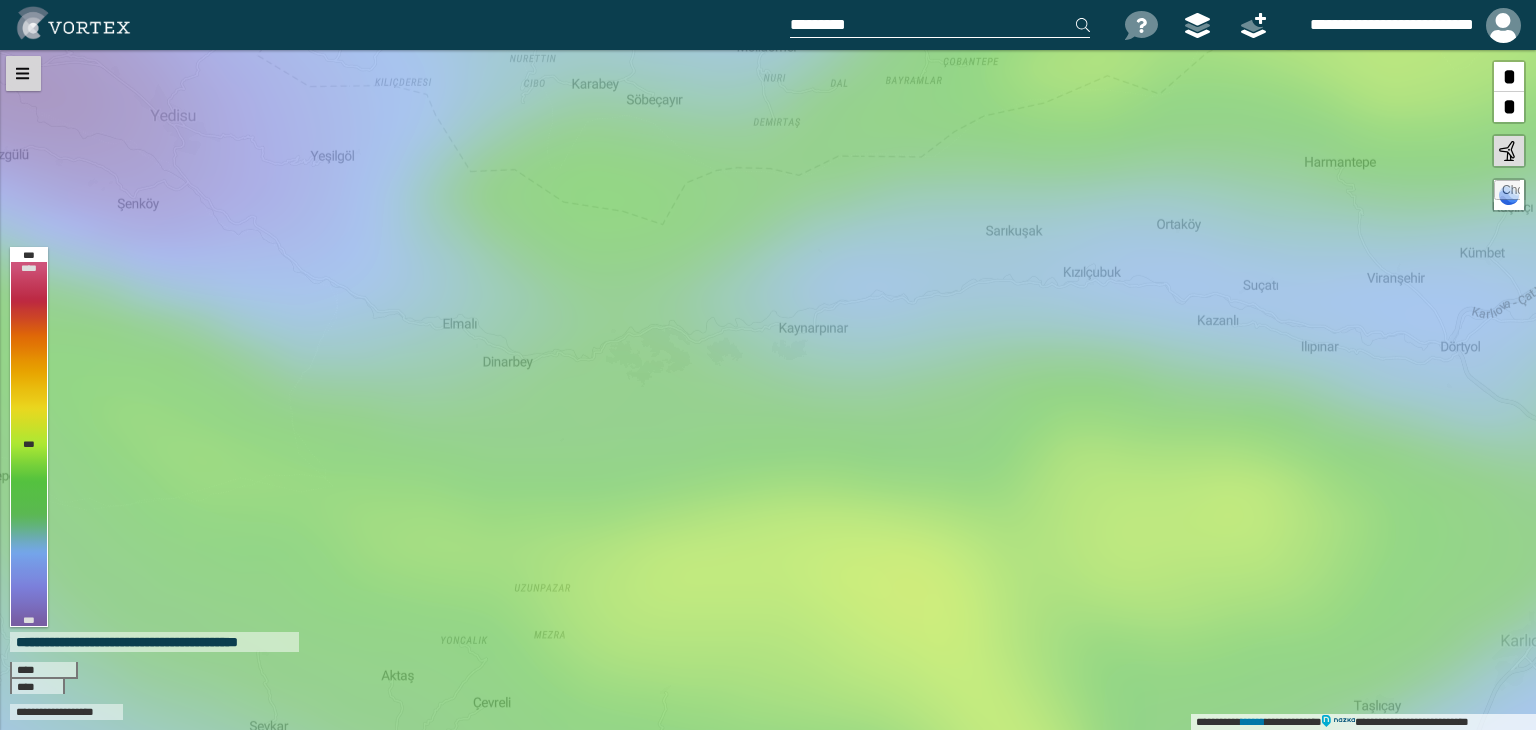 click at bounding box center (23, 73) 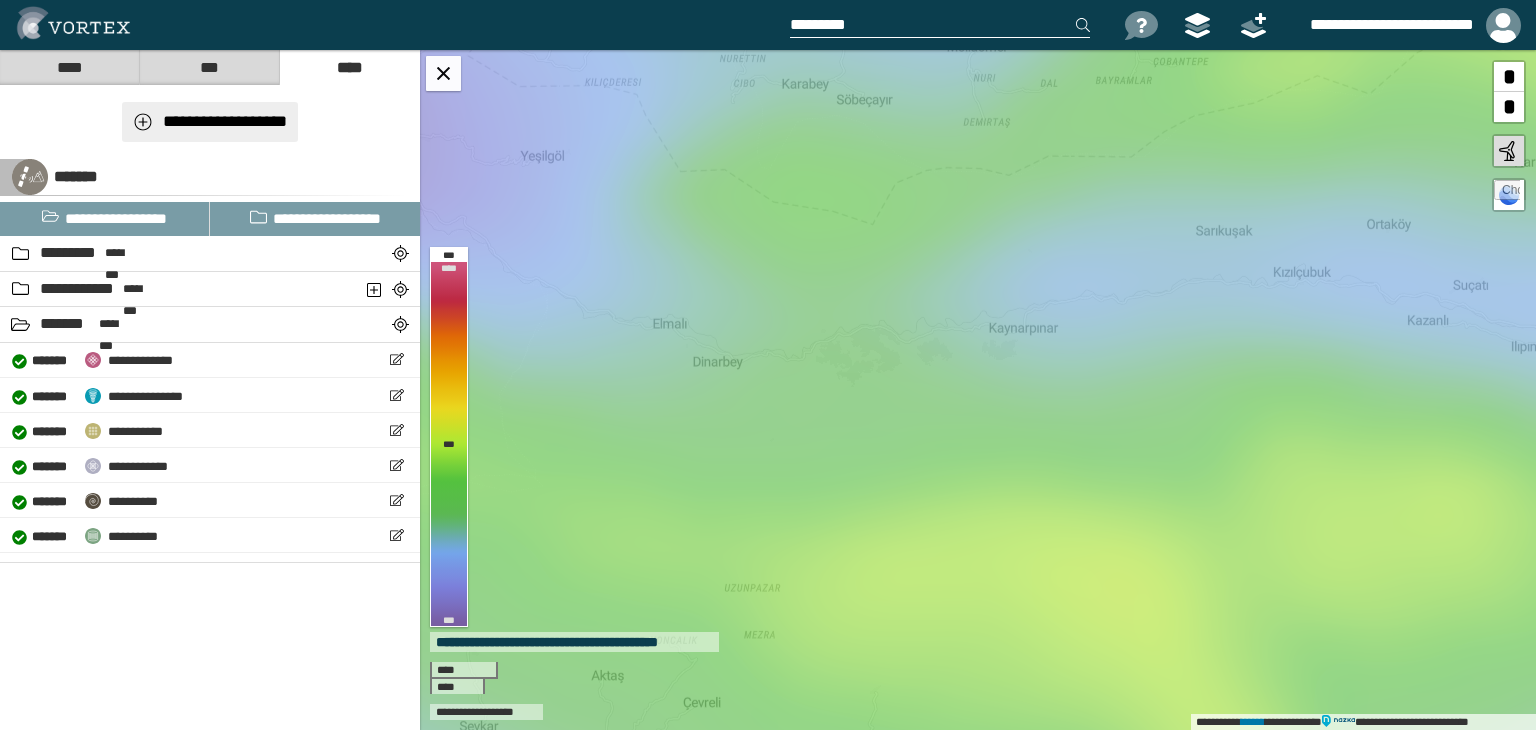 click on "**********" at bounding box center (210, 122) 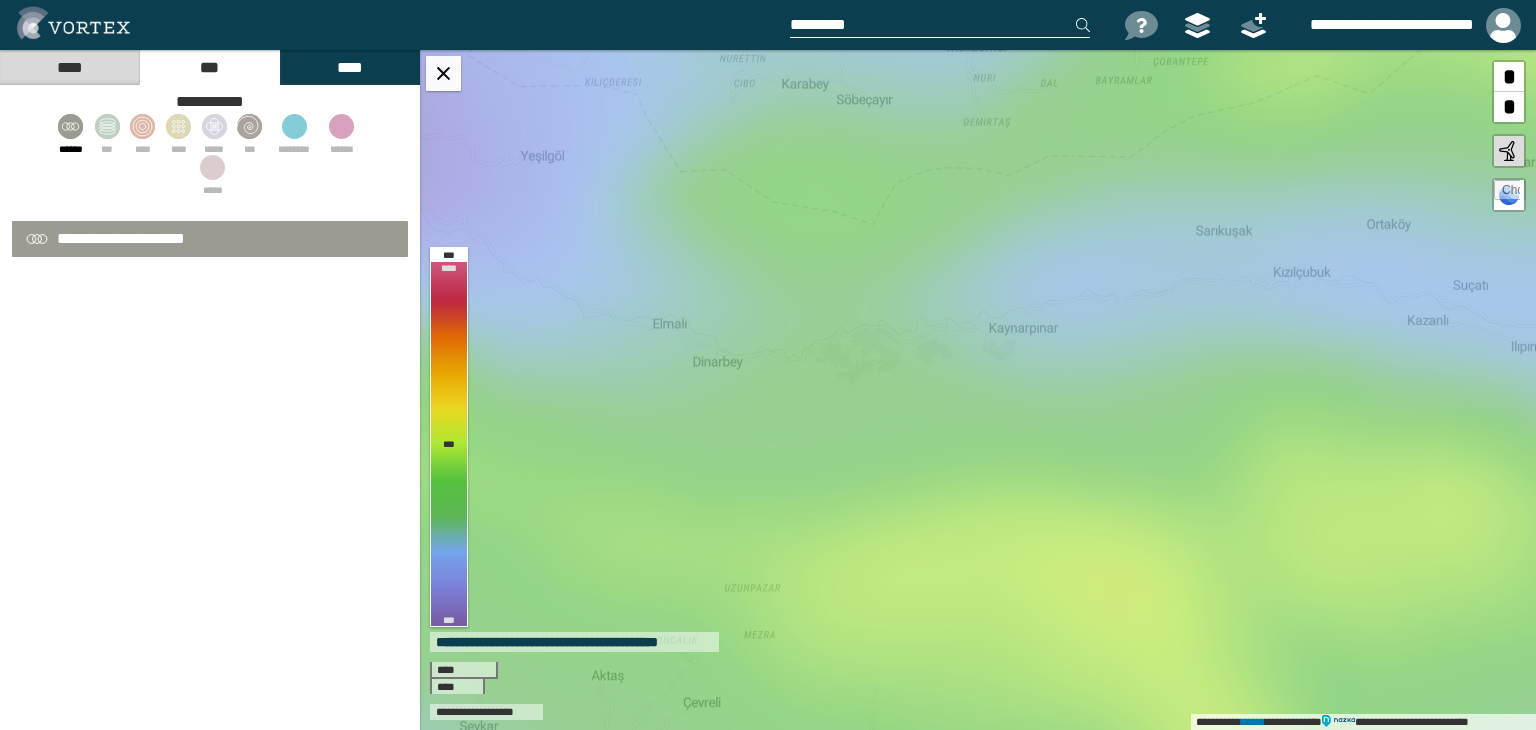 select on "**" 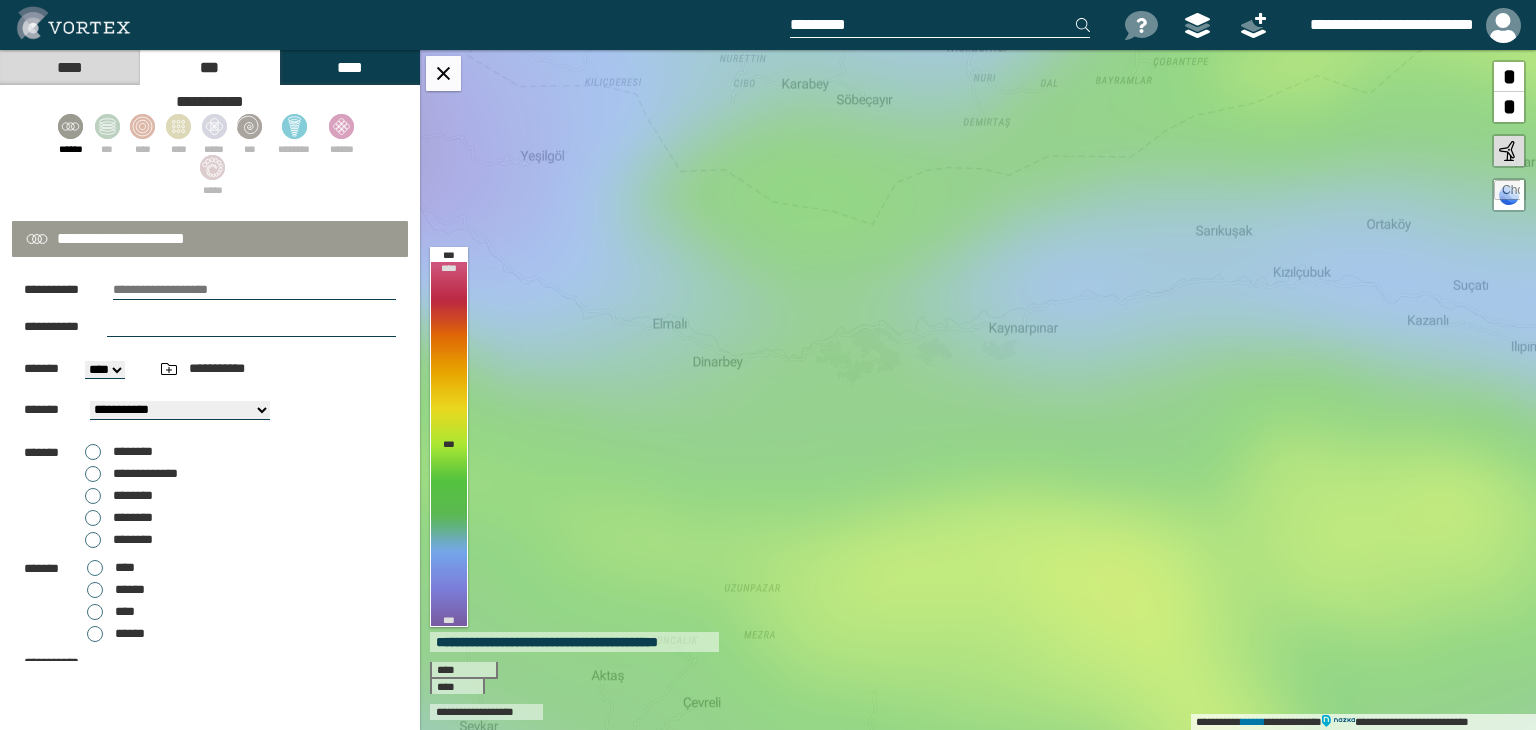 click on "****** *** **** **** ***** *** ********
.st0{fill:#BA5B80;}
.st1{fill:none;stroke:#FFFFFF;stroke-width:16.83;}
******
*****" at bounding box center (210, 155) 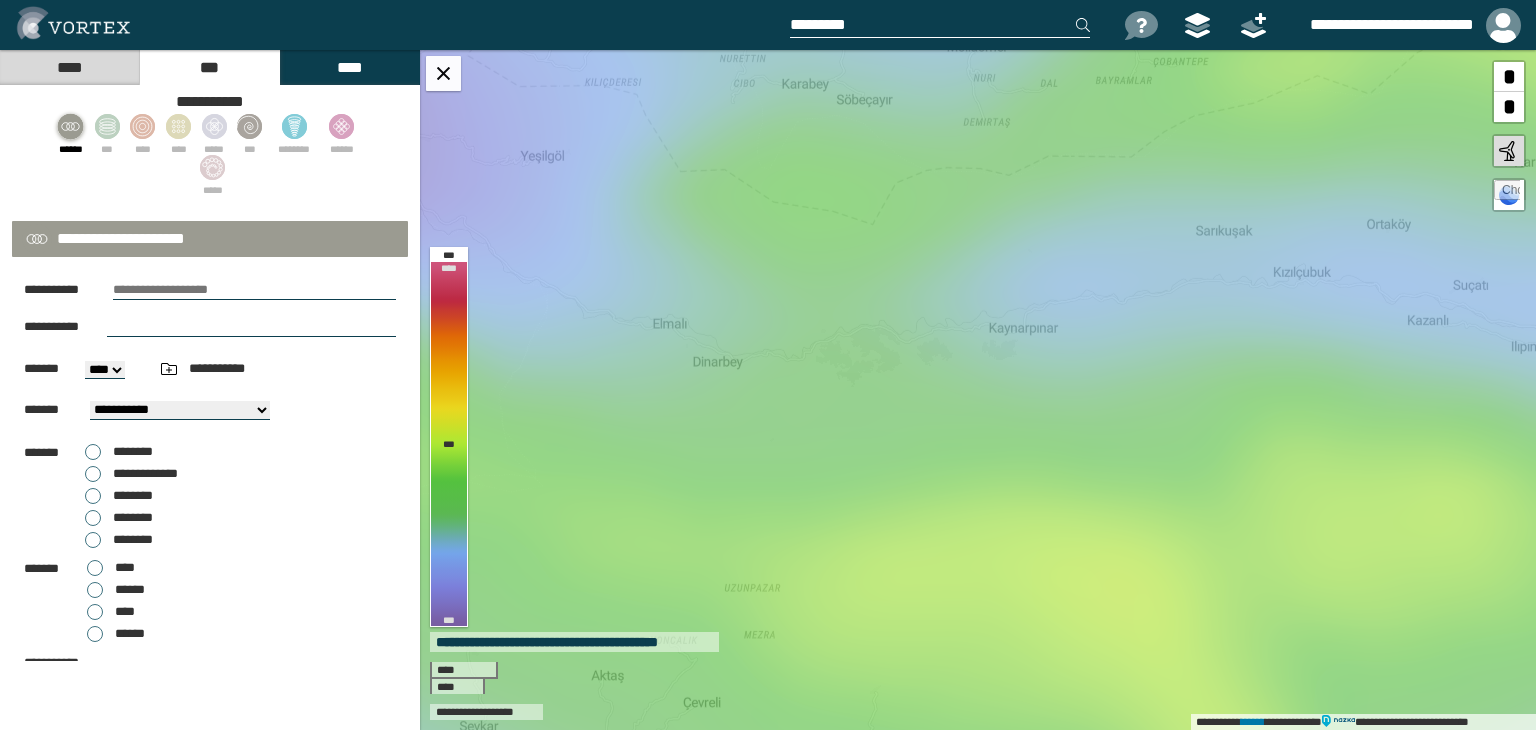 click 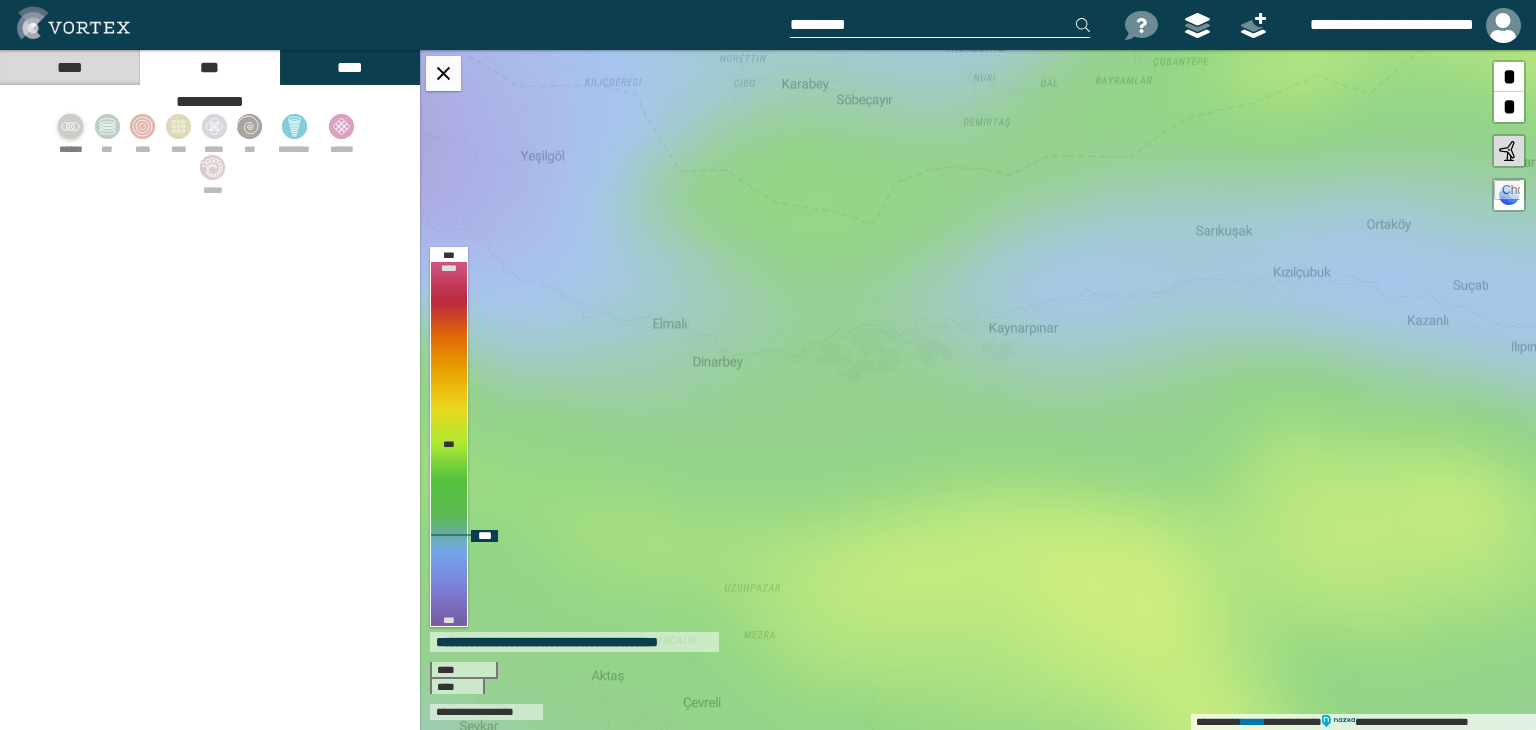 click on "**********" at bounding box center (978, 390) 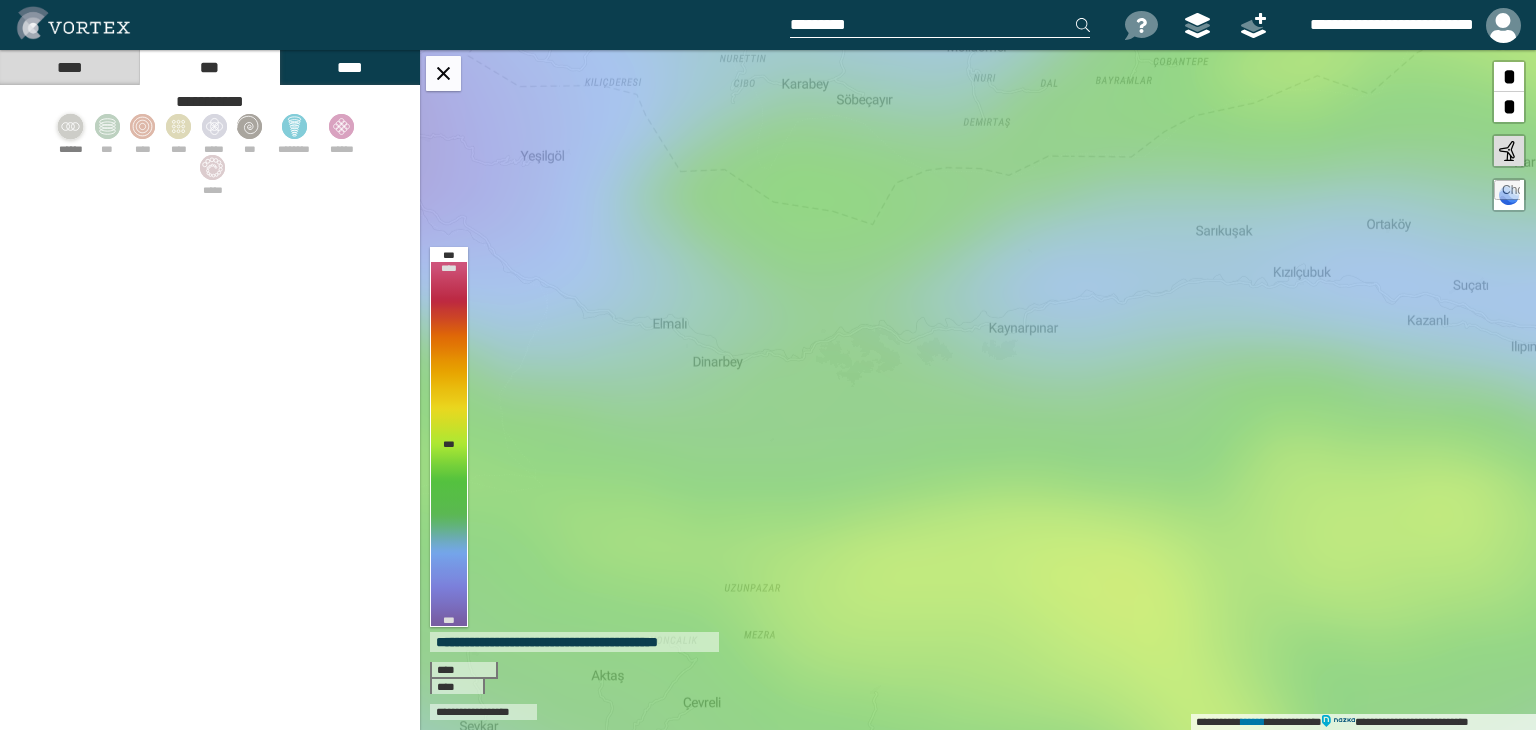 click 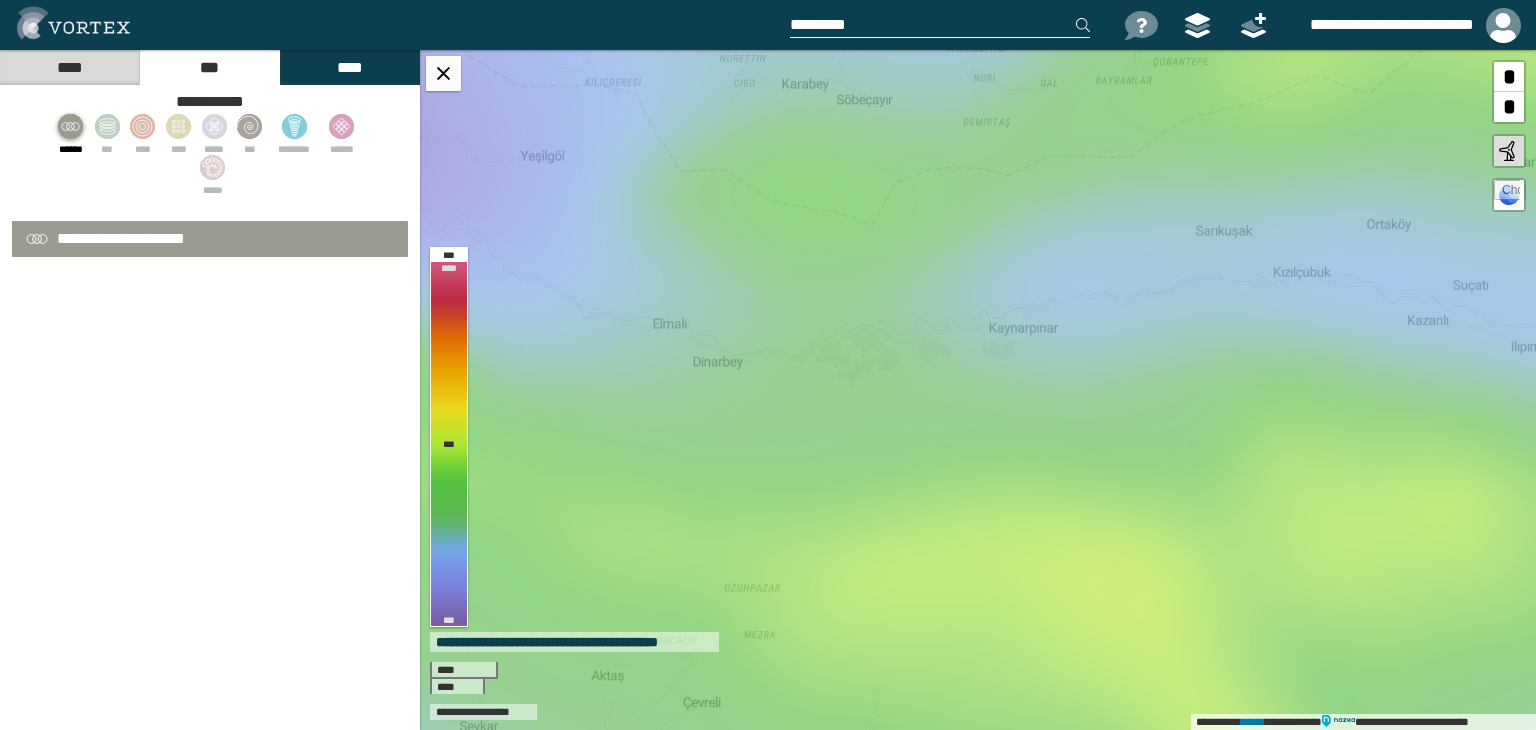 select on "**" 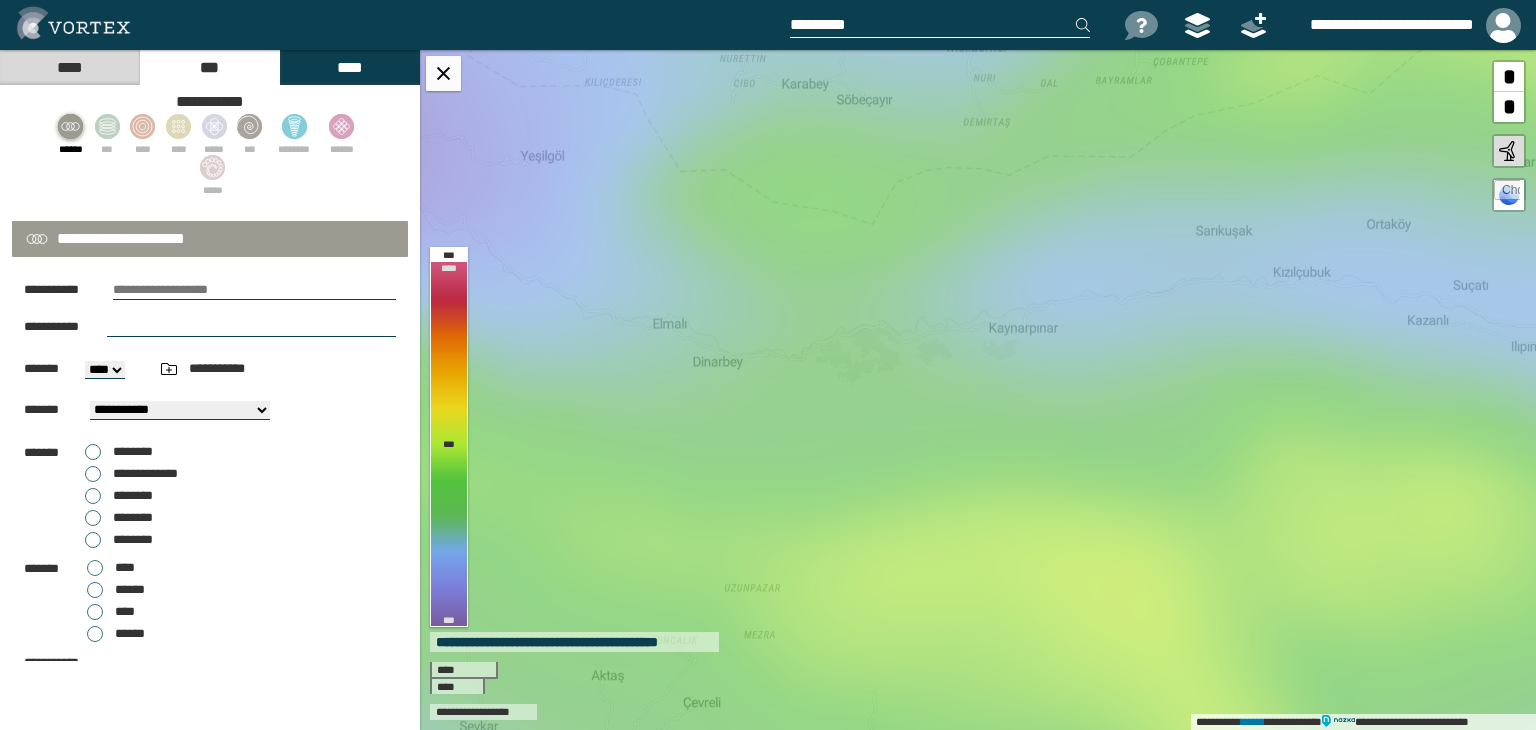 click at bounding box center [254, 290] 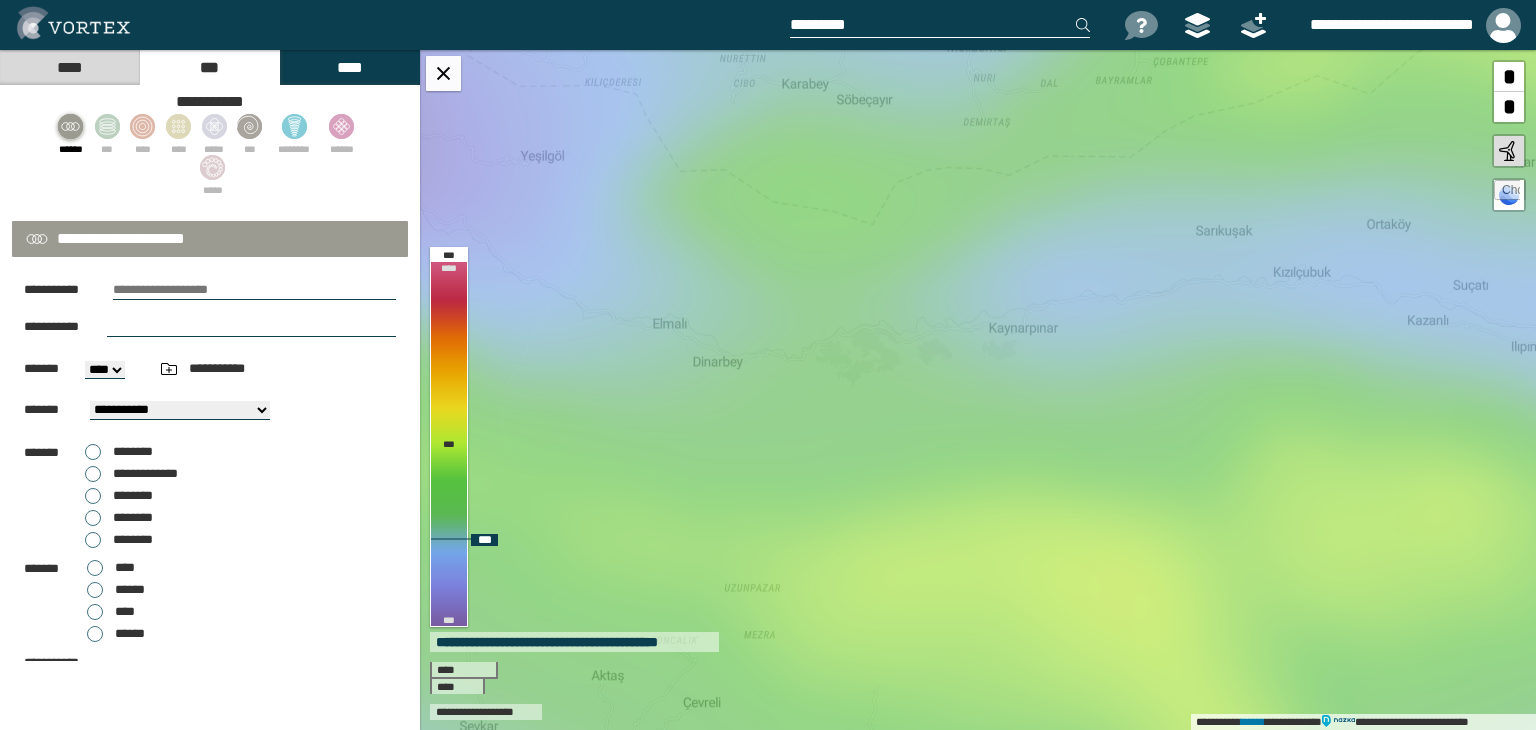 click on "**********" at bounding box center (978, 390) 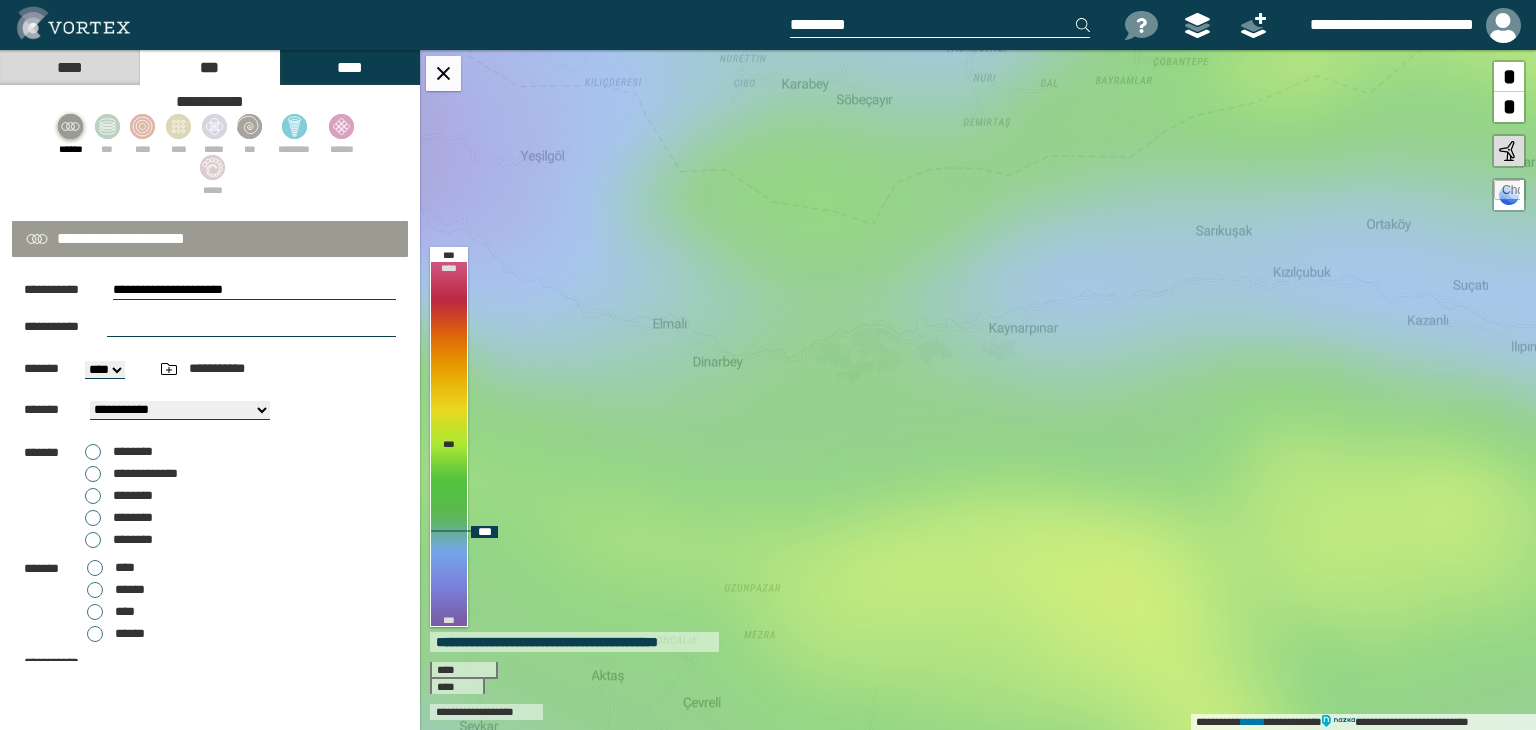 select on "**" 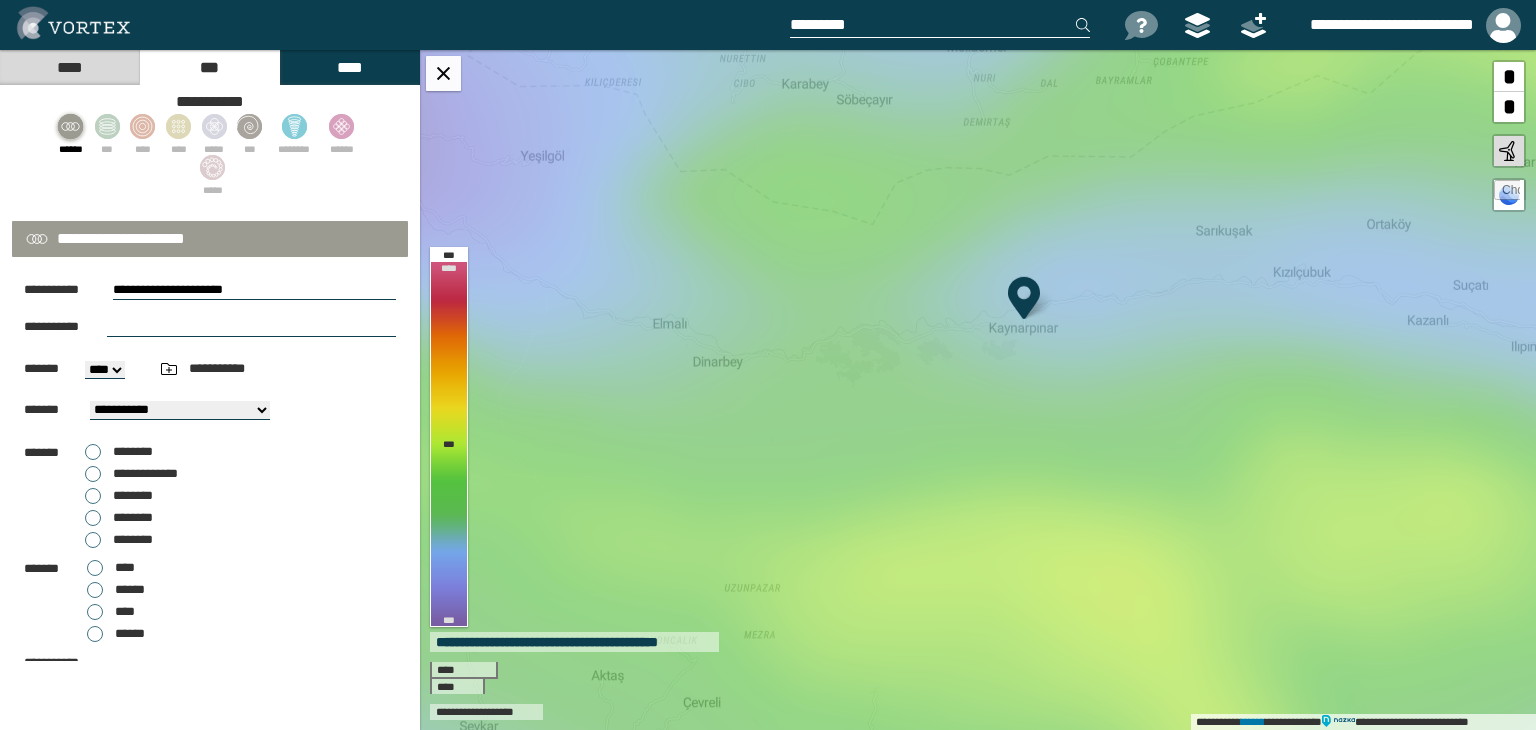 click at bounding box center [251, 327] 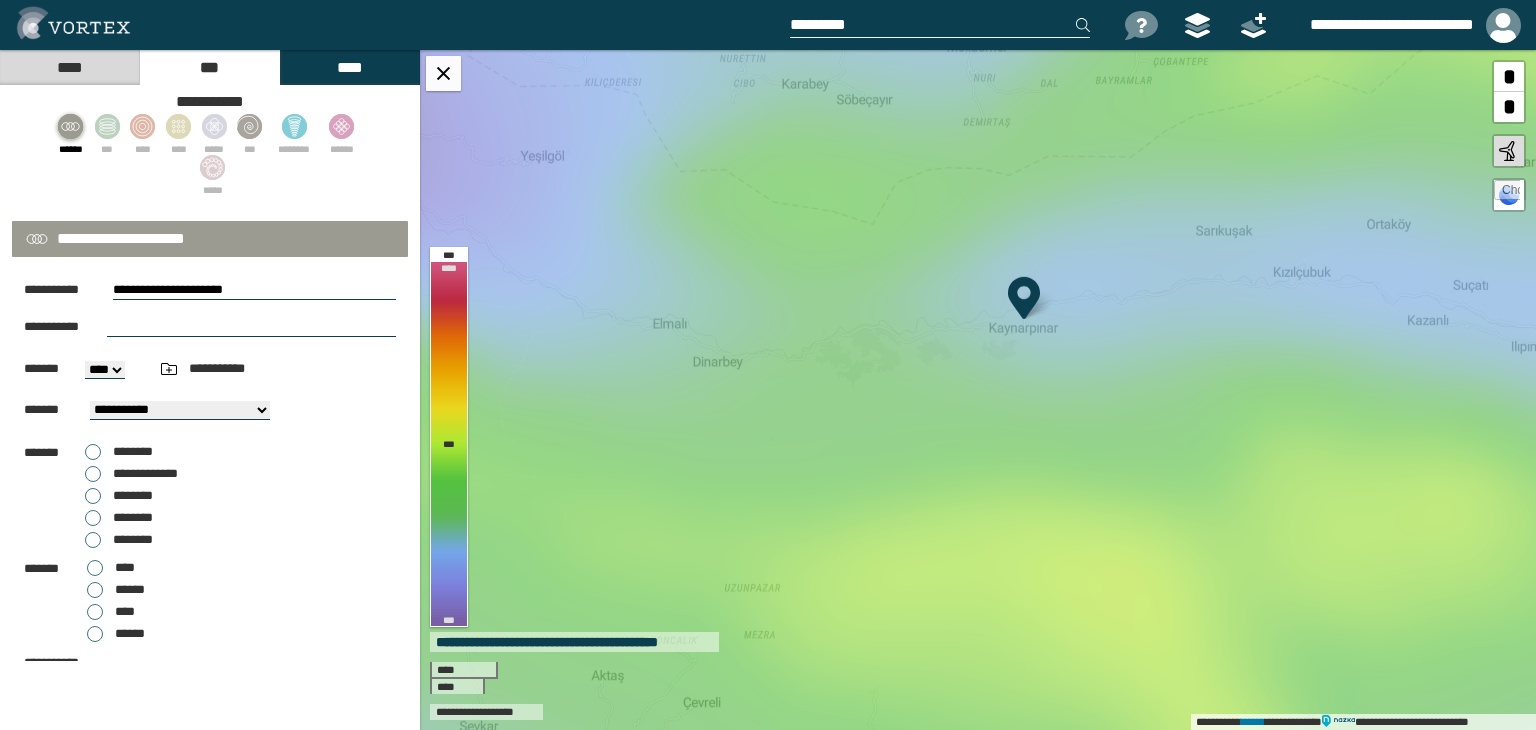 type on "***" 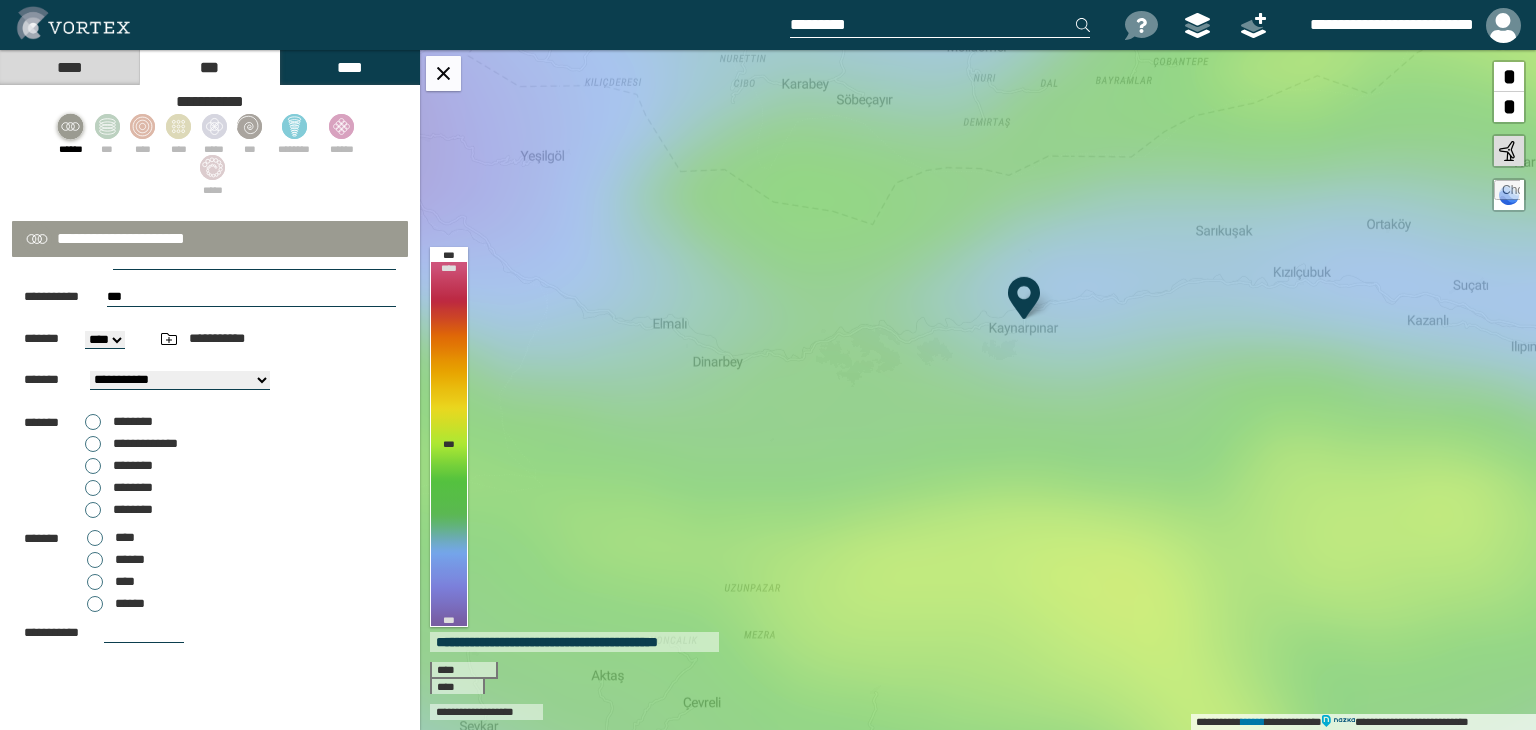 scroll, scrollTop: 82, scrollLeft: 0, axis: vertical 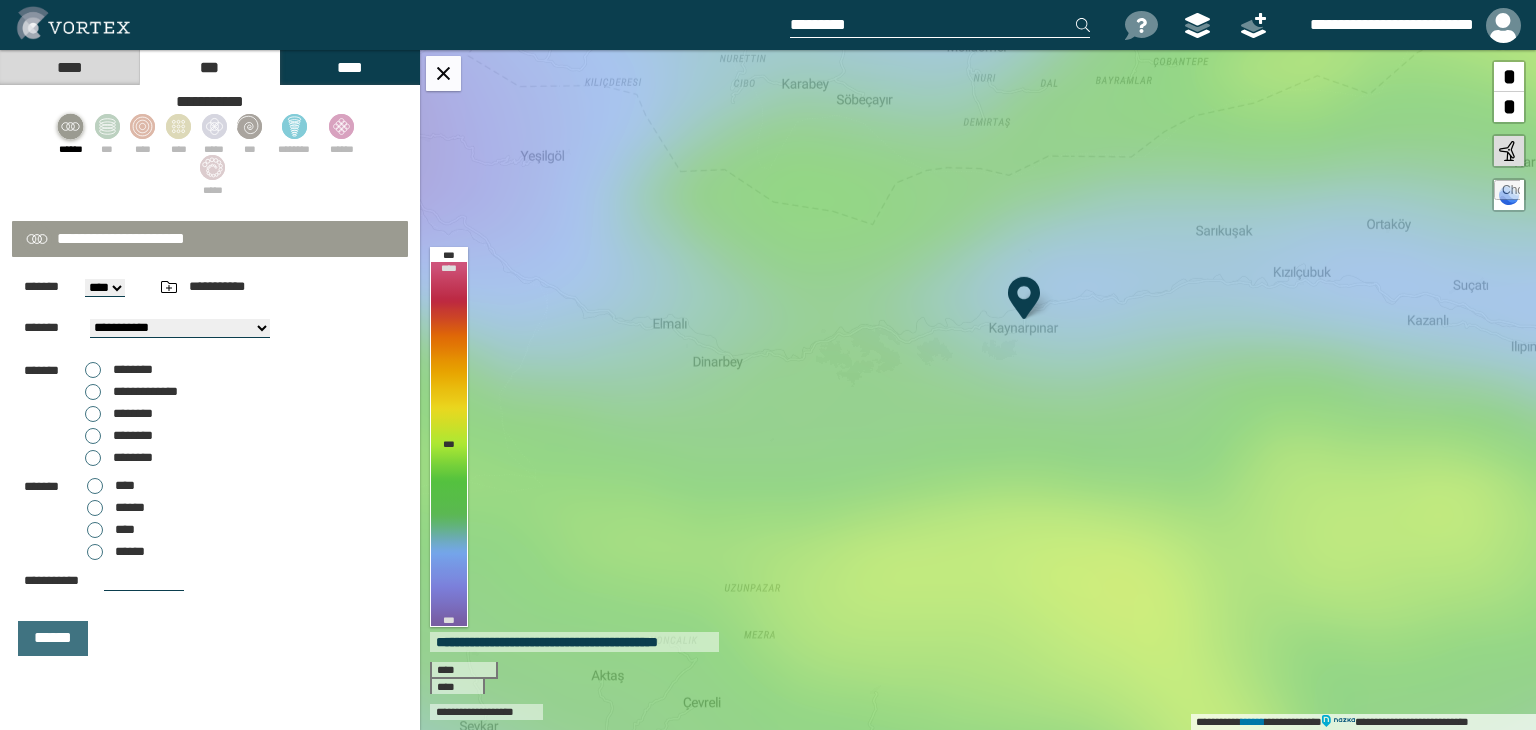click on "****" at bounding box center (111, 486) 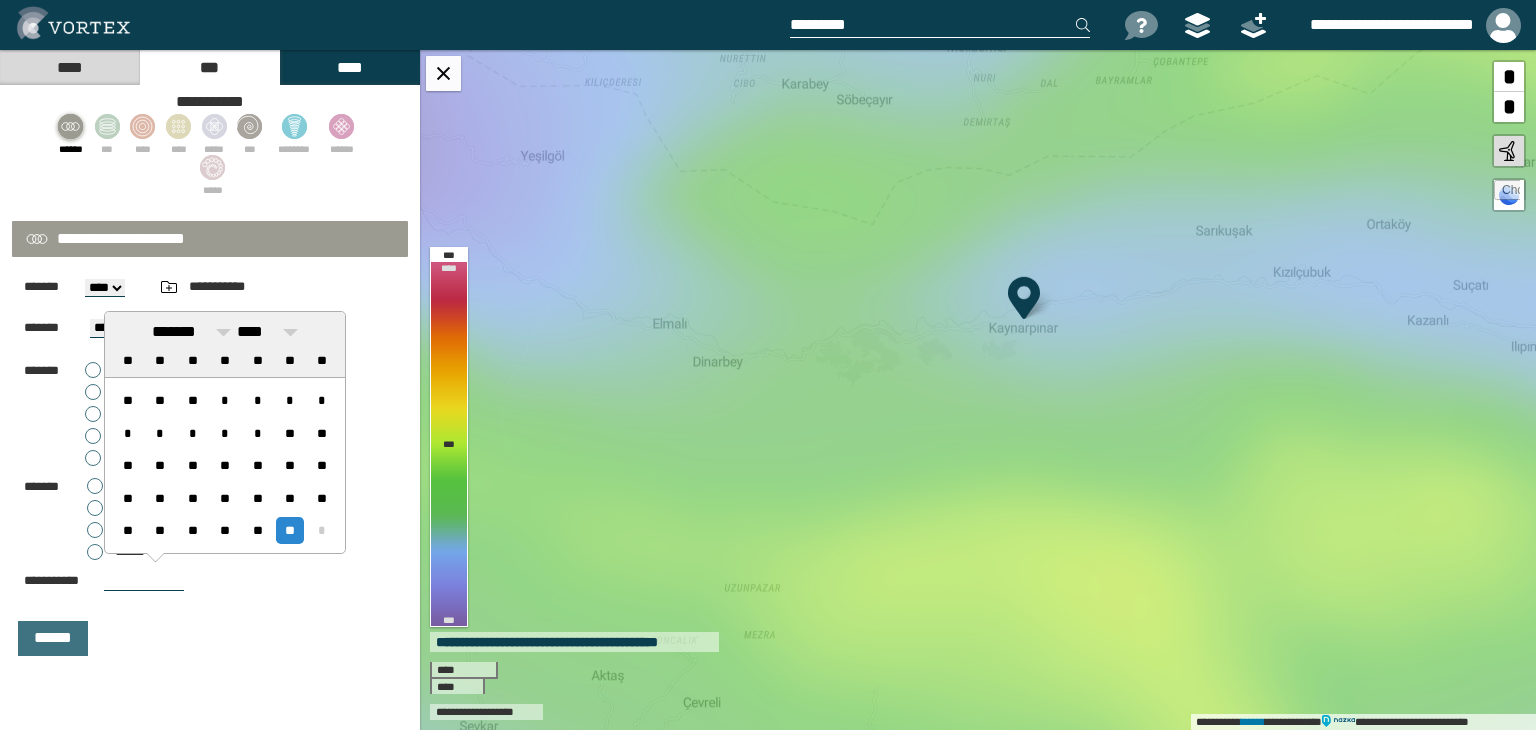 click at bounding box center (144, 581) 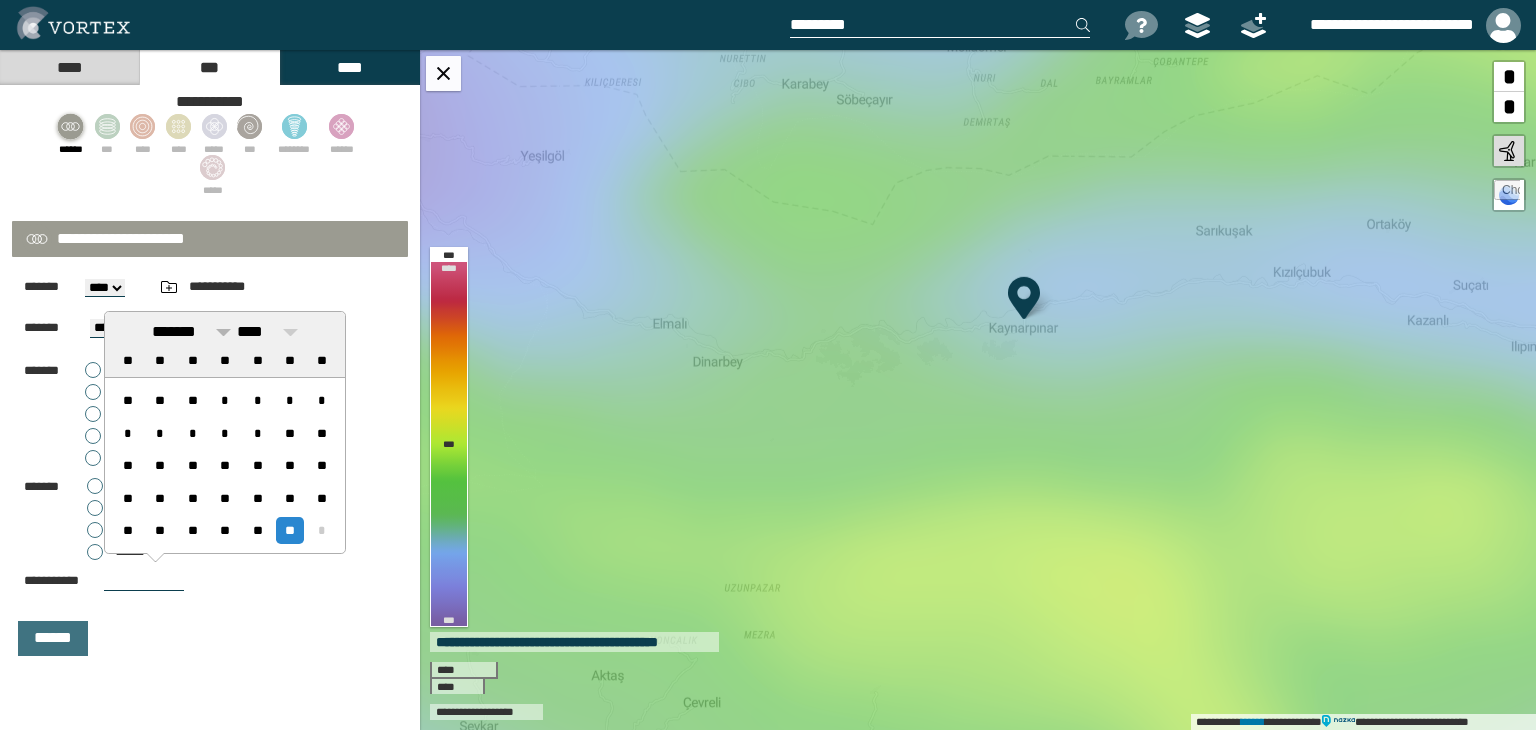 click on "*******" at bounding box center (191, 332) 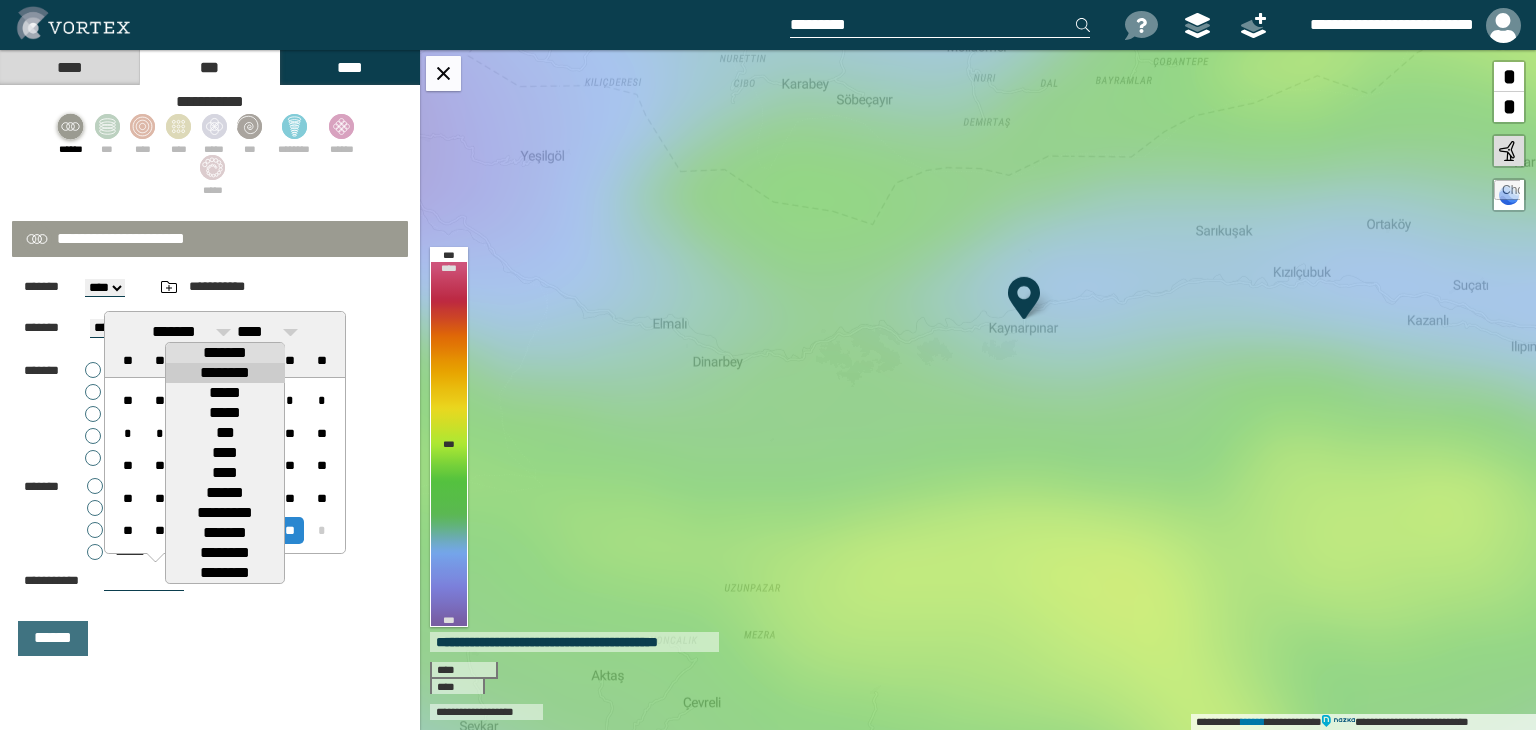 click on "********" at bounding box center (225, 373) 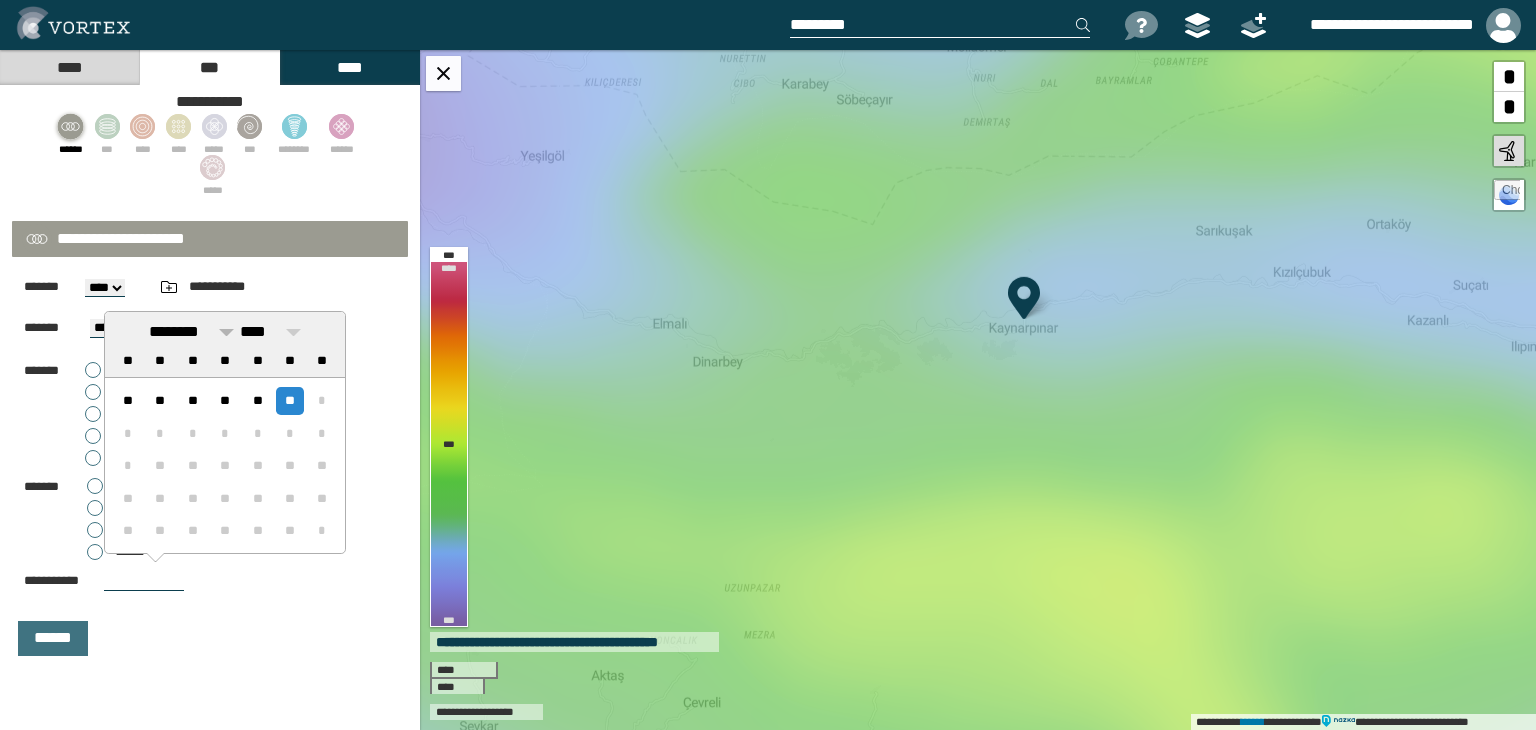 click on "********" at bounding box center (191, 332) 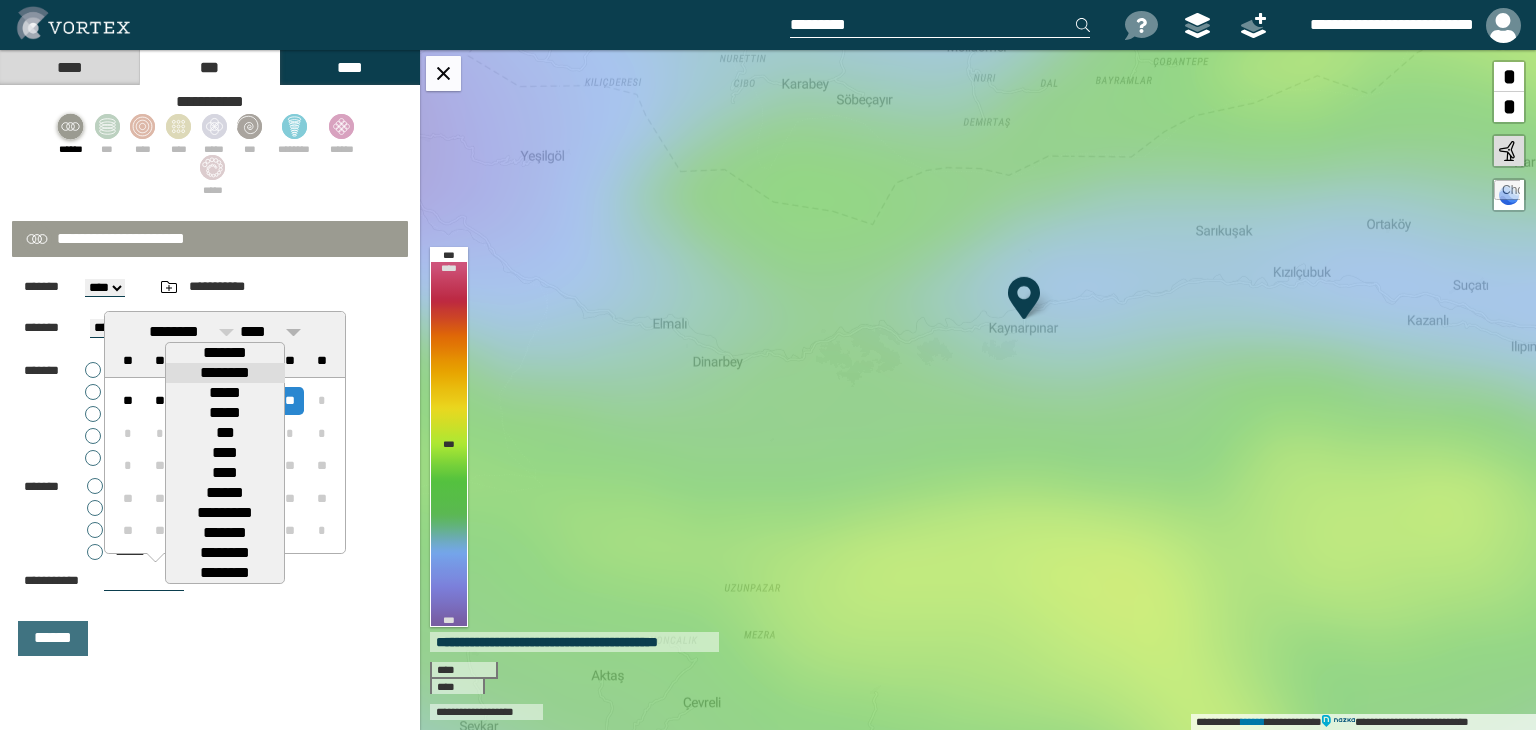 click on "****" at bounding box center [270, 332] 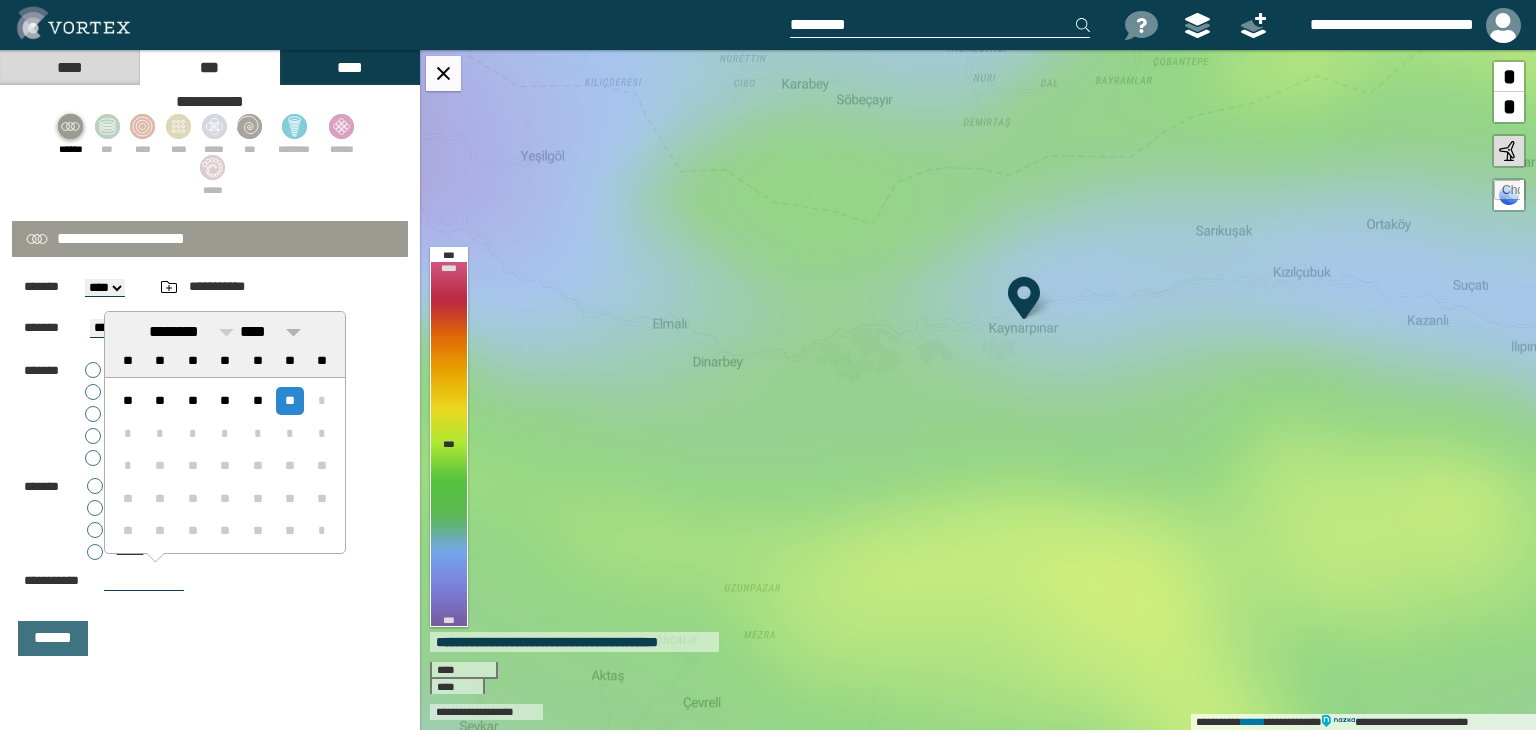 click at bounding box center (293, 332) 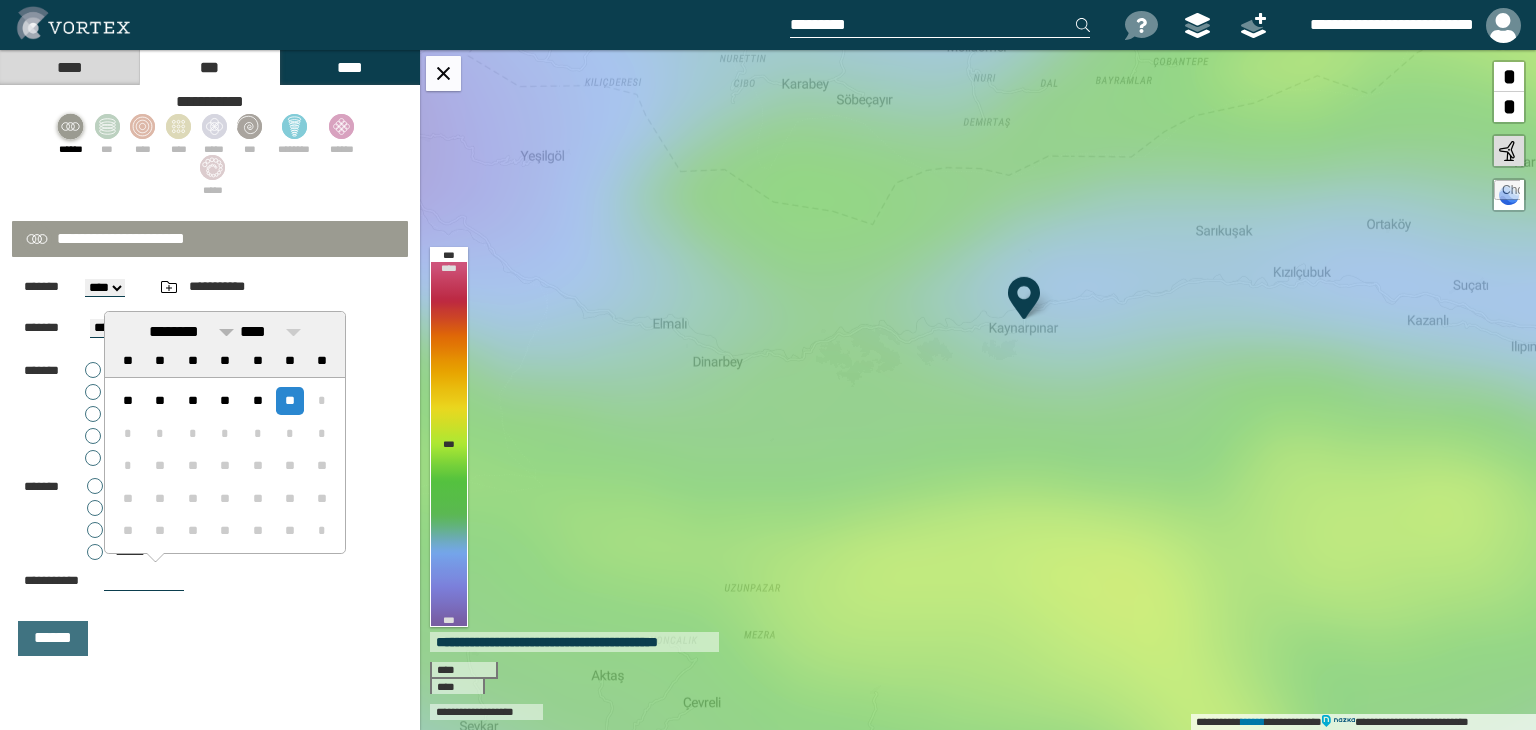 click on "********" at bounding box center [174, 331] 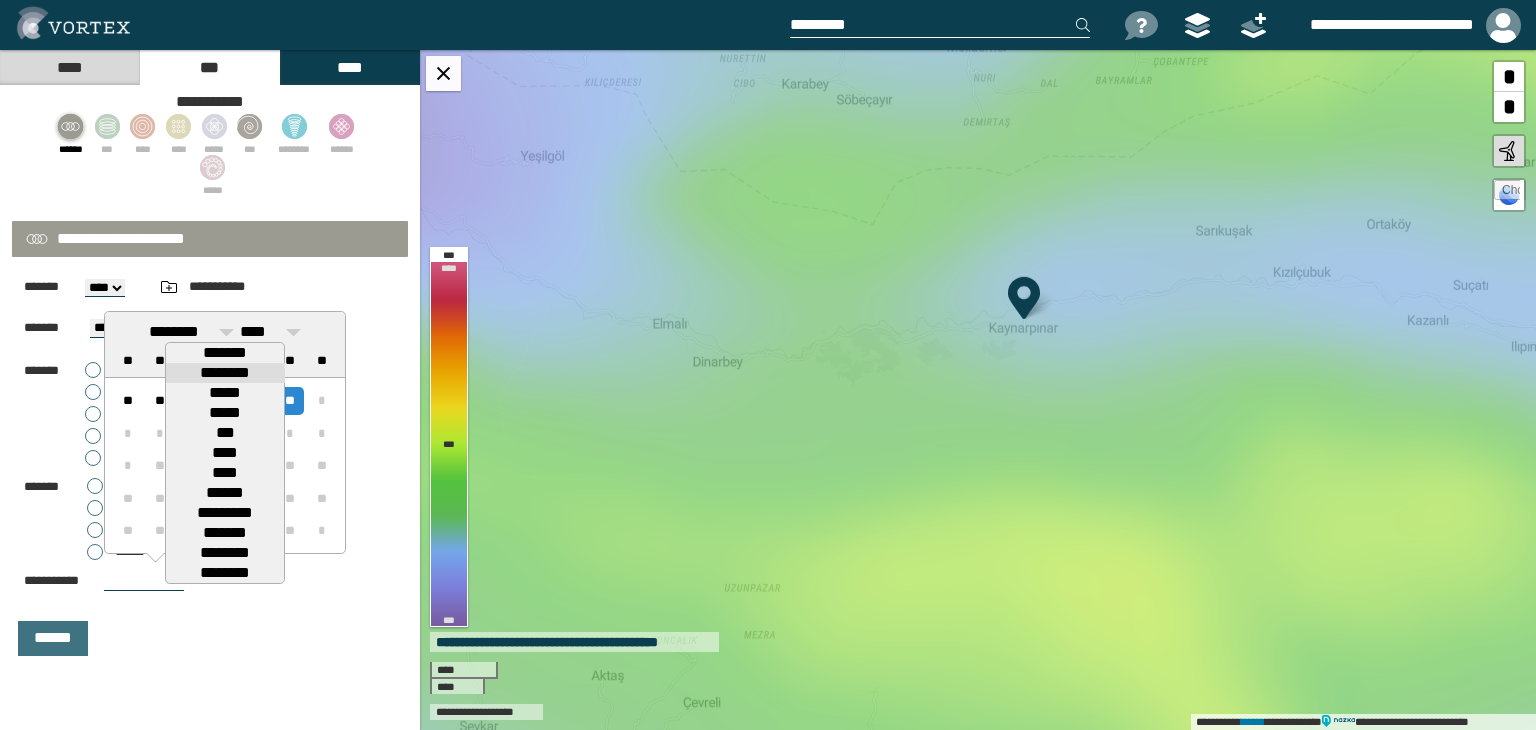 click on "**********" at bounding box center (210, 287) 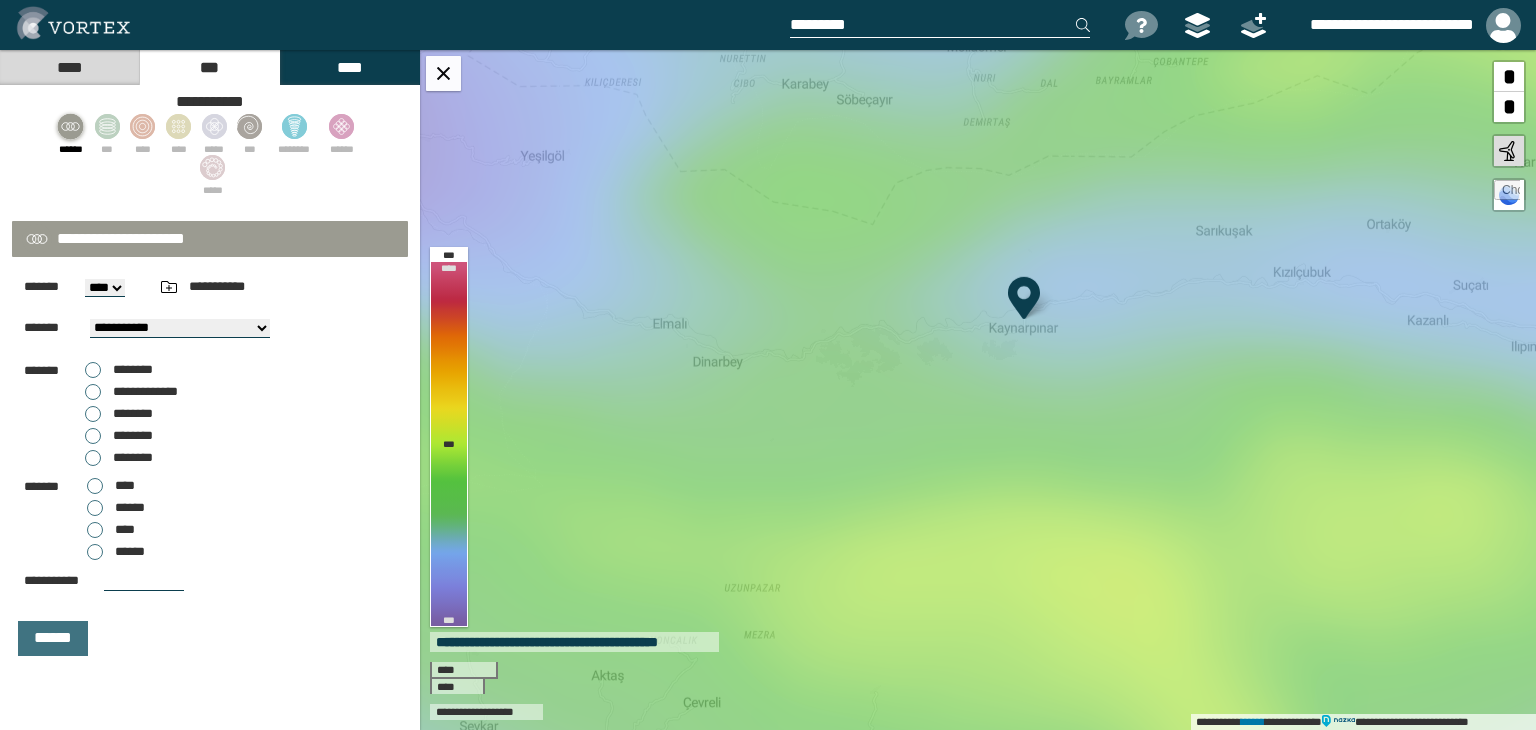 click on "**********" at bounding box center [131, 392] 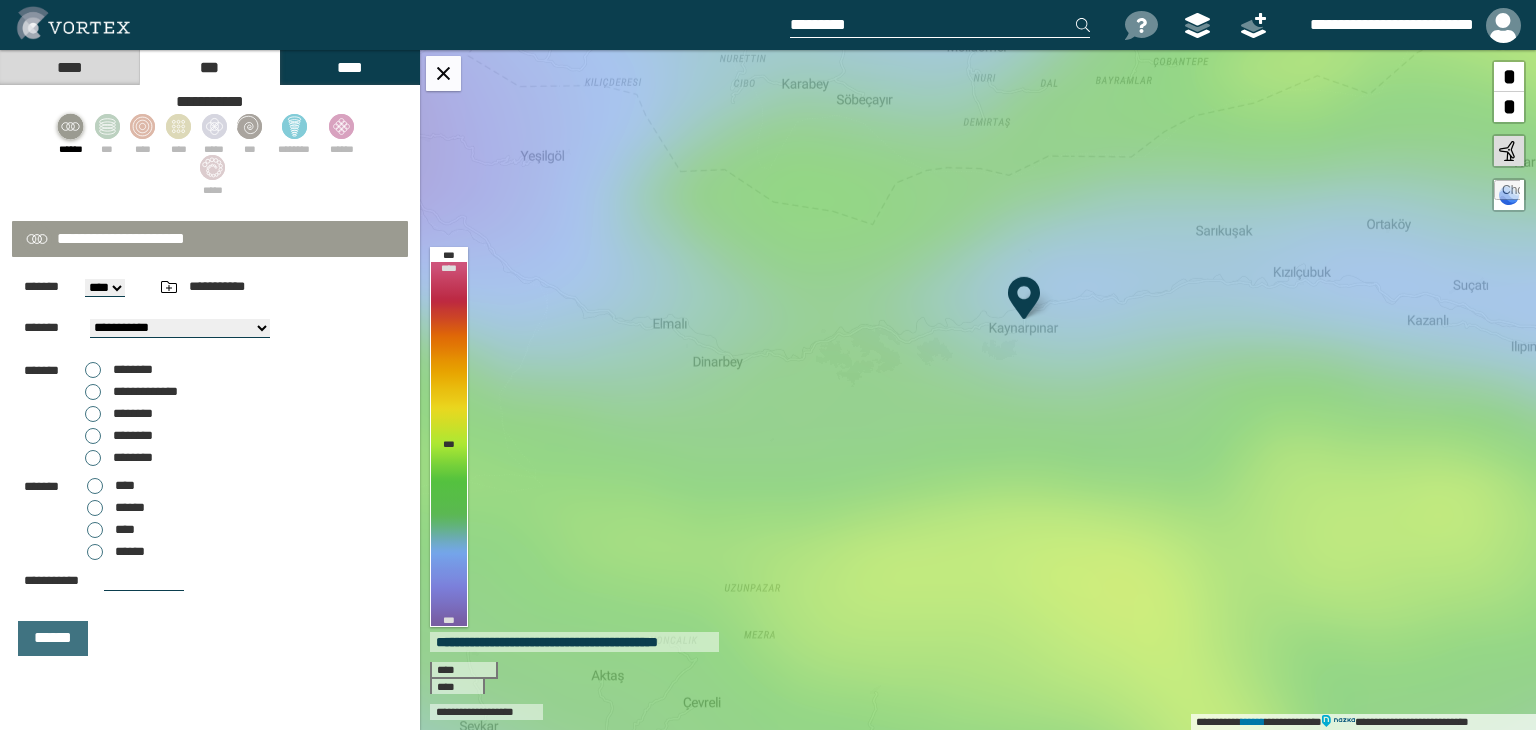 scroll, scrollTop: 52, scrollLeft: 0, axis: vertical 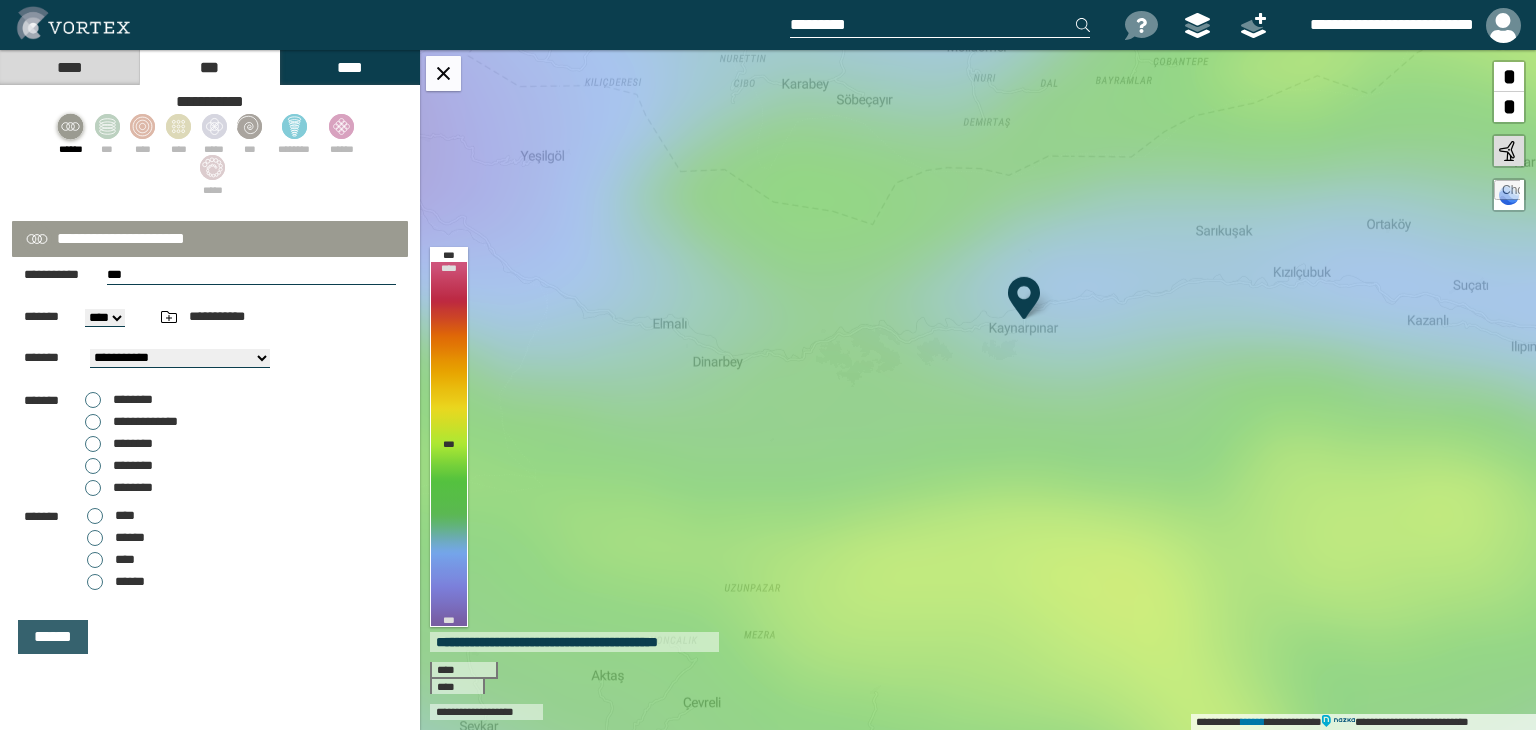 click on "******" at bounding box center [53, 637] 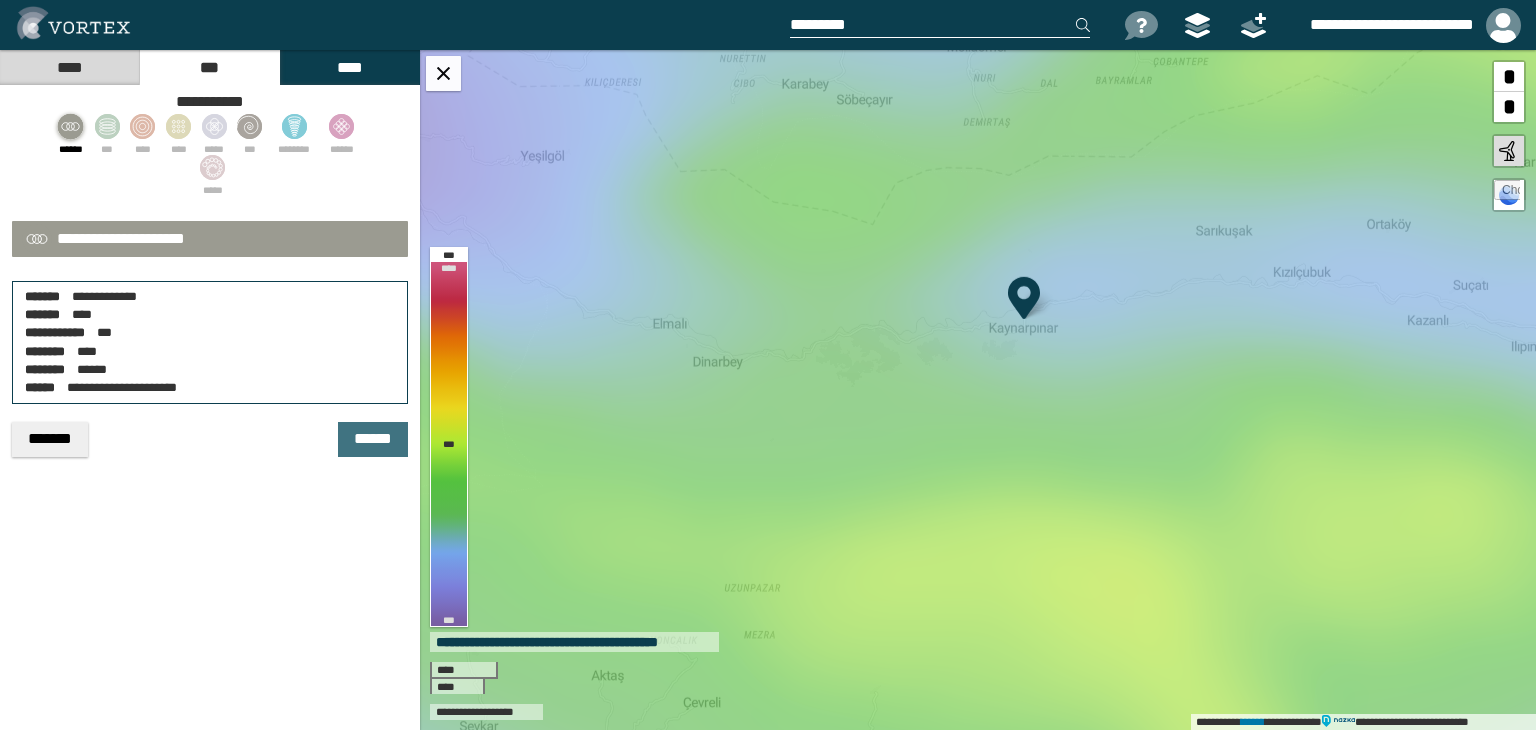 scroll, scrollTop: 0, scrollLeft: 0, axis: both 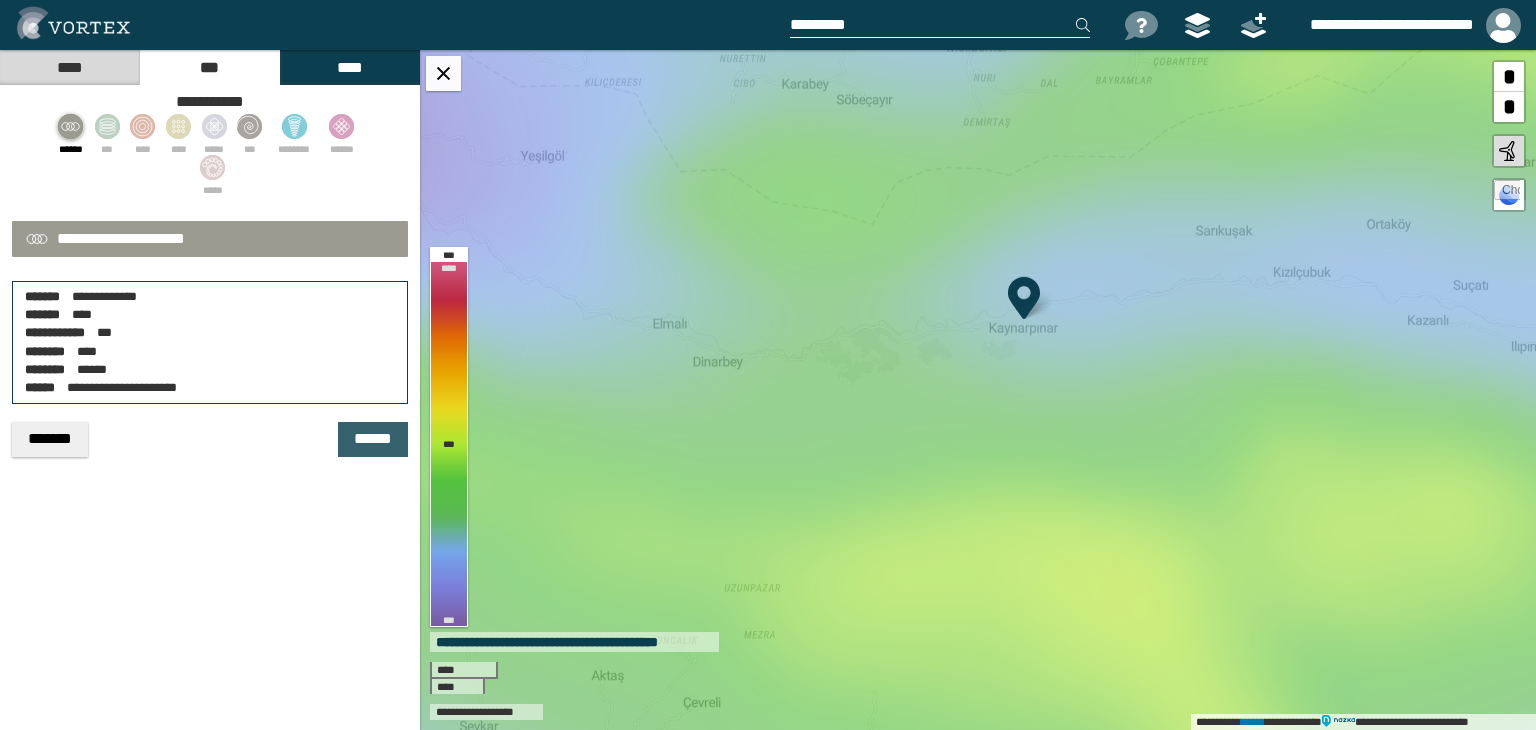 click on "******" at bounding box center [373, 439] 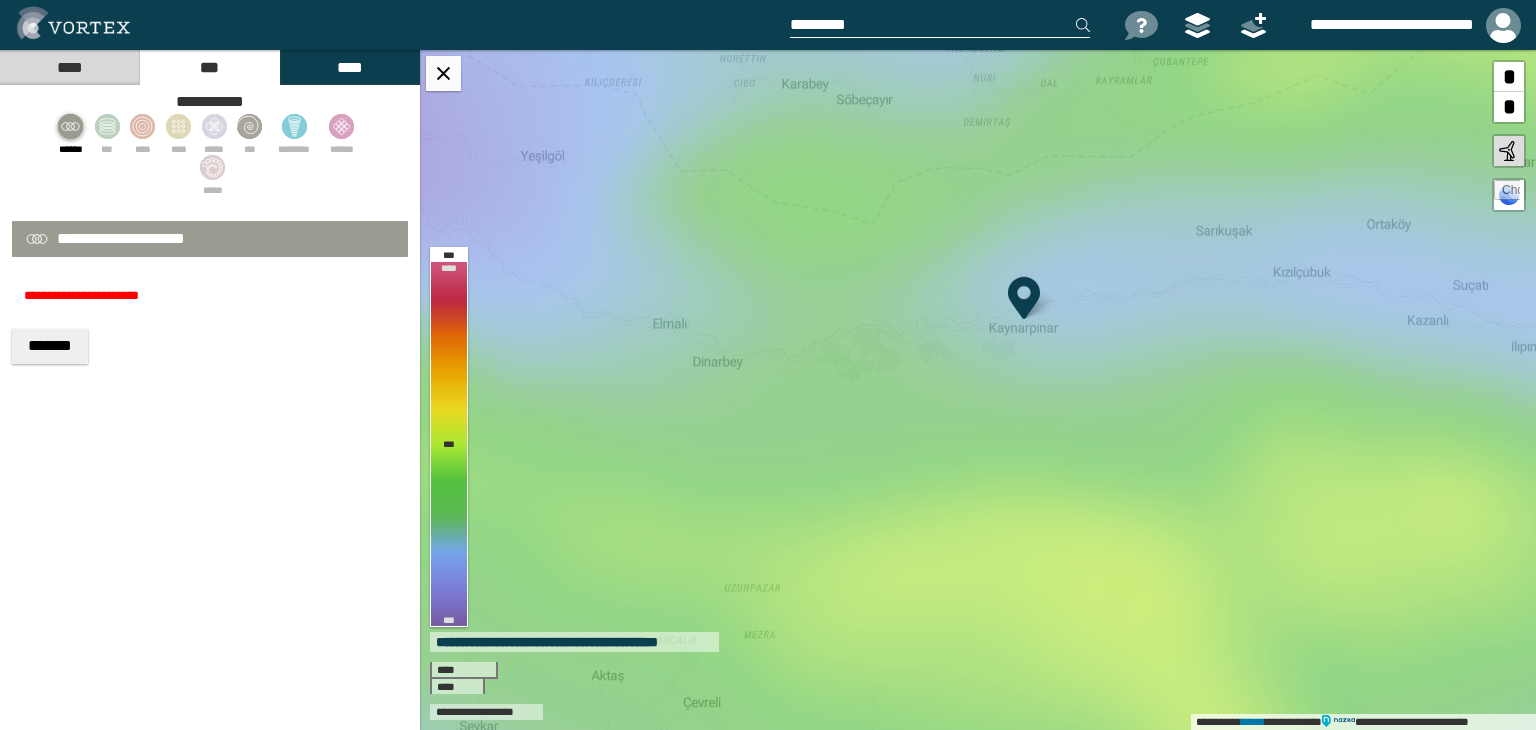 click on "*******" at bounding box center (50, 346) 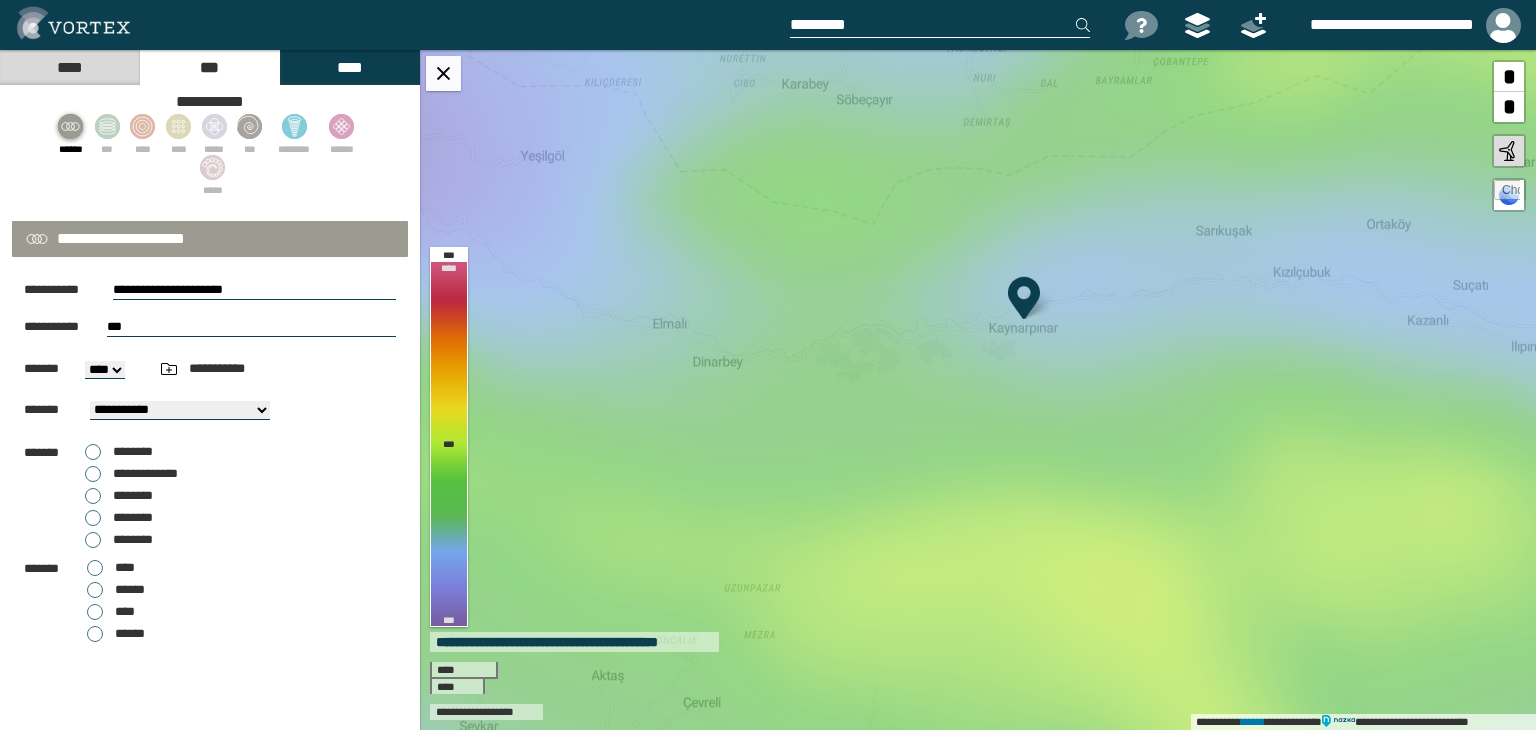 click on "******" at bounding box center [116, 590] 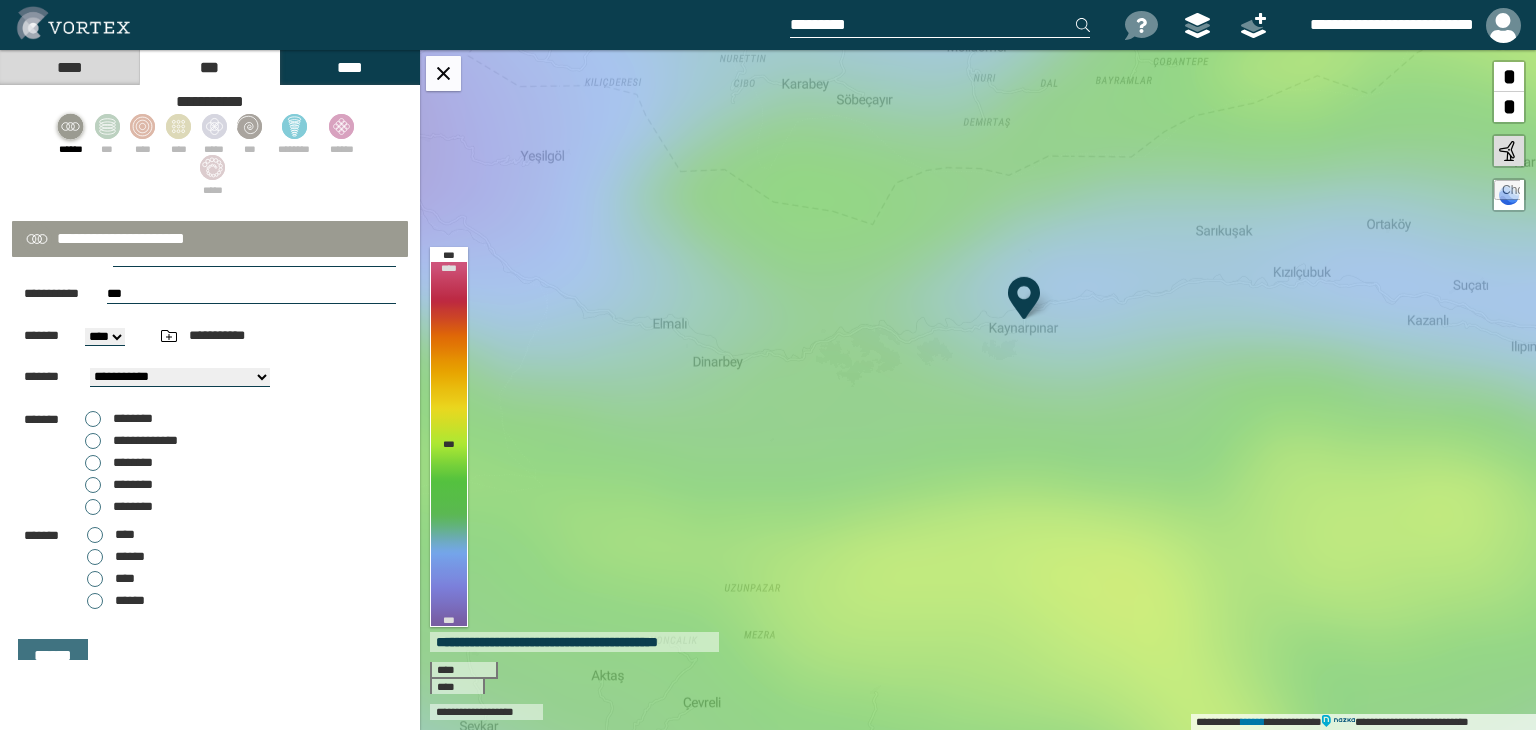 scroll, scrollTop: 52, scrollLeft: 0, axis: vertical 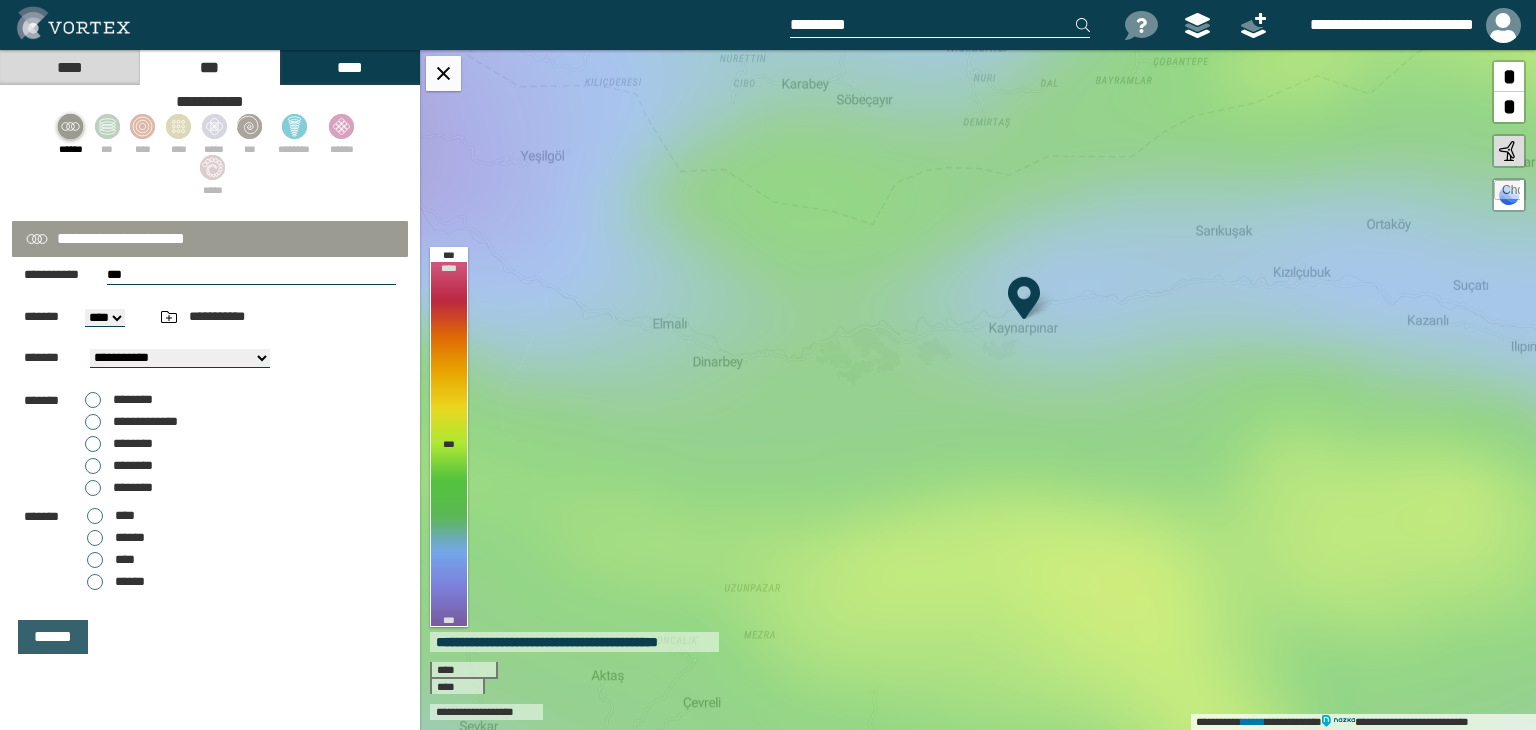 click on "******" at bounding box center (53, 637) 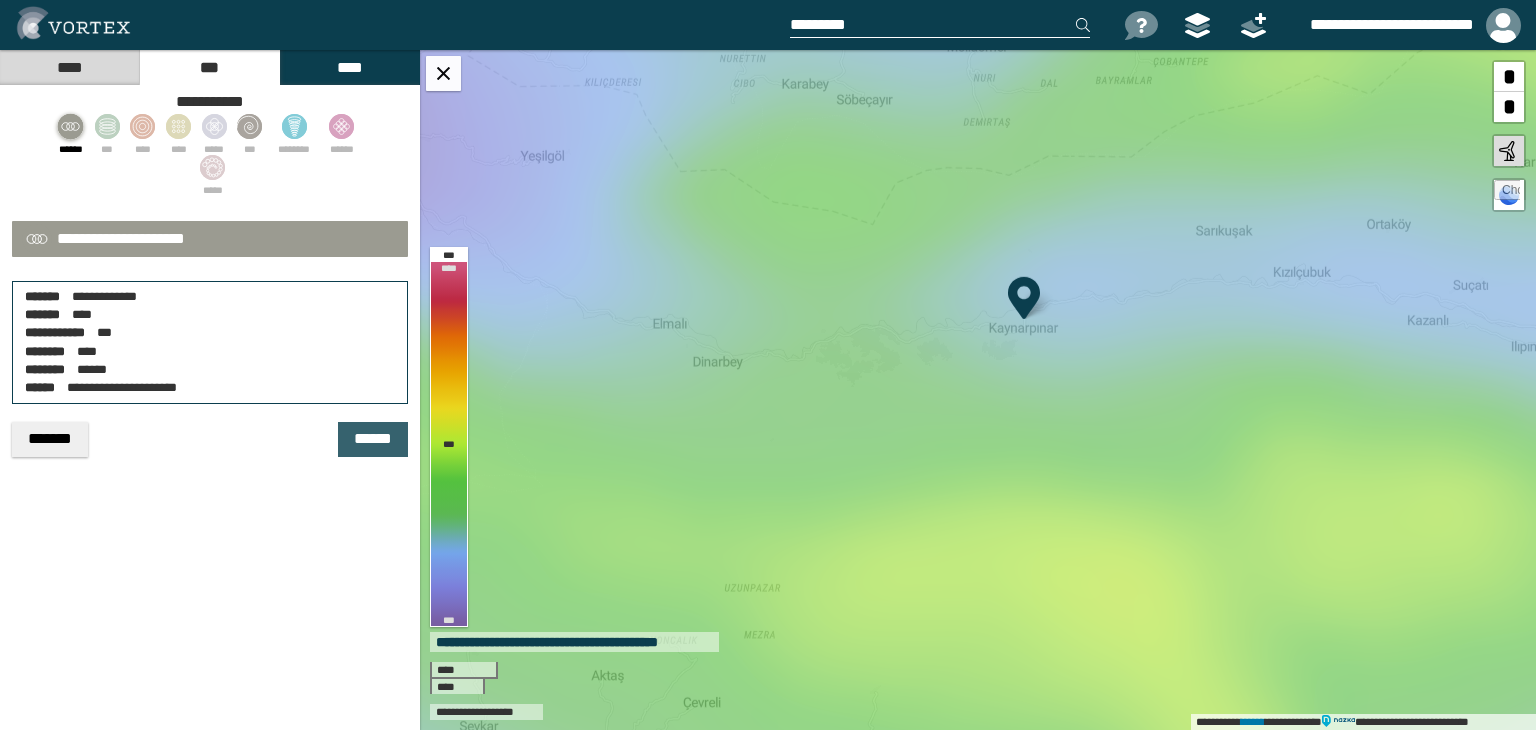 click on "******" at bounding box center (373, 439) 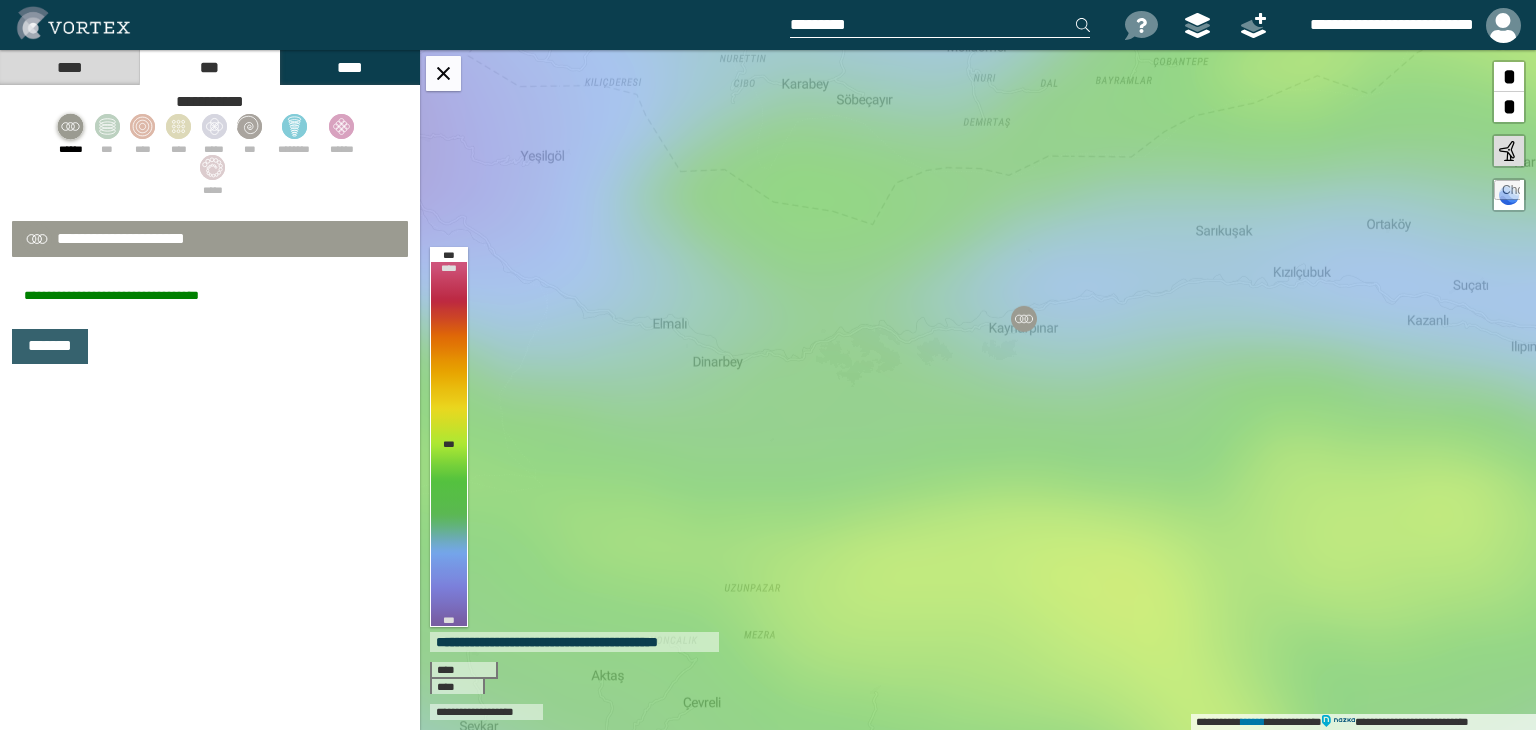 click on "*******" at bounding box center [50, 346] 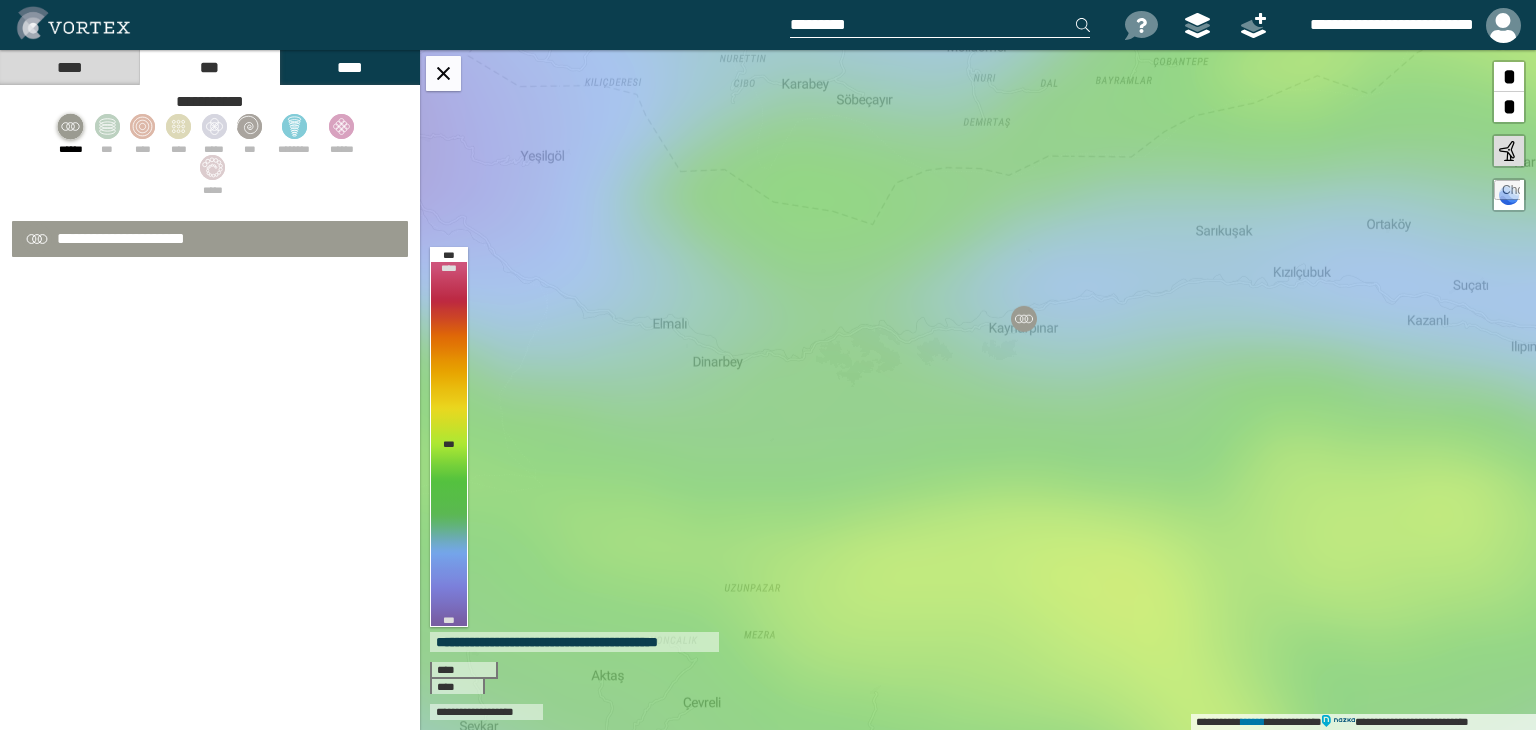 select on "**" 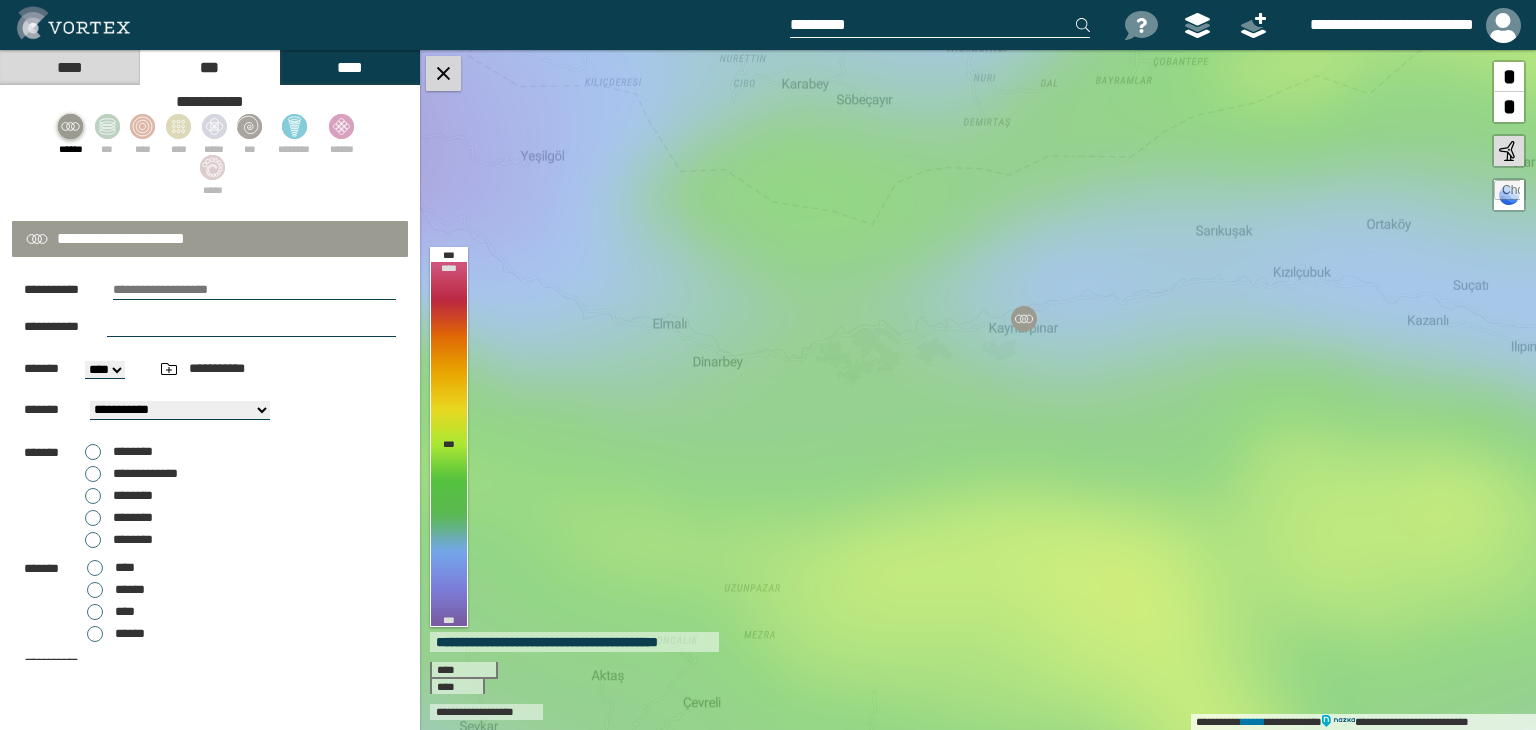 click at bounding box center [443, 73] 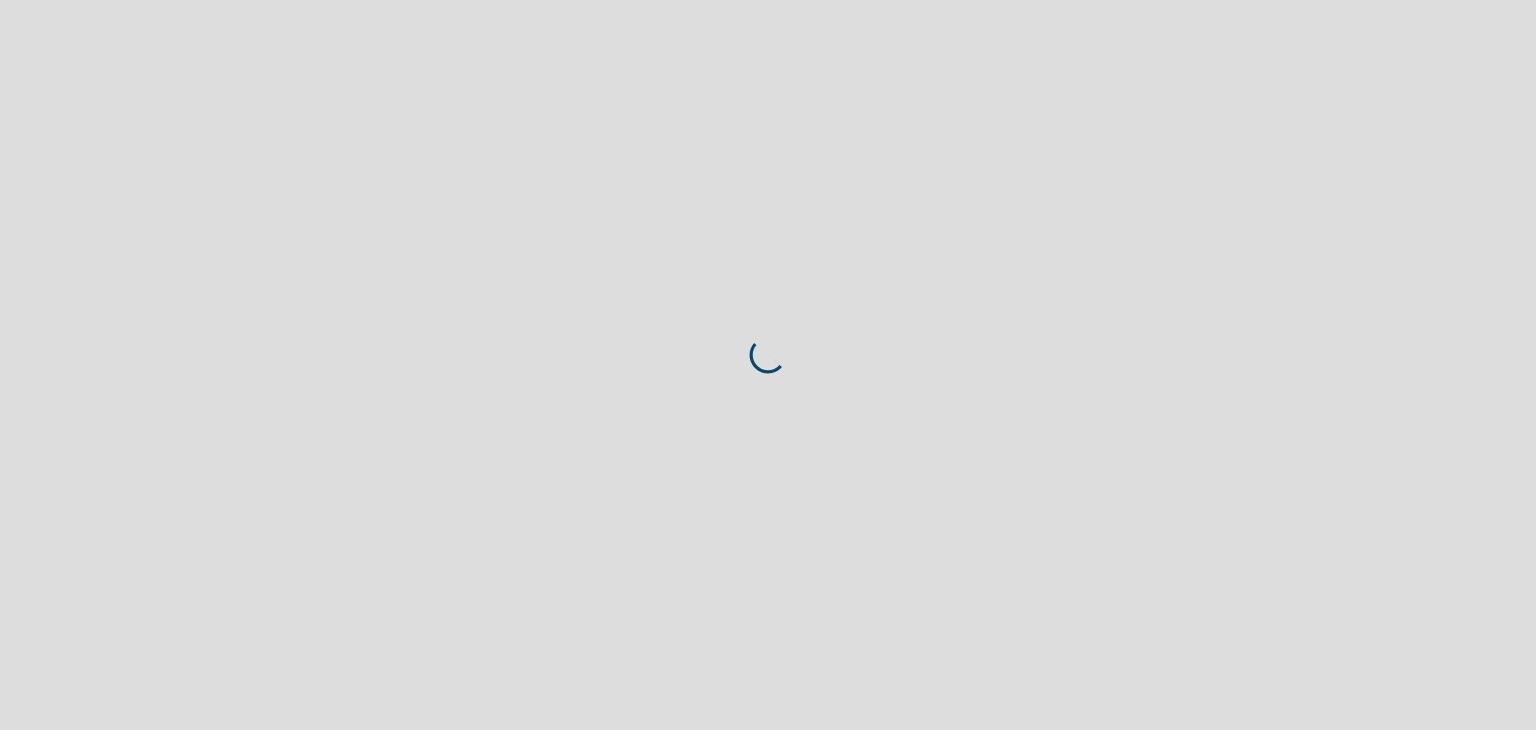 scroll, scrollTop: 0, scrollLeft: 0, axis: both 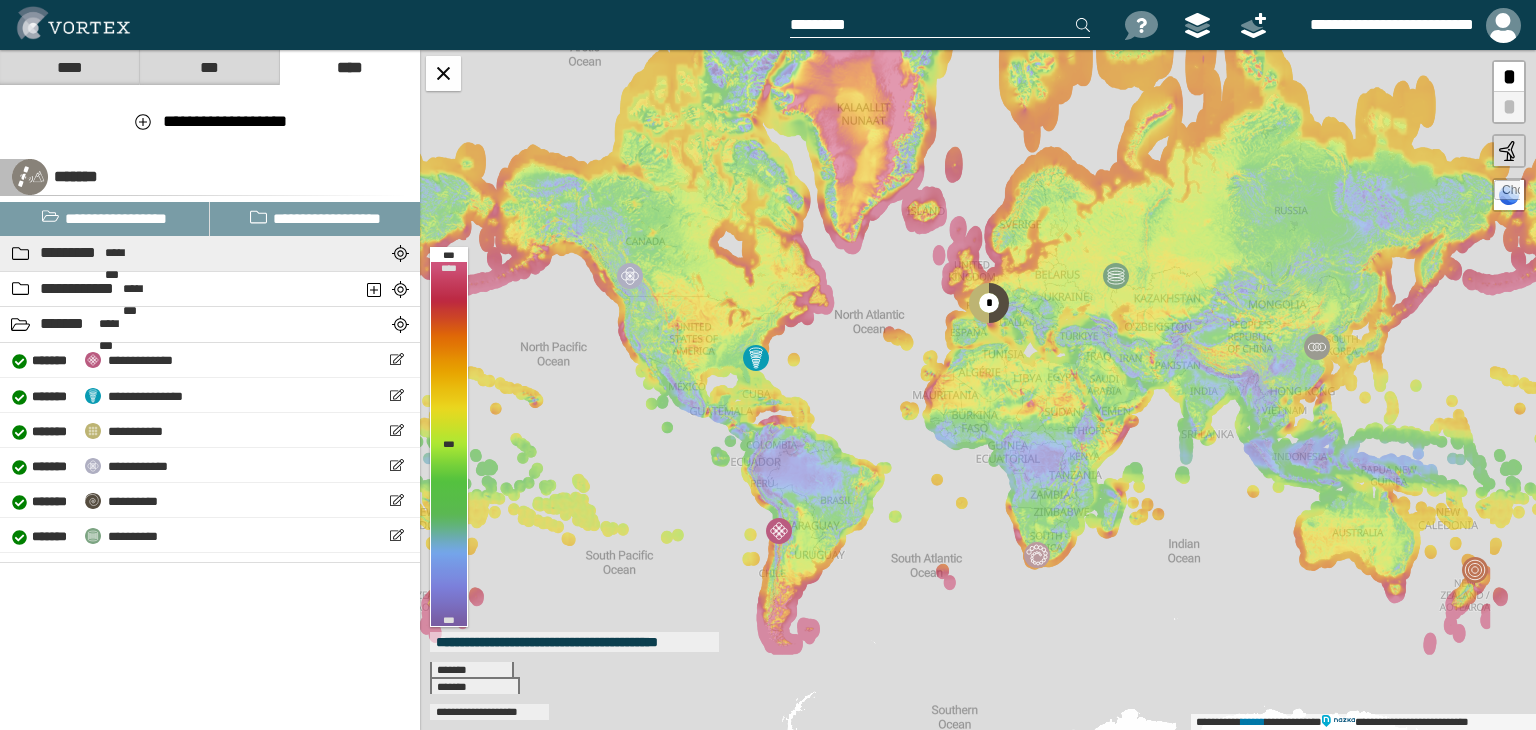 click on "********* ********" at bounding box center (165, 253) 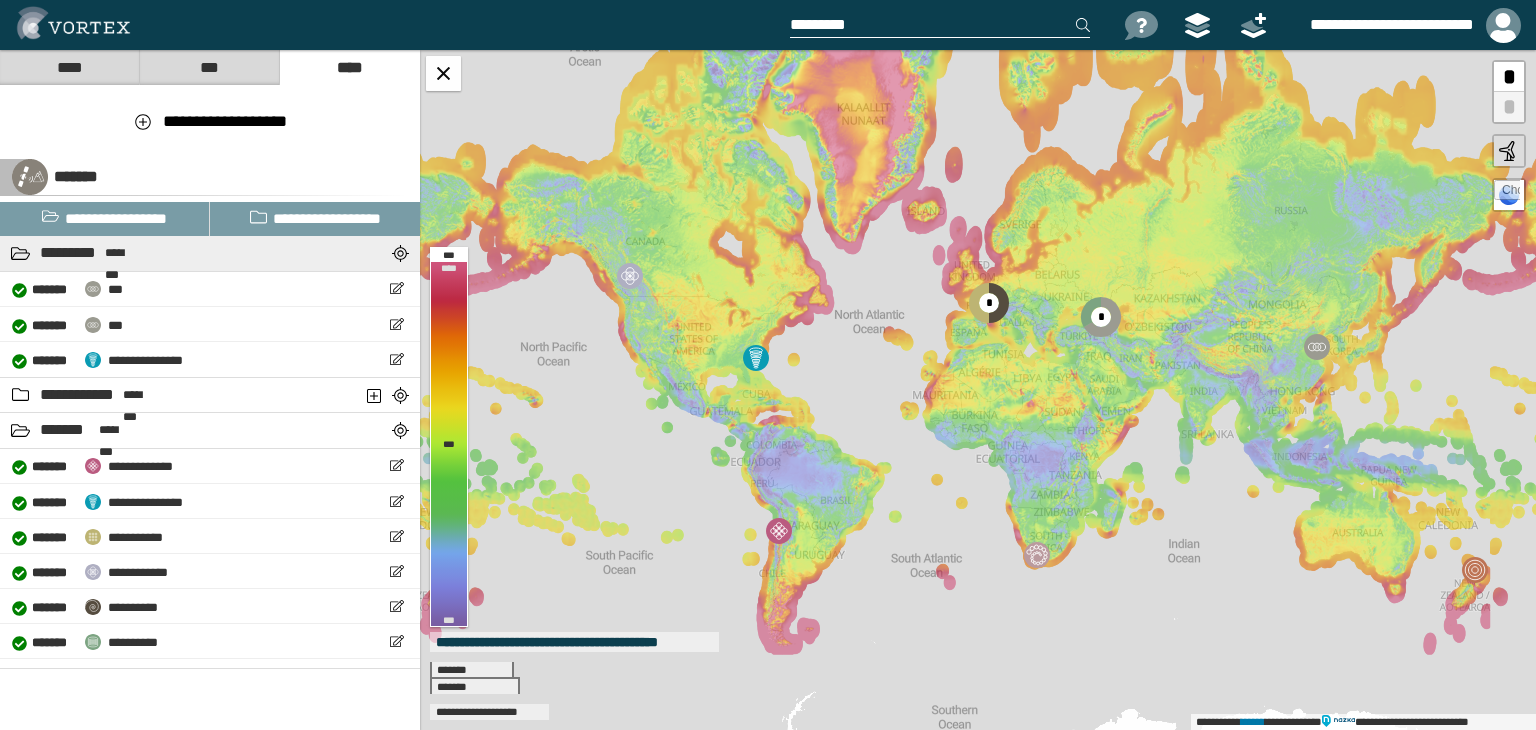 click on "********" at bounding box center (124, 253) 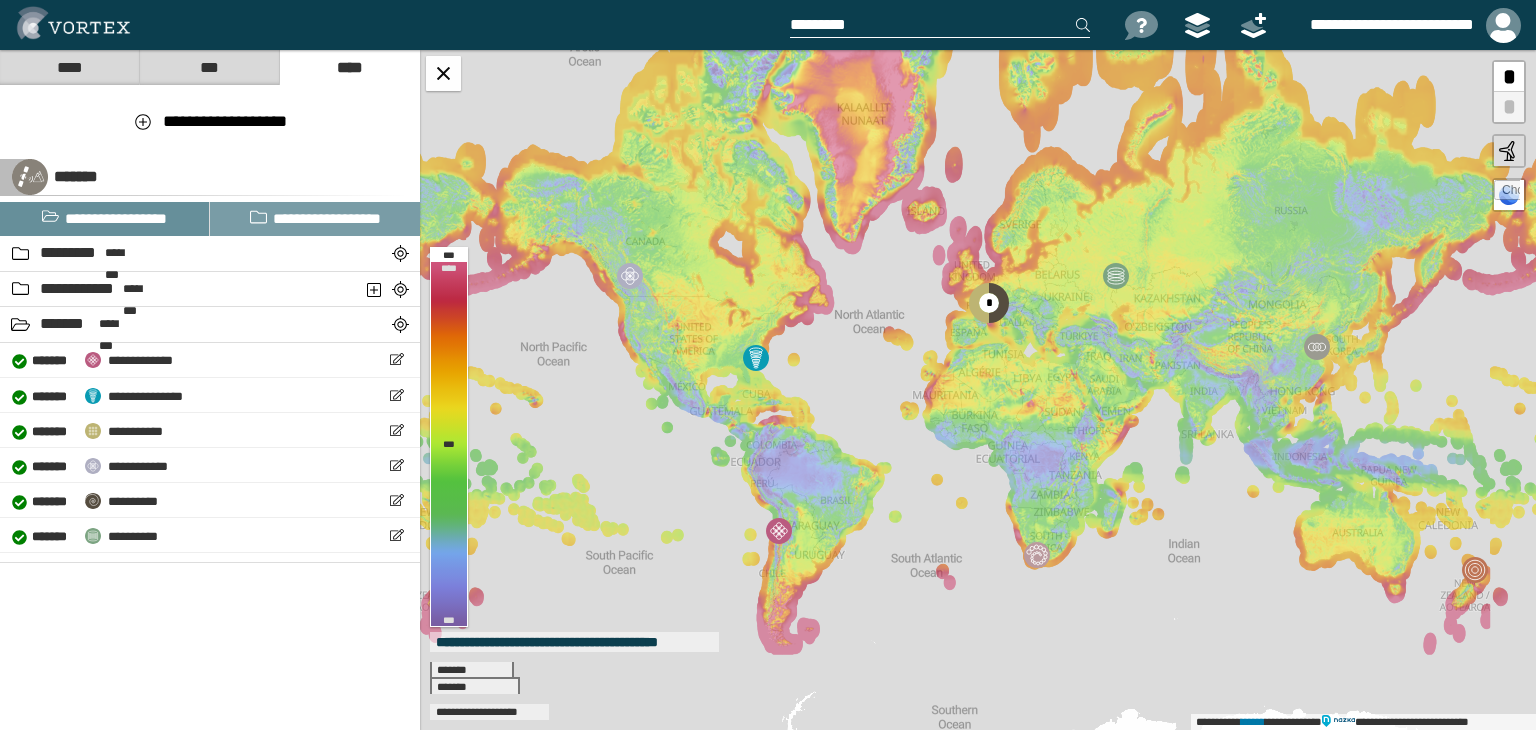 click on "**********" at bounding box center [105, 219] 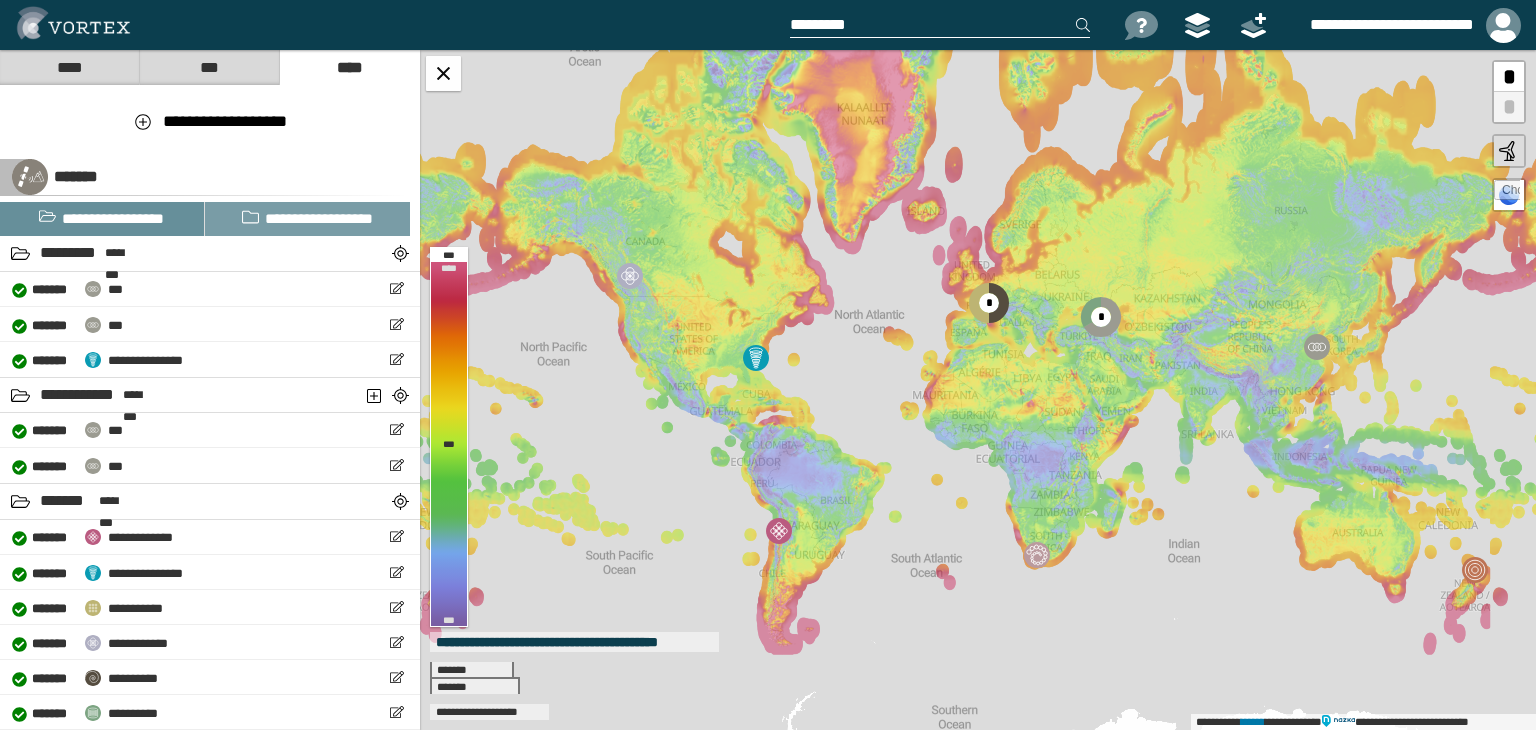 click on "**********" at bounding box center [102, 219] 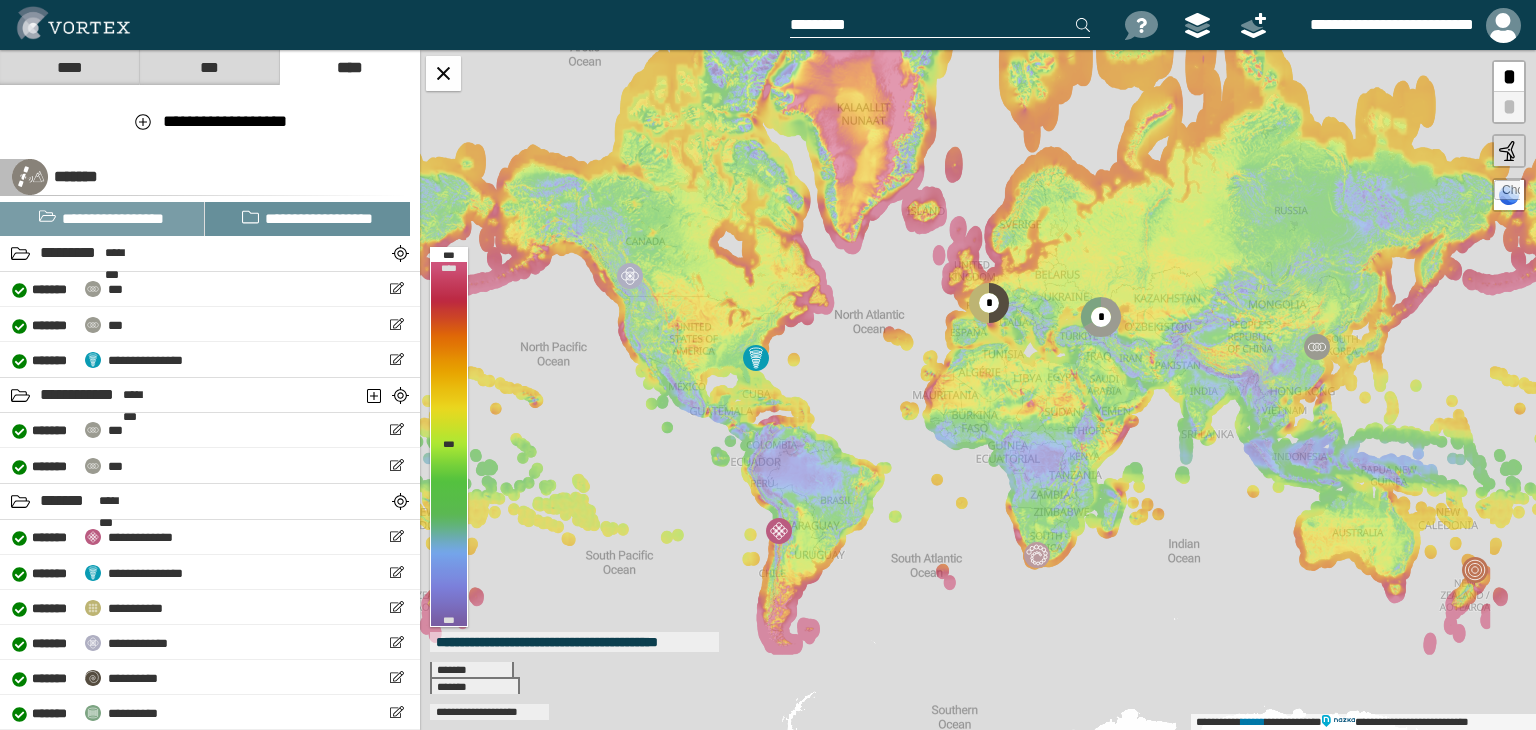 click on "**********" at bounding box center [307, 219] 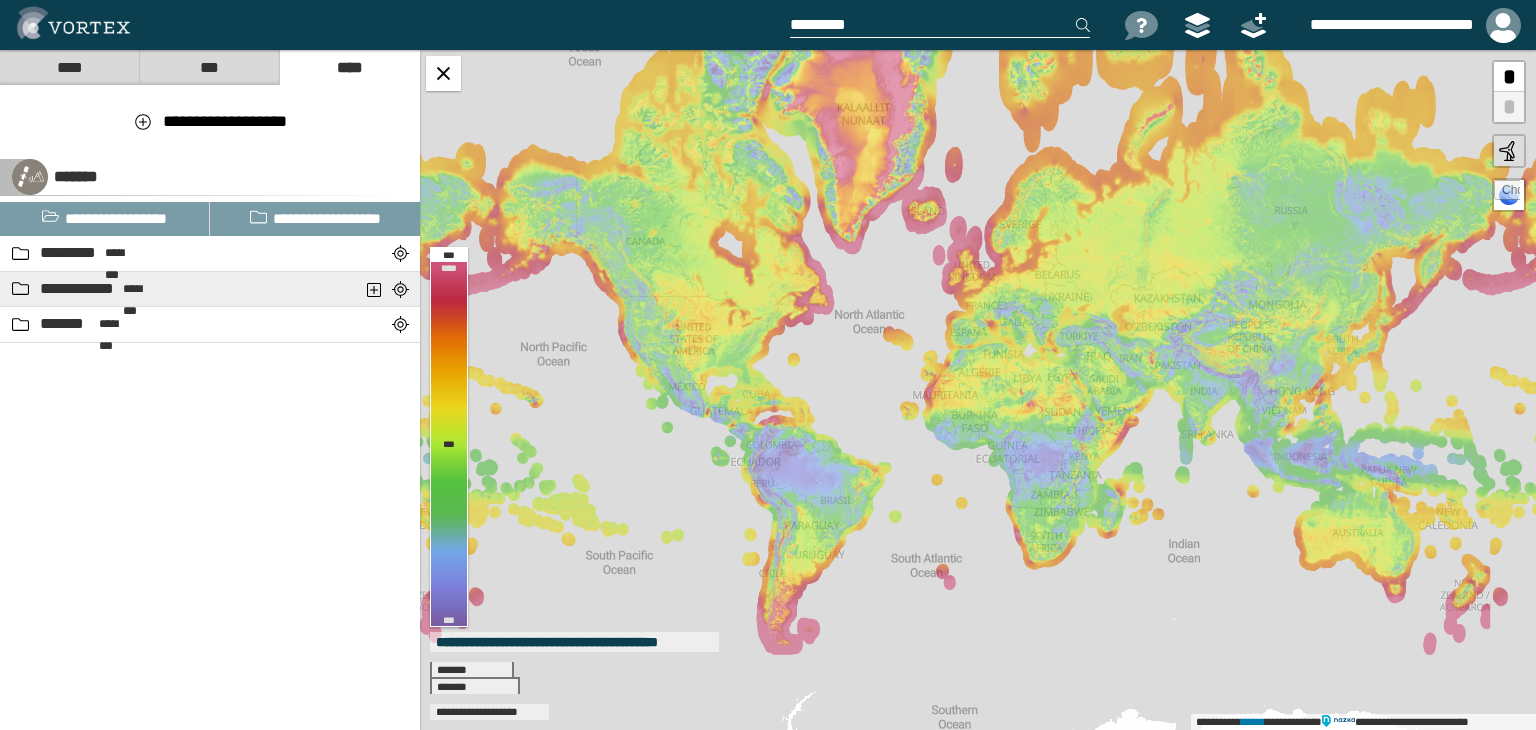 click on "********" at bounding box center (142, 289) 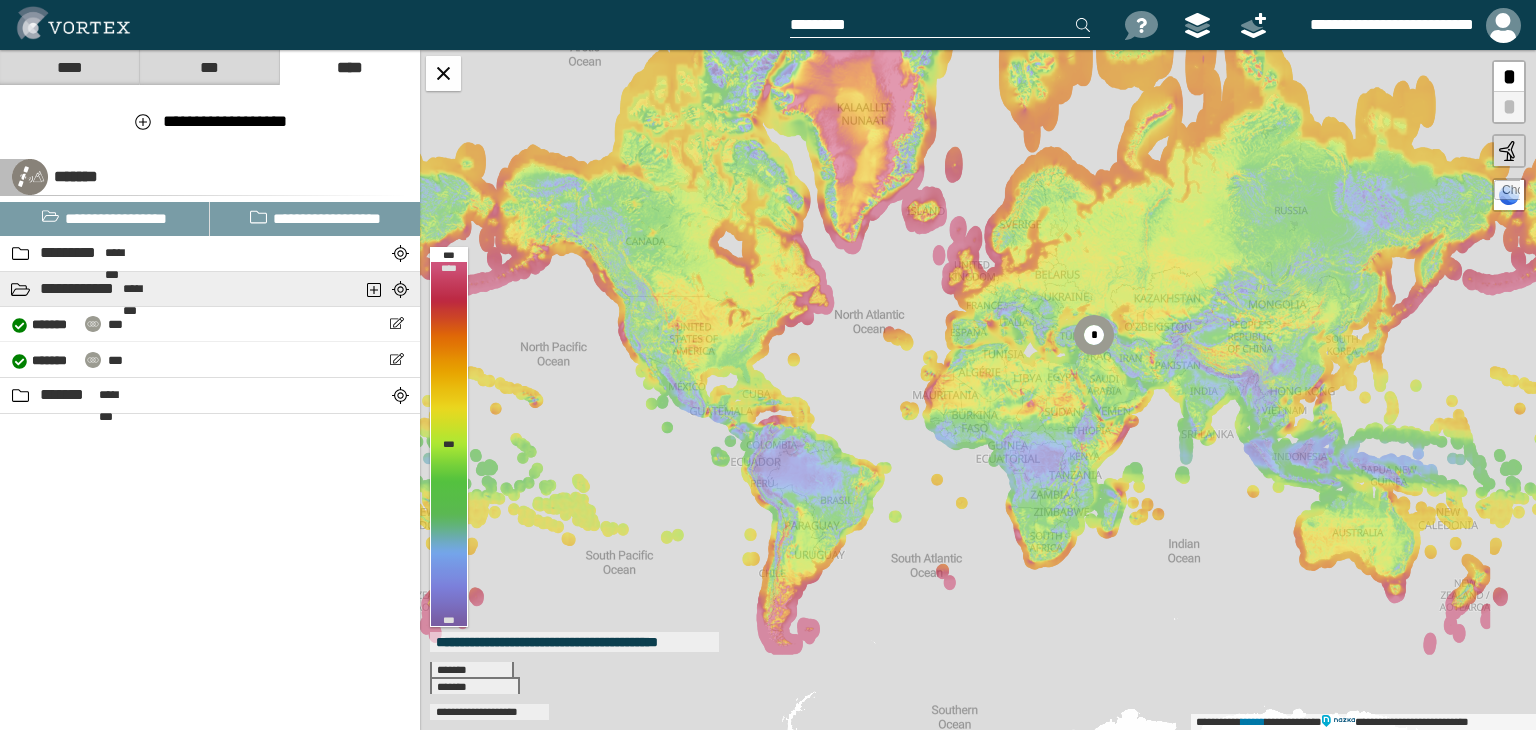 click on "********" at bounding box center [142, 289] 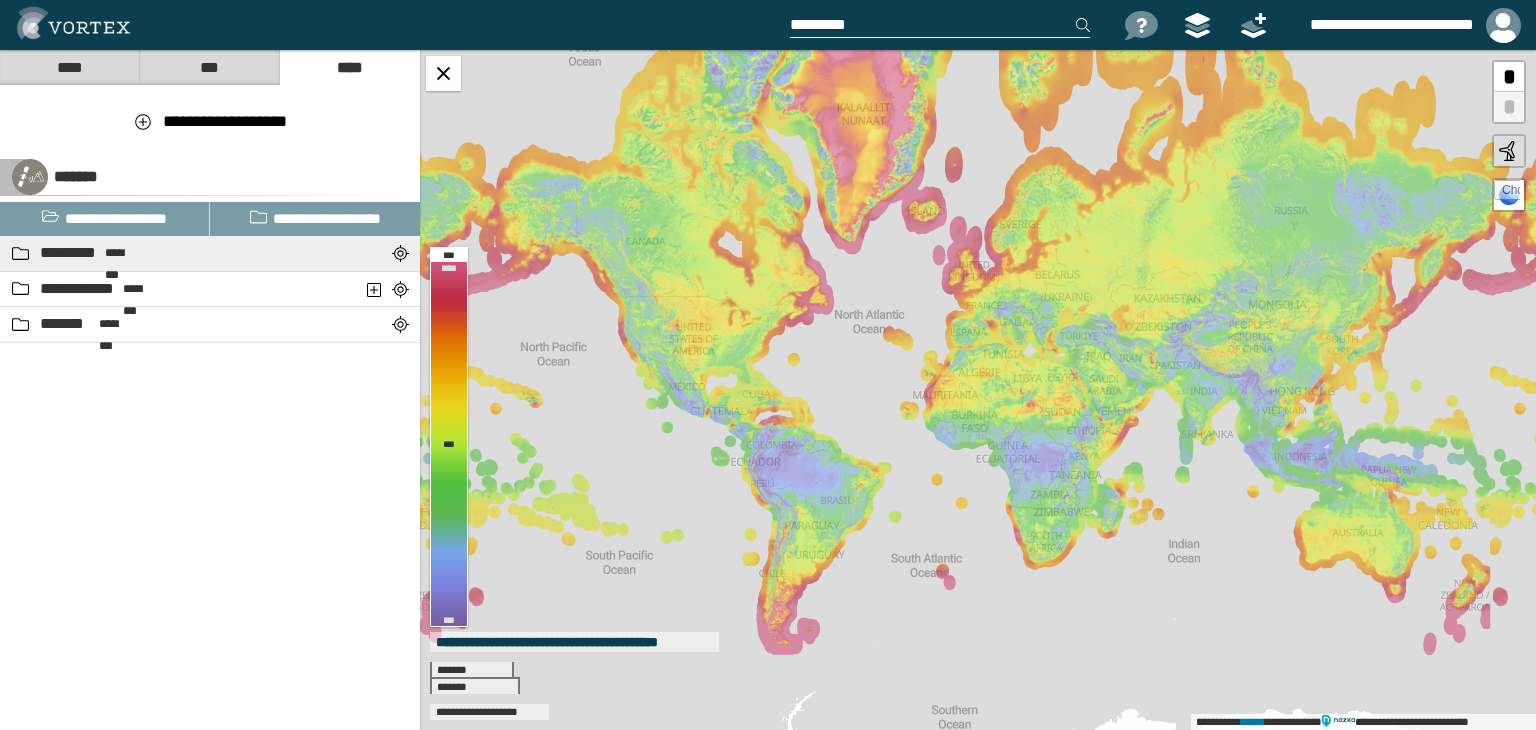 click on "********" at bounding box center [124, 253] 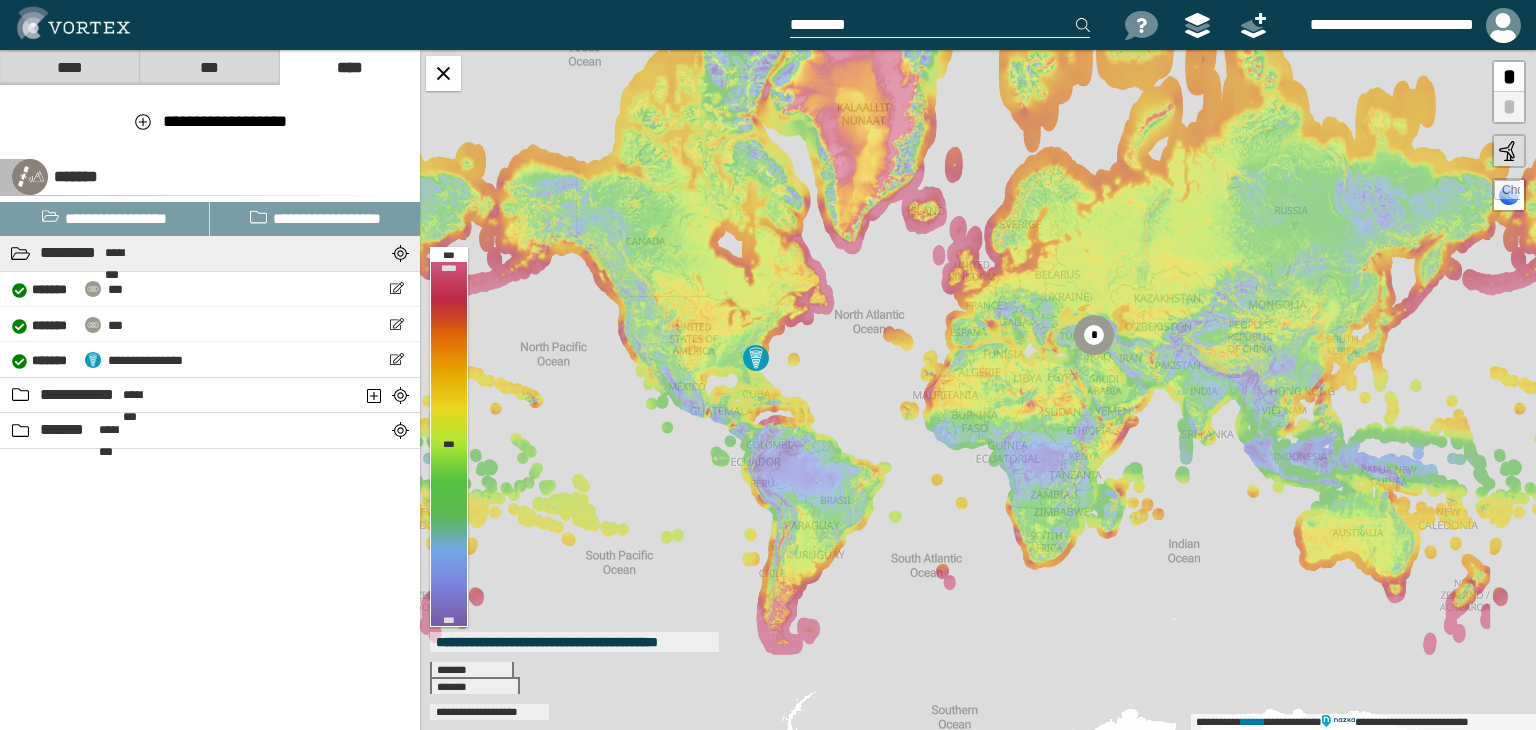 click on "********" at bounding box center (124, 253) 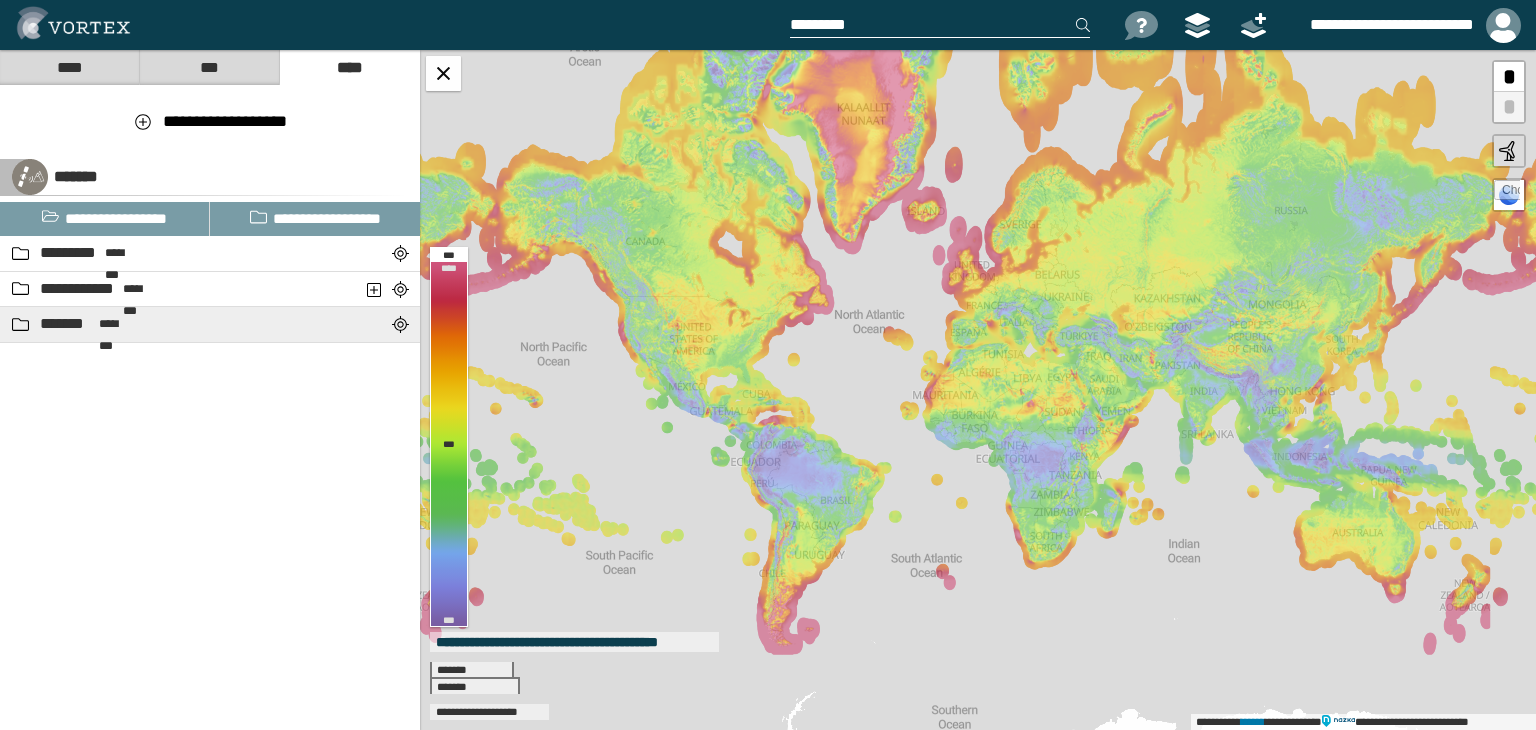 click on "******* ********" at bounding box center (165, 324) 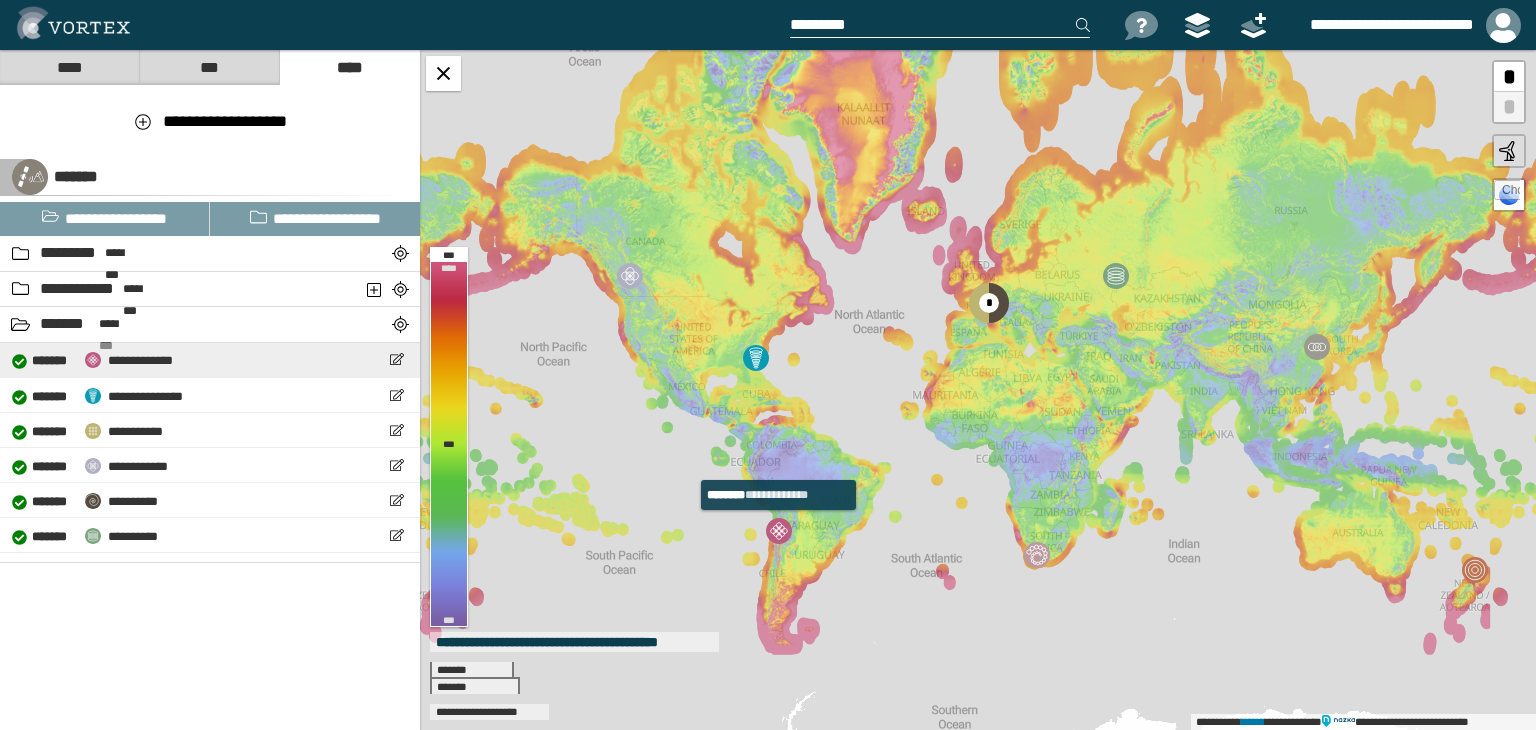 click at bounding box center [93, 360] 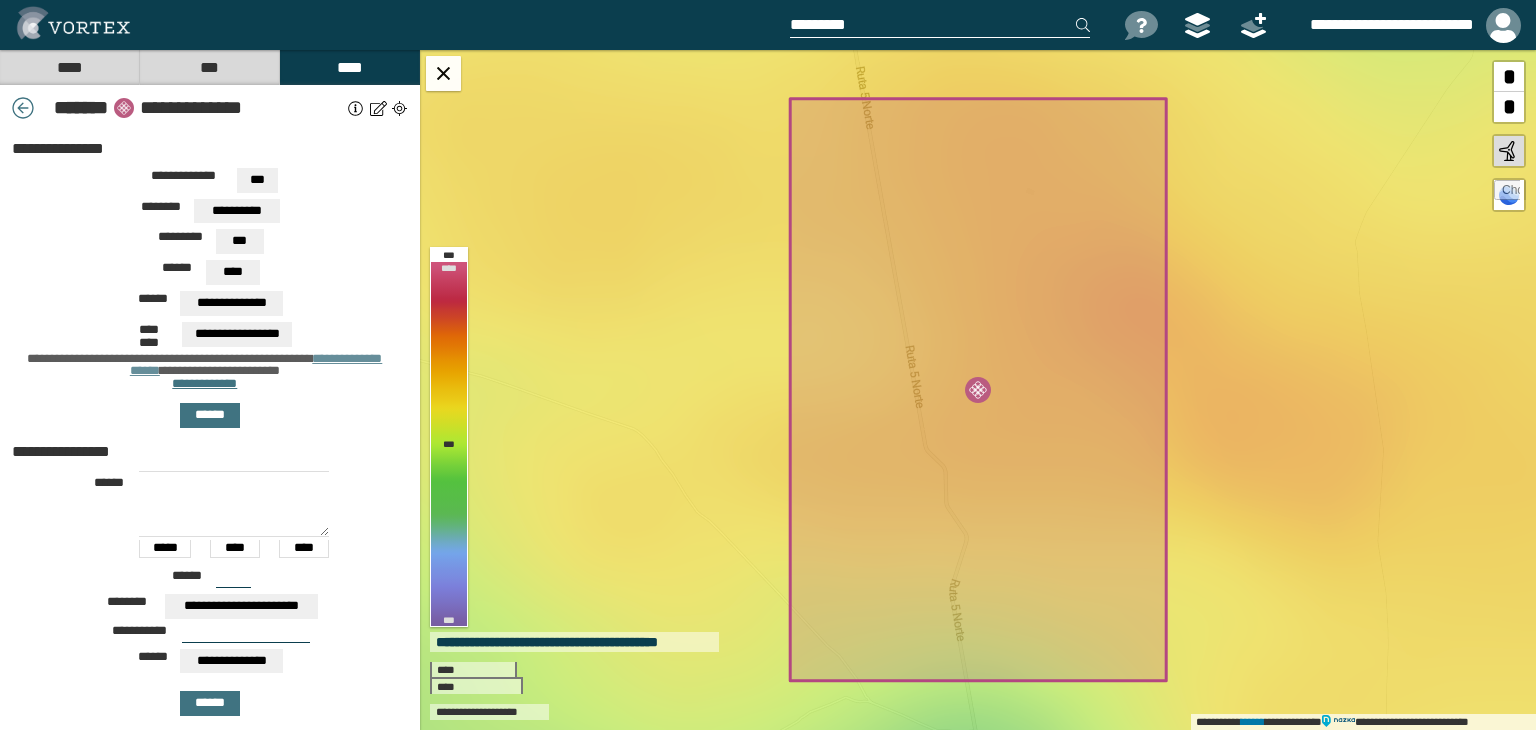 click on "***" at bounding box center [209, 67] 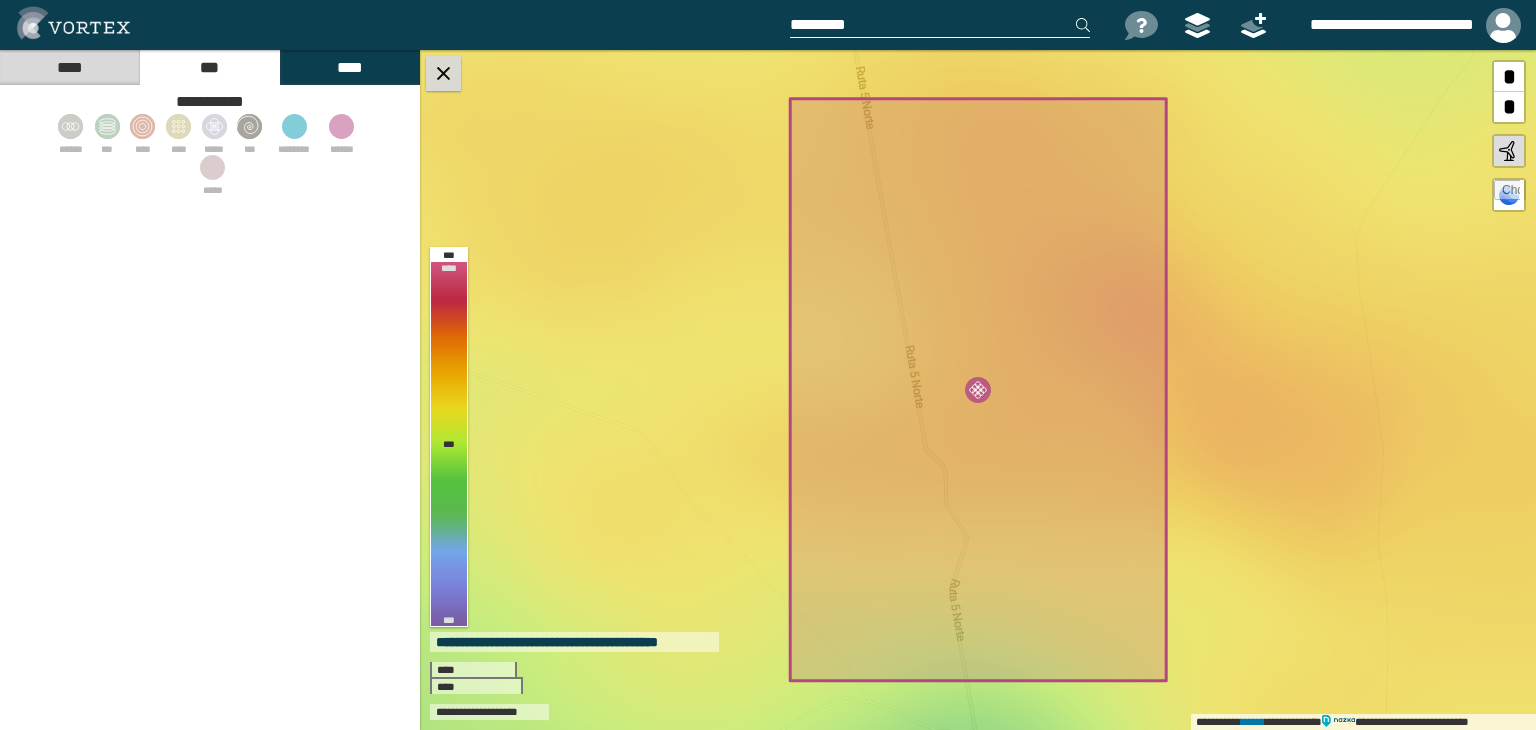 click at bounding box center (443, 73) 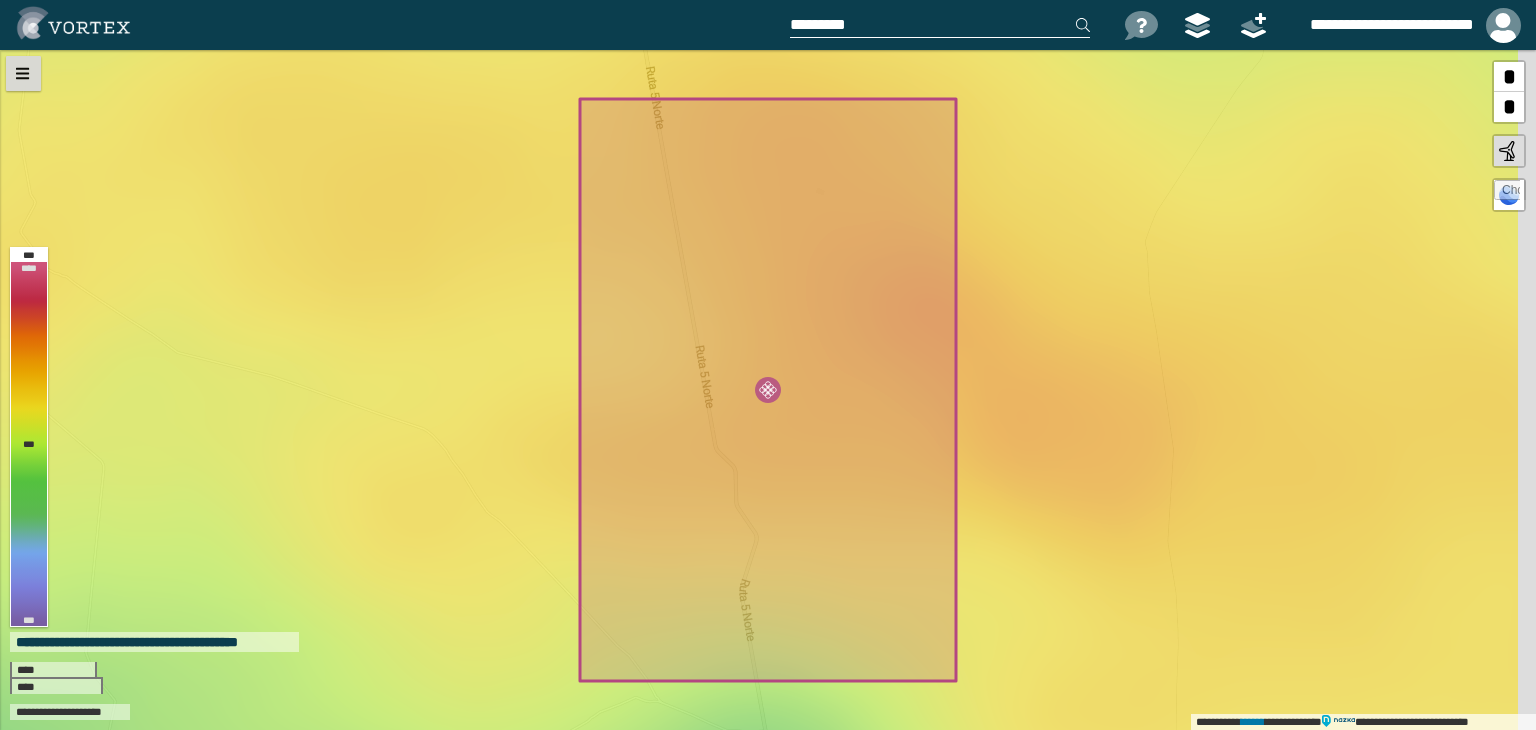 click at bounding box center (23, 73) 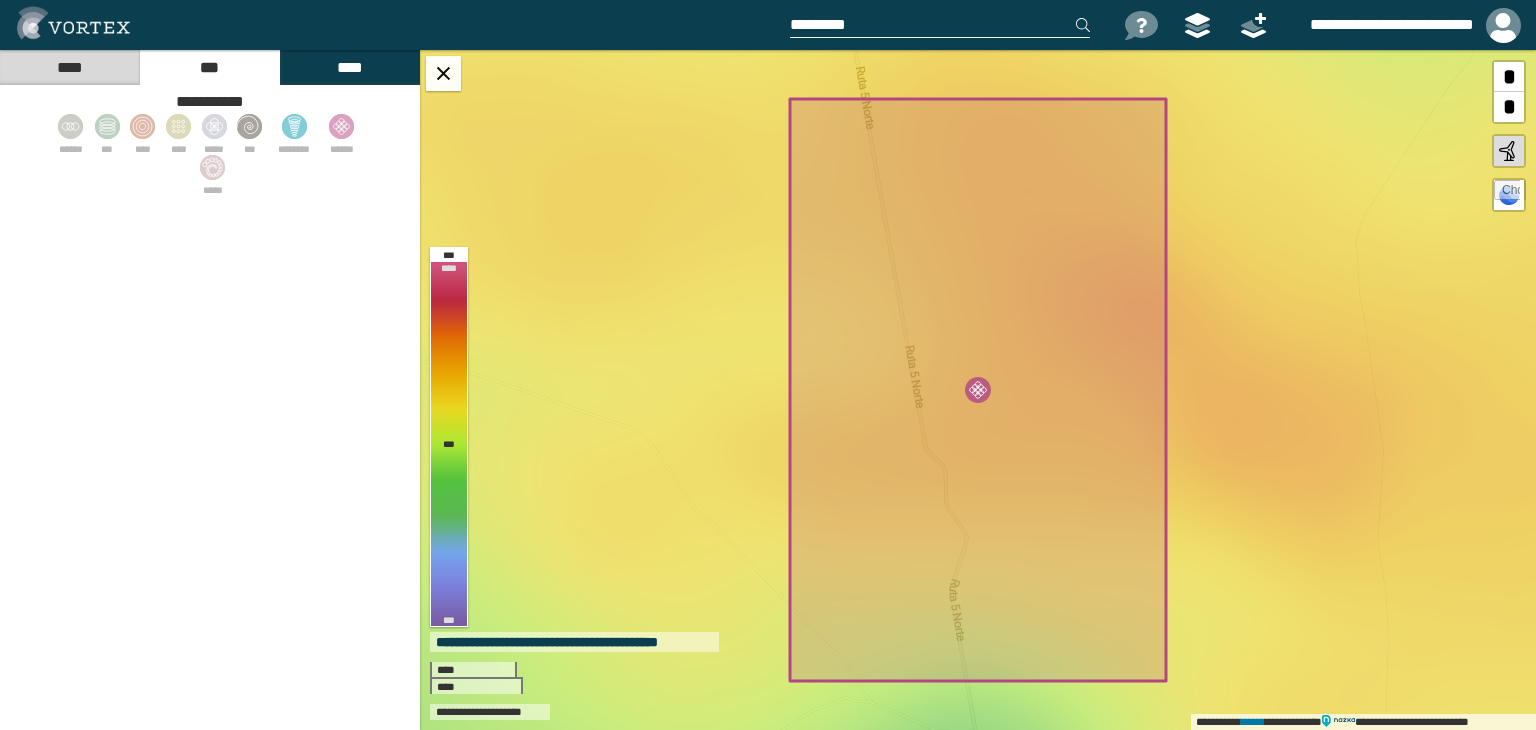 click on "****" at bounding box center (349, 67) 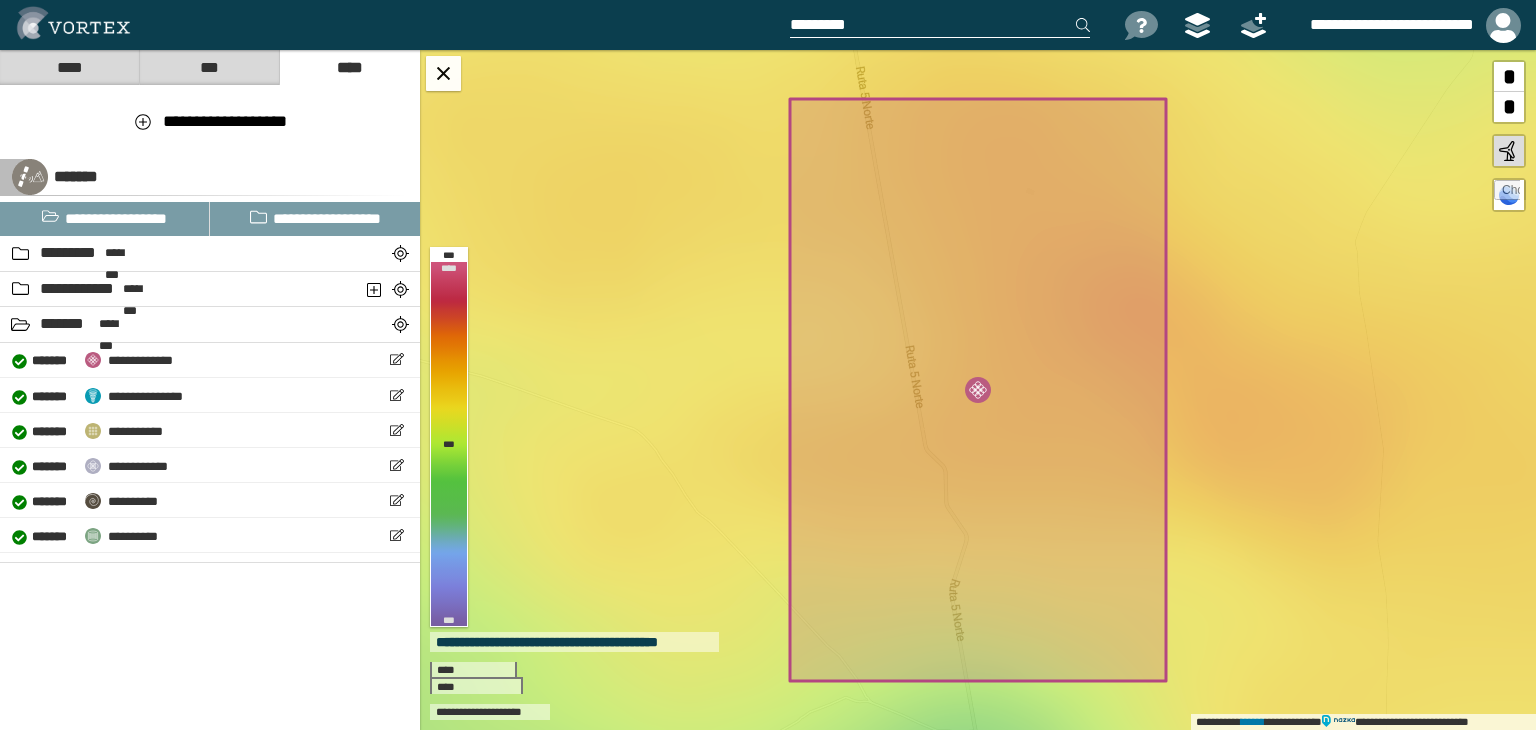 click on "****" at bounding box center (69, 67) 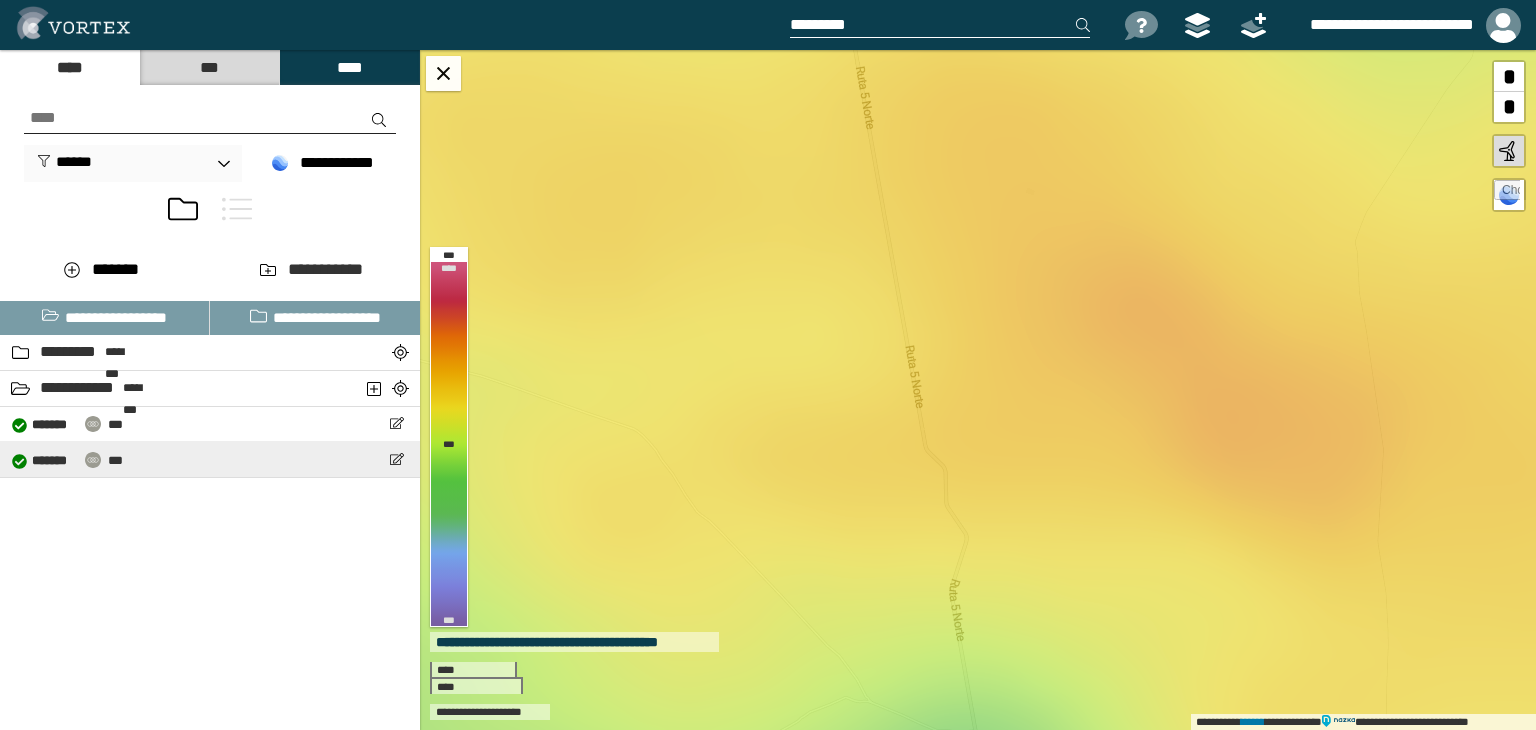 click on "**********" at bounding box center (67, 460) 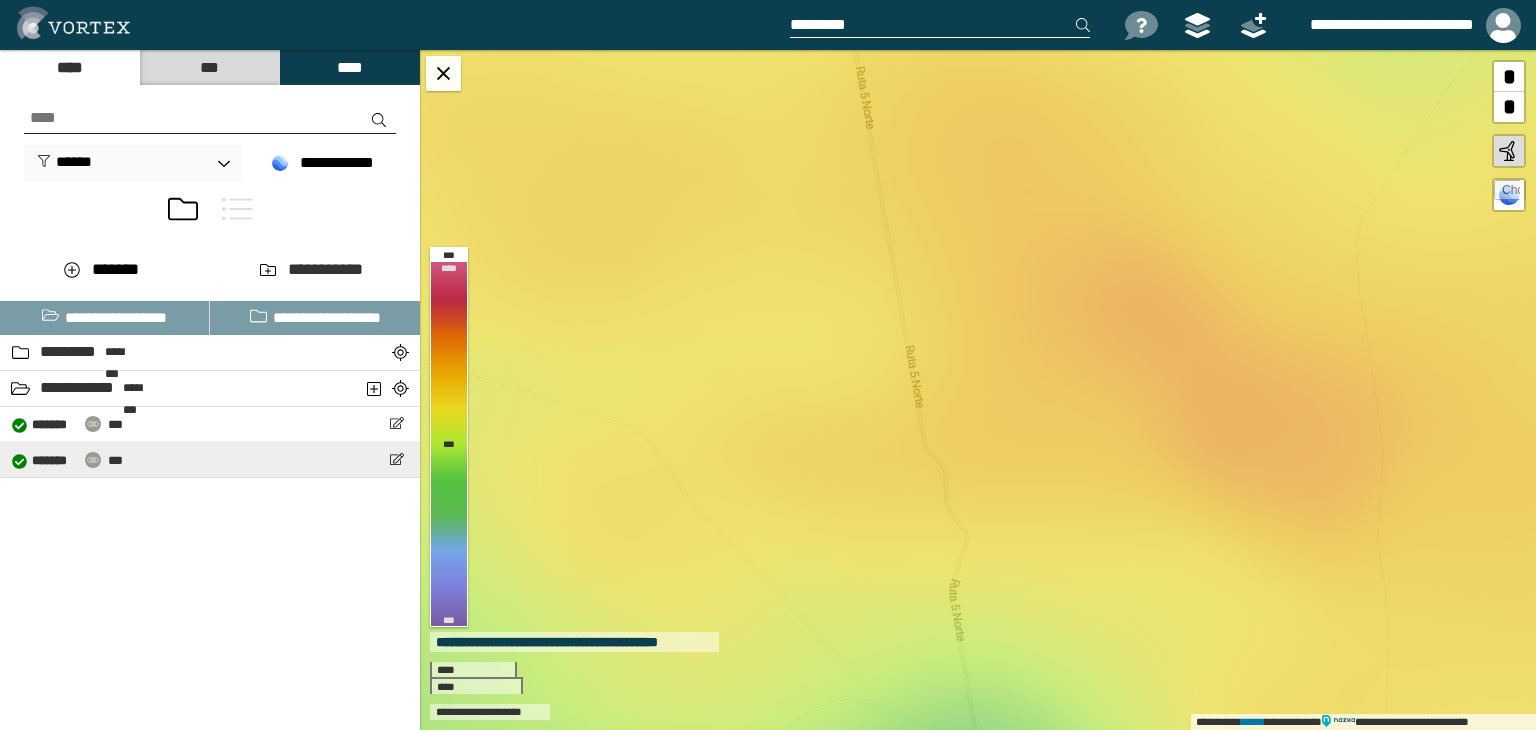 select on "**" 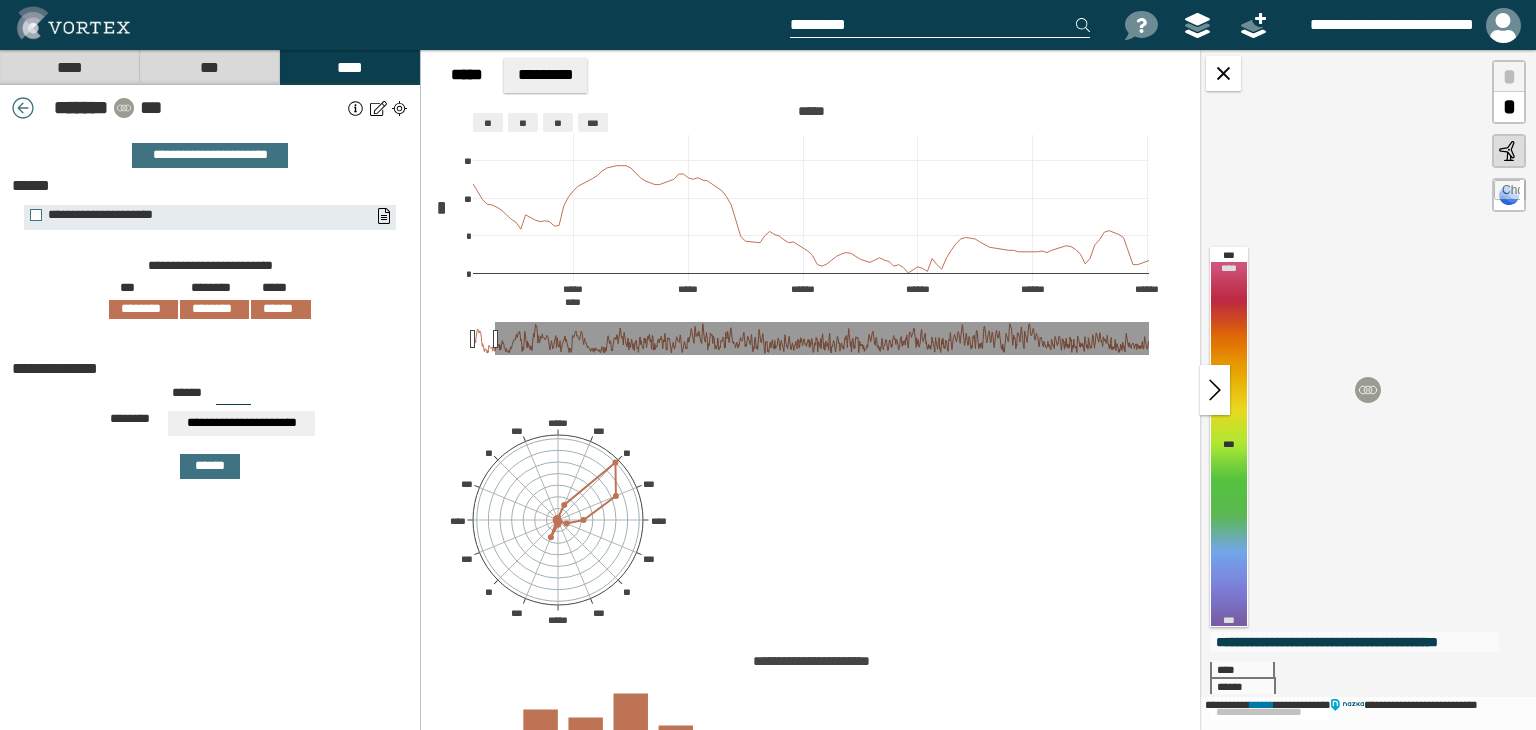 drag, startPoint x: 1114, startPoint y: 336, endPoint x: 497, endPoint y: 338, distance: 617.00323 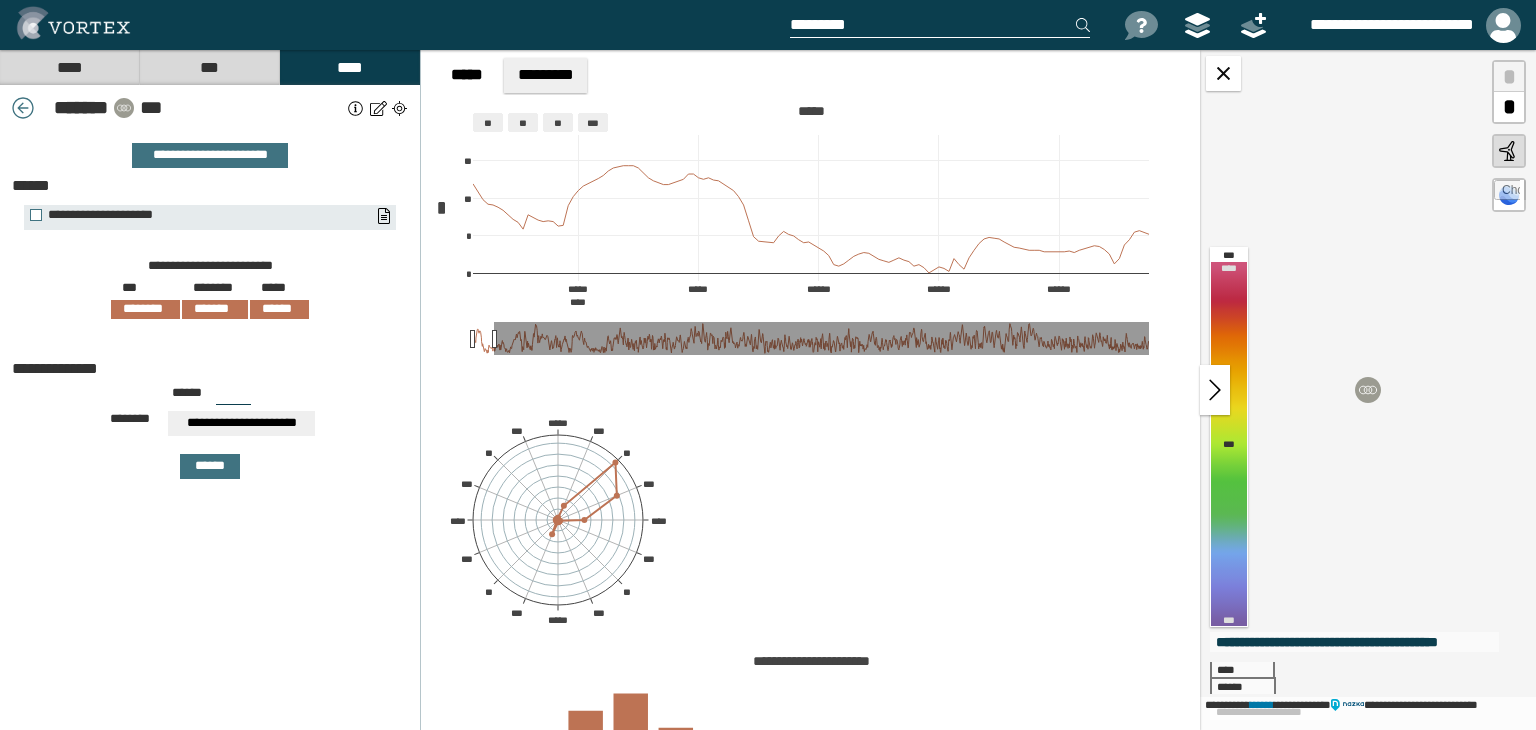 click on "****" at bounding box center [69, 67] 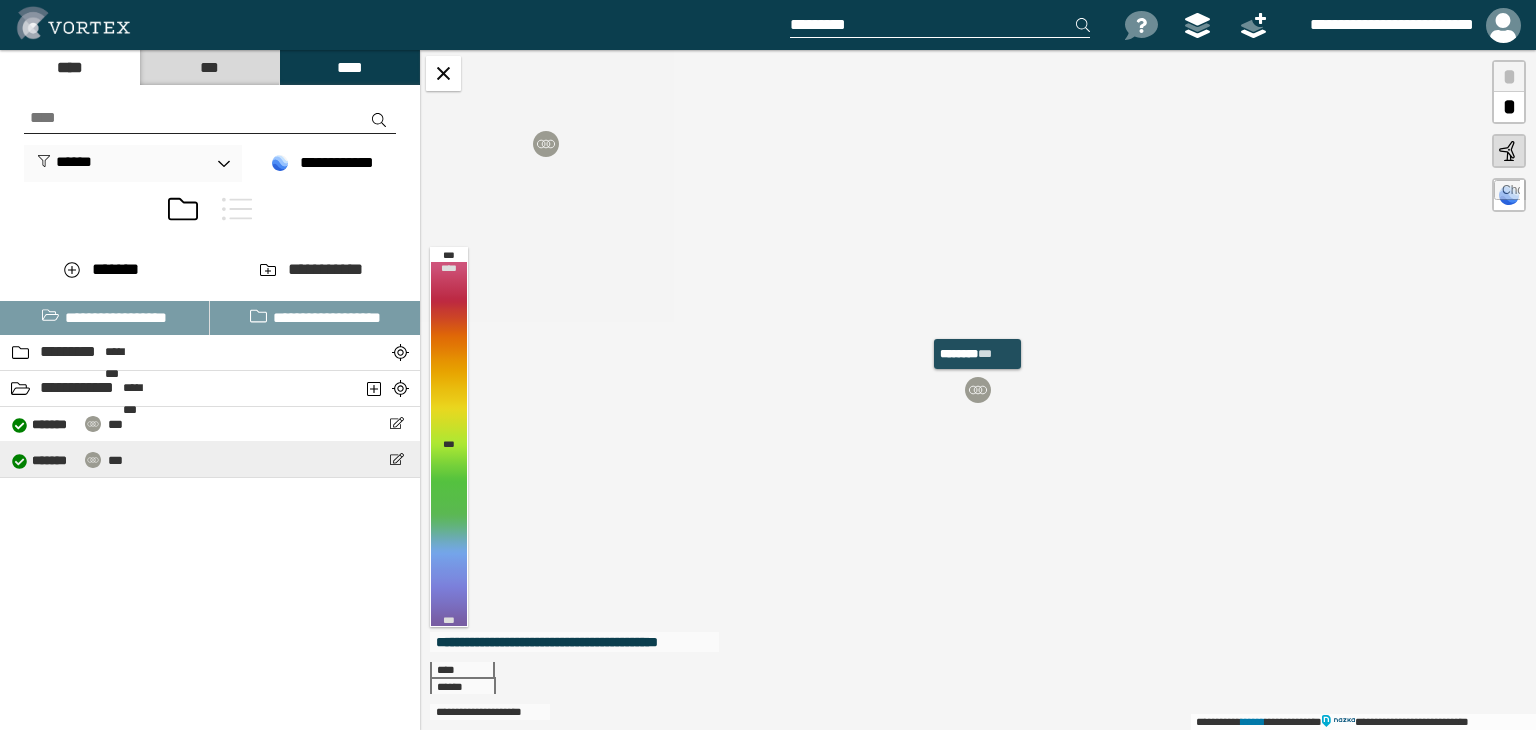 click on "***" at bounding box center [115, 460] 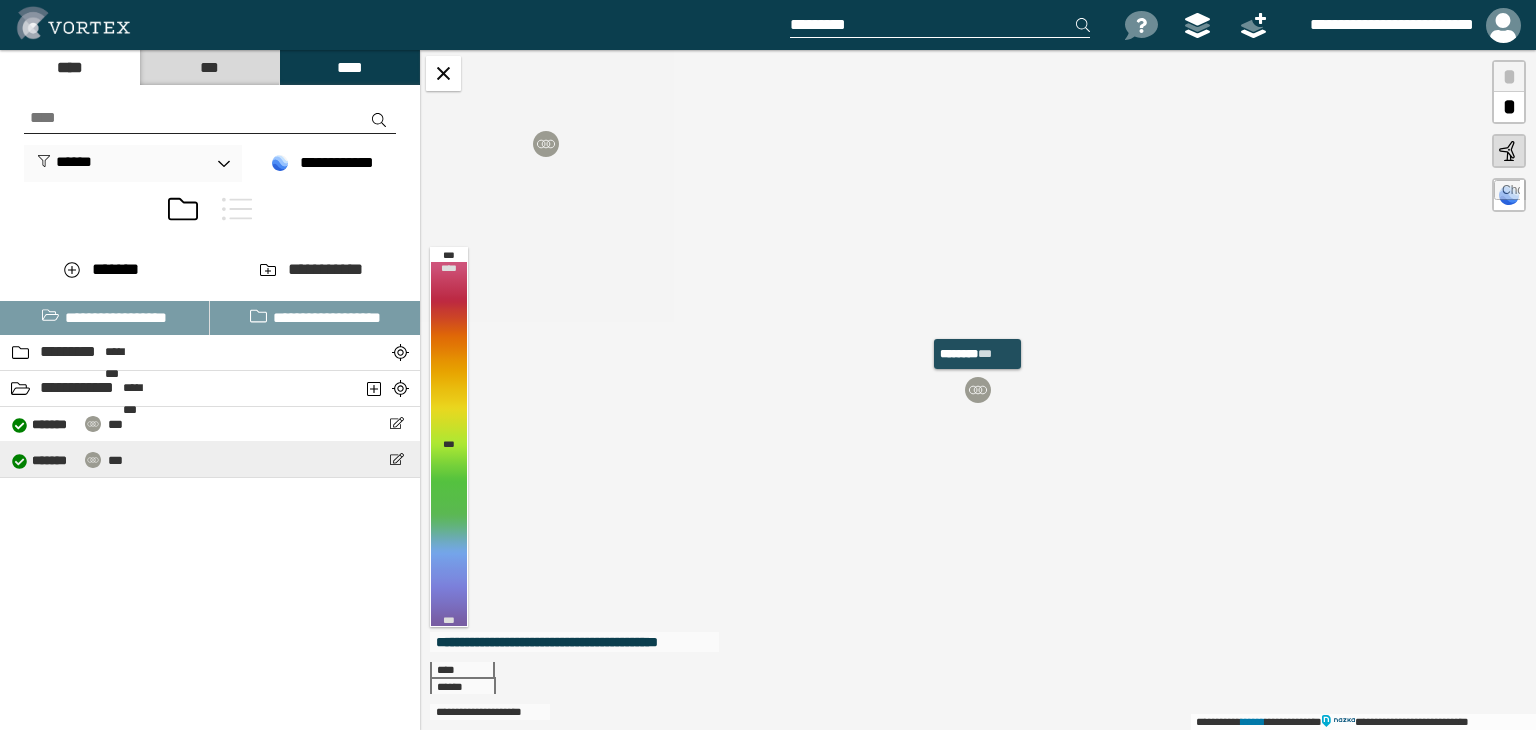 select on "**" 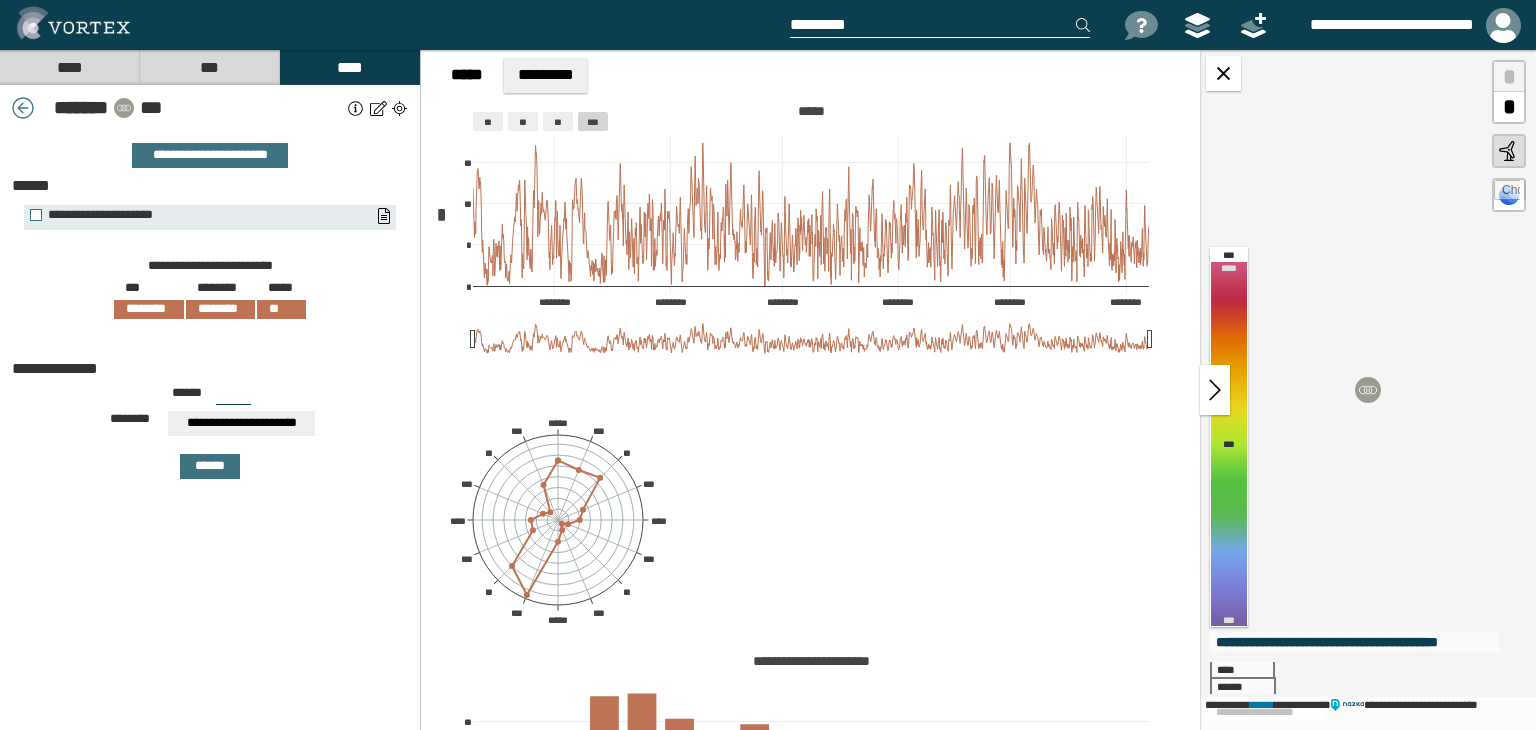 click at bounding box center (1215, 390) 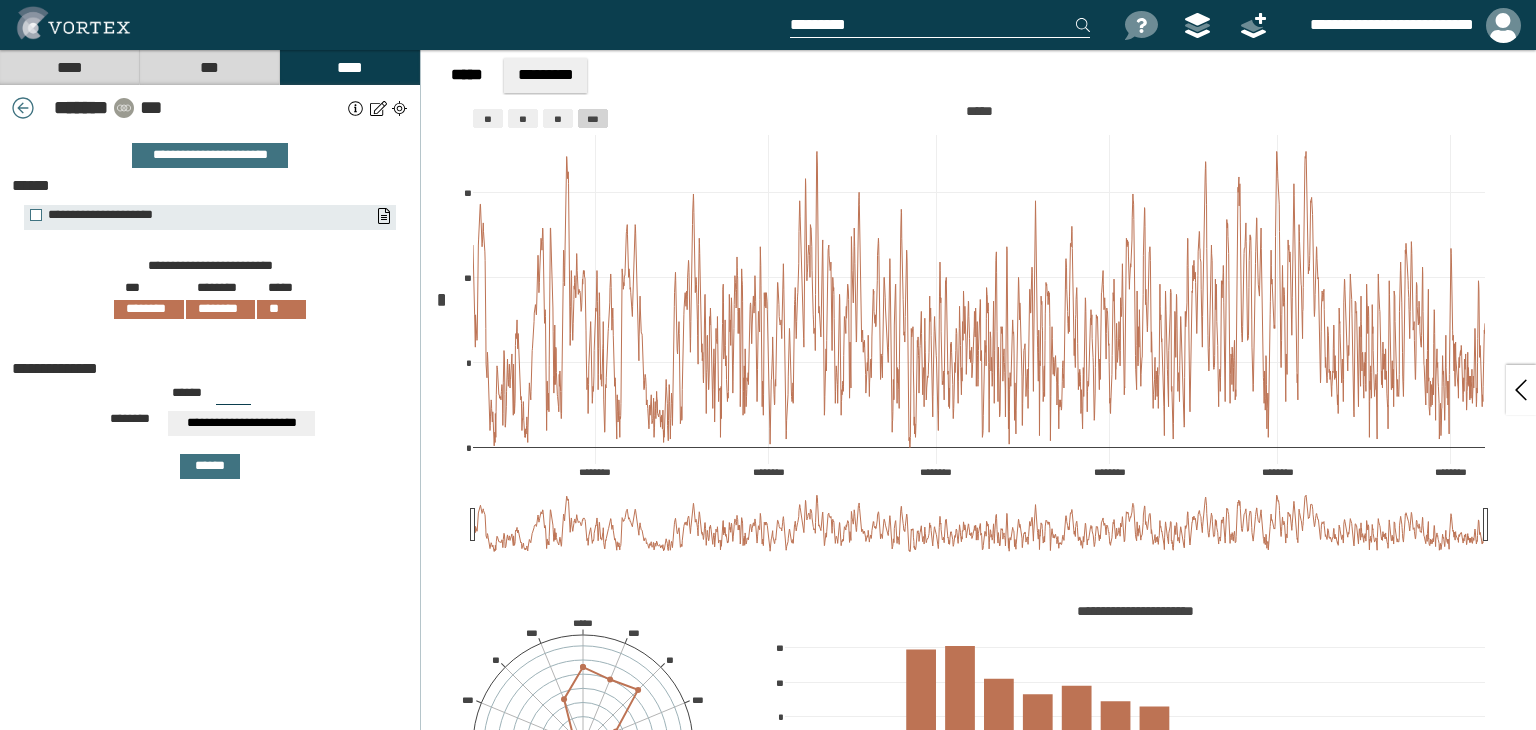 click at bounding box center [1521, 390] 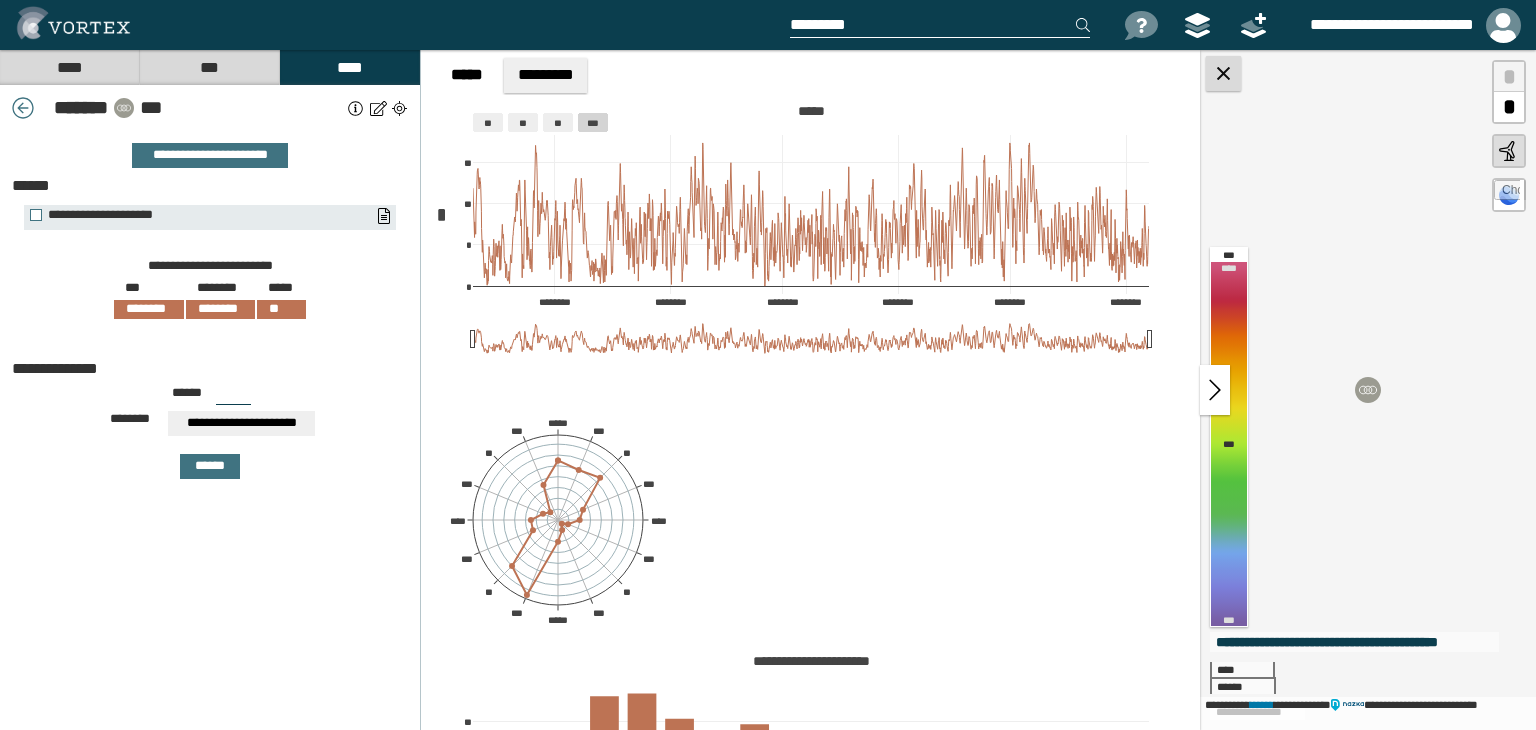 click at bounding box center [1223, 73] 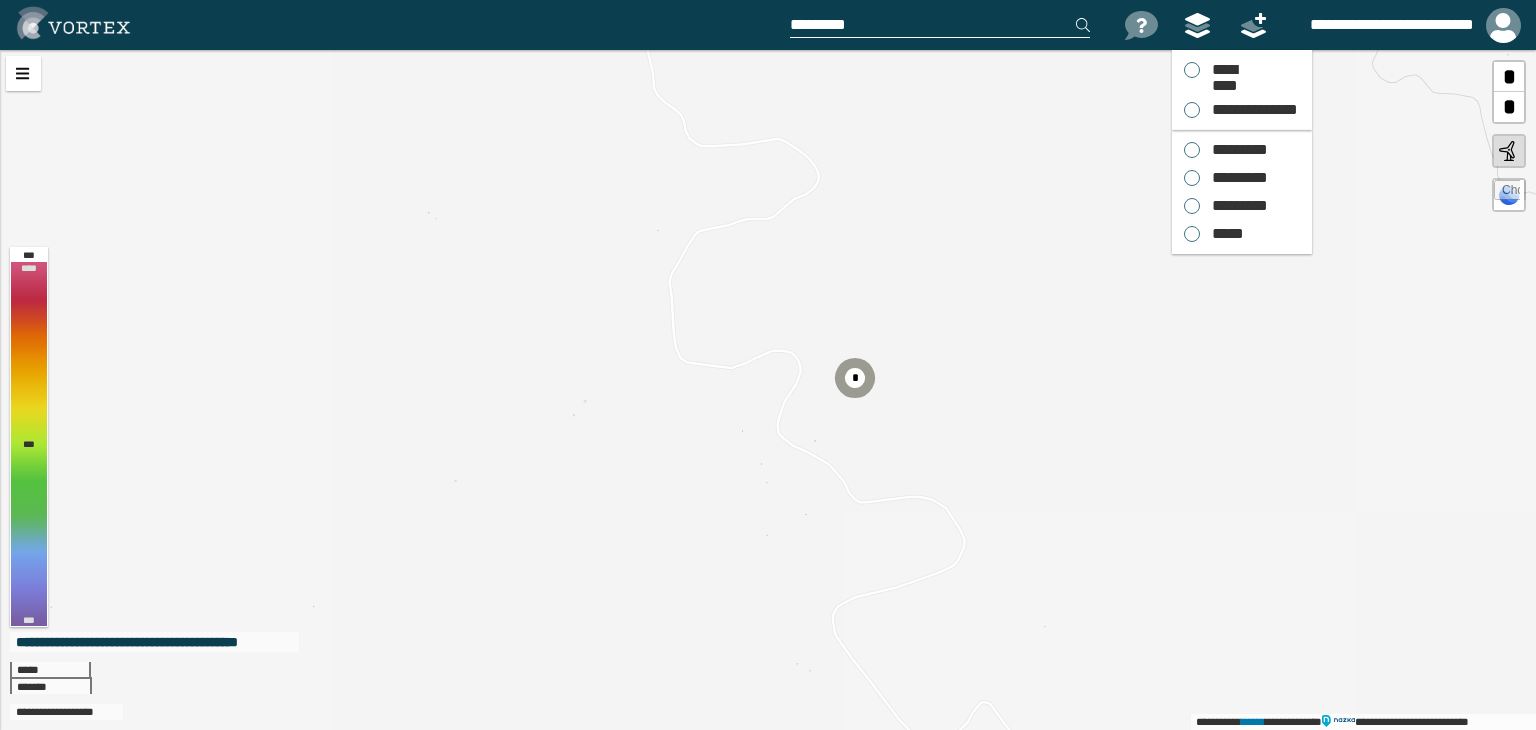 click at bounding box center (1197, 25) 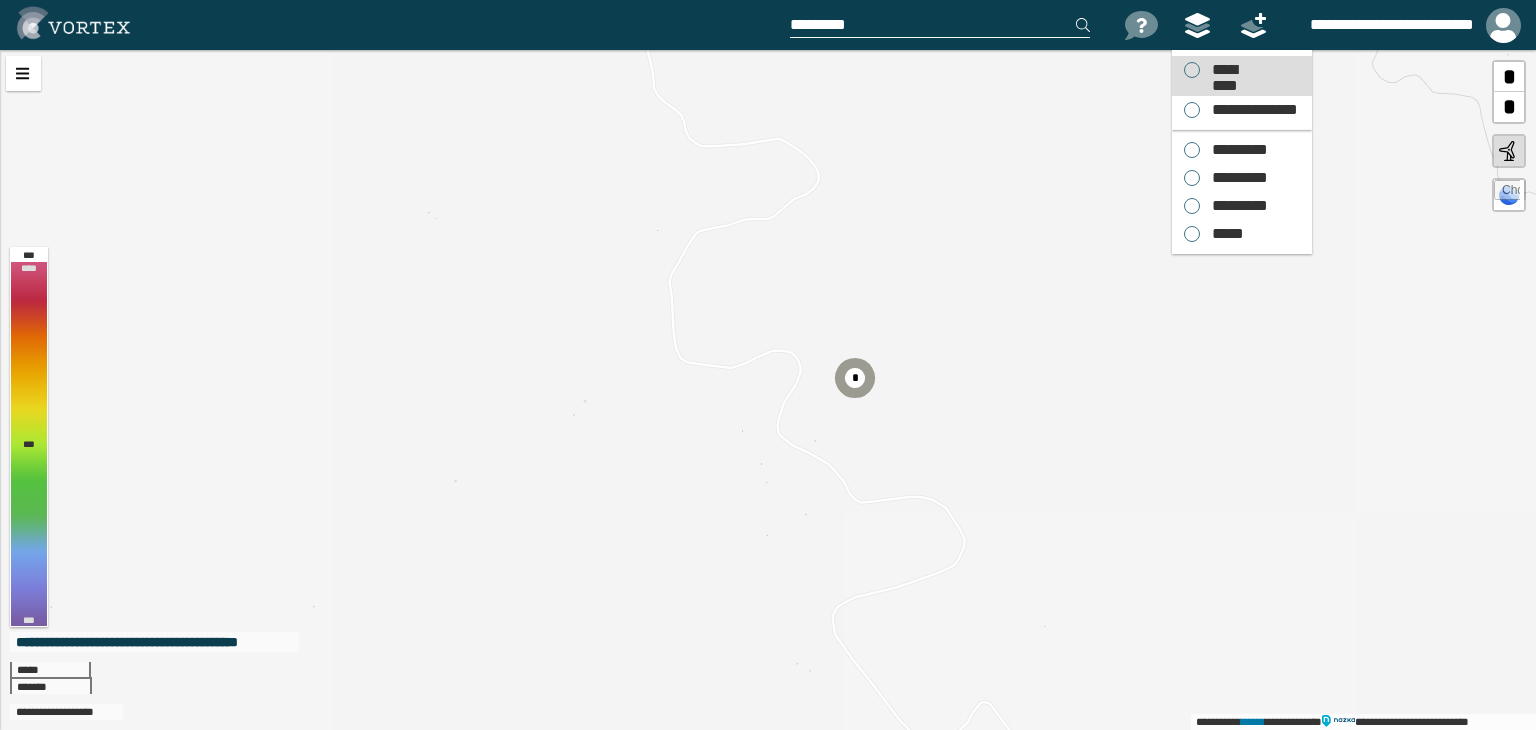 click on "*********" at bounding box center [1242, 76] 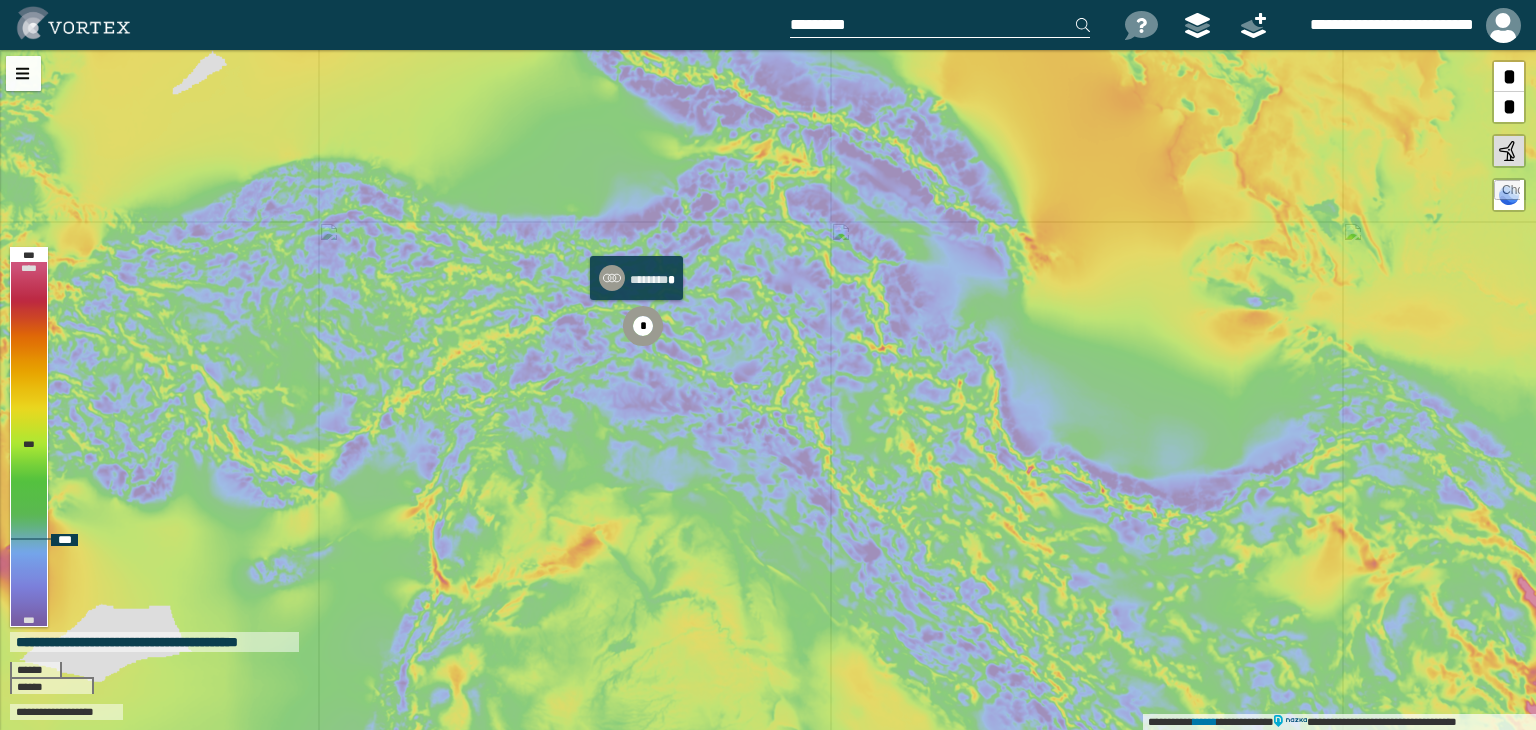 click 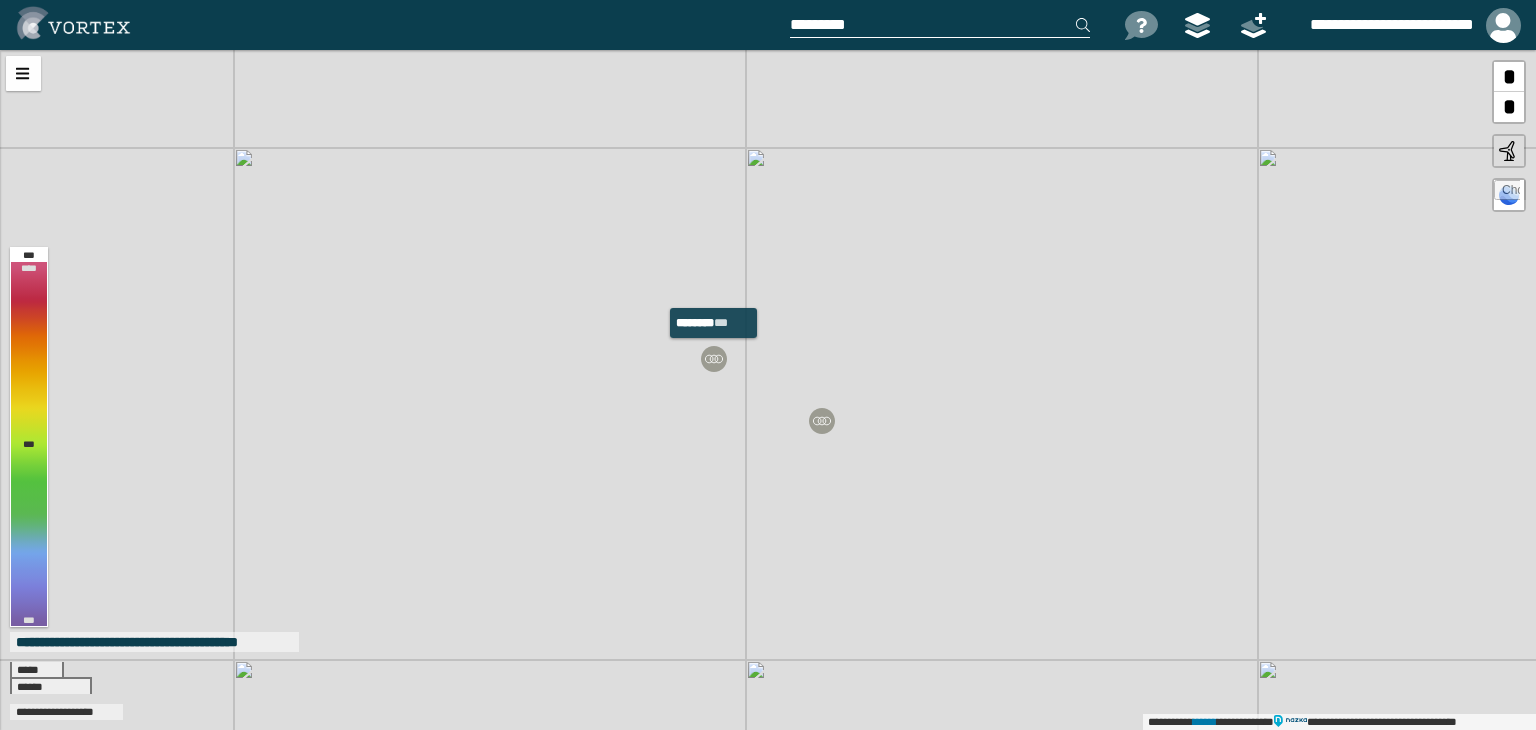 click at bounding box center (714, 359) 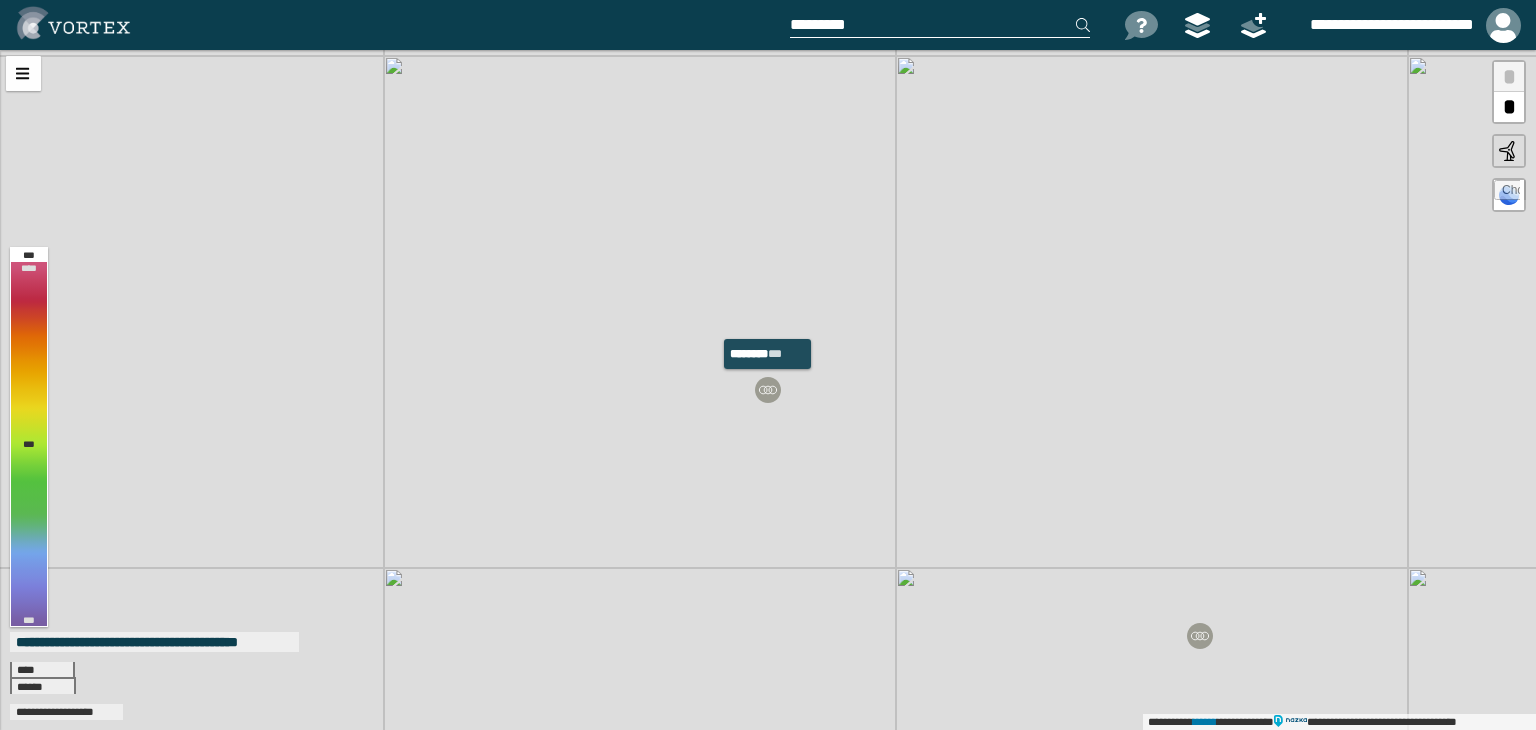 click at bounding box center (768, 390) 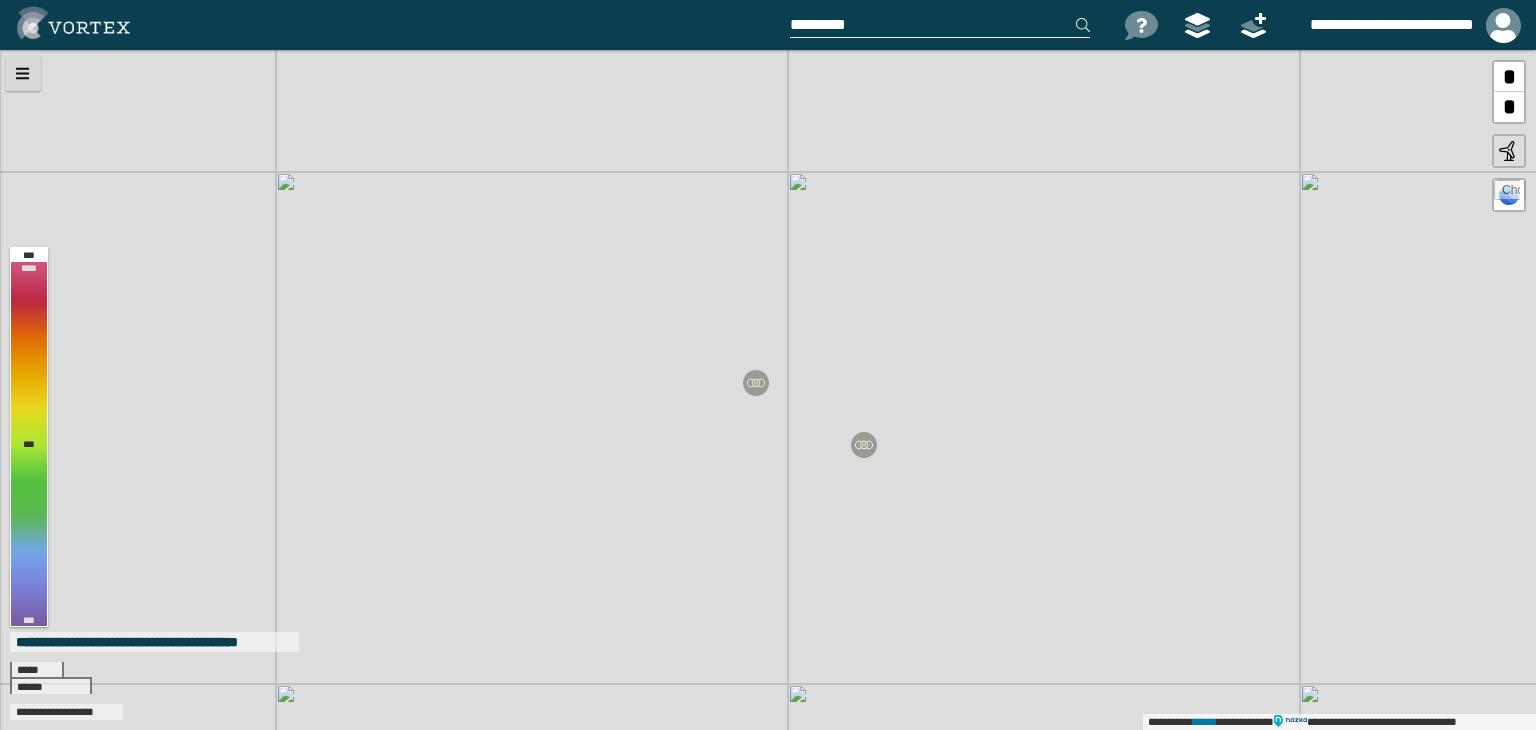 click at bounding box center [23, 73] 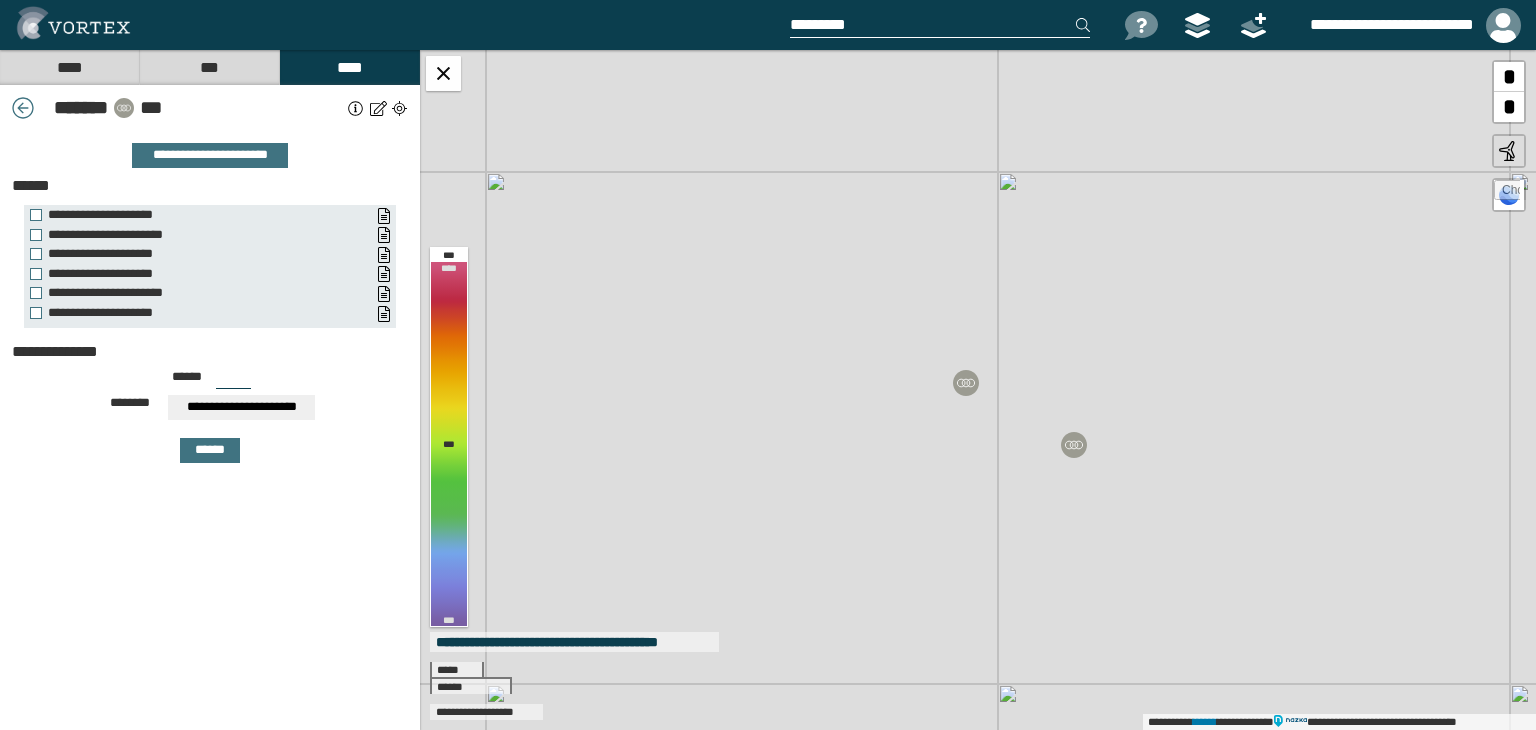 click on "****" at bounding box center (69, 67) 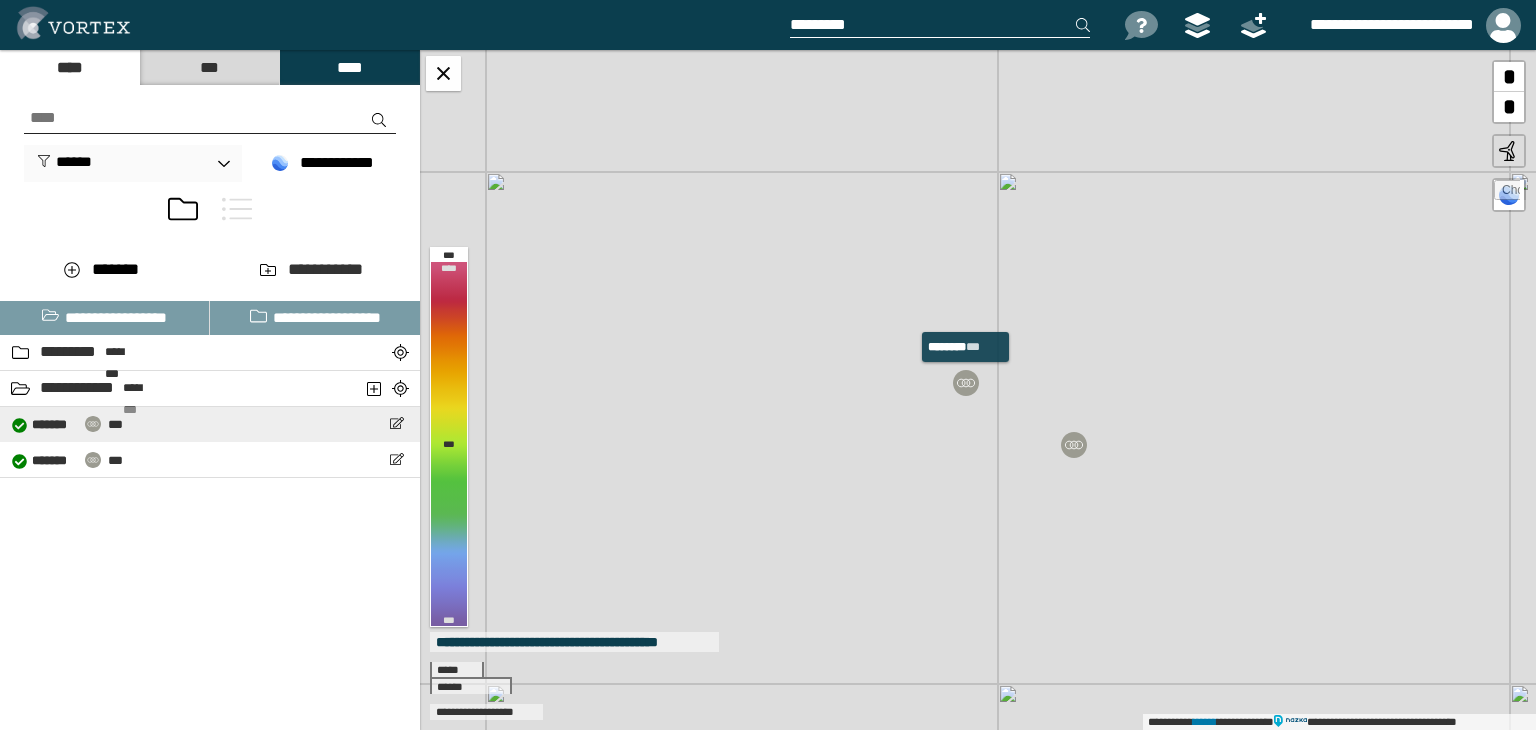 click on "**********" at bounding box center [67, 423] 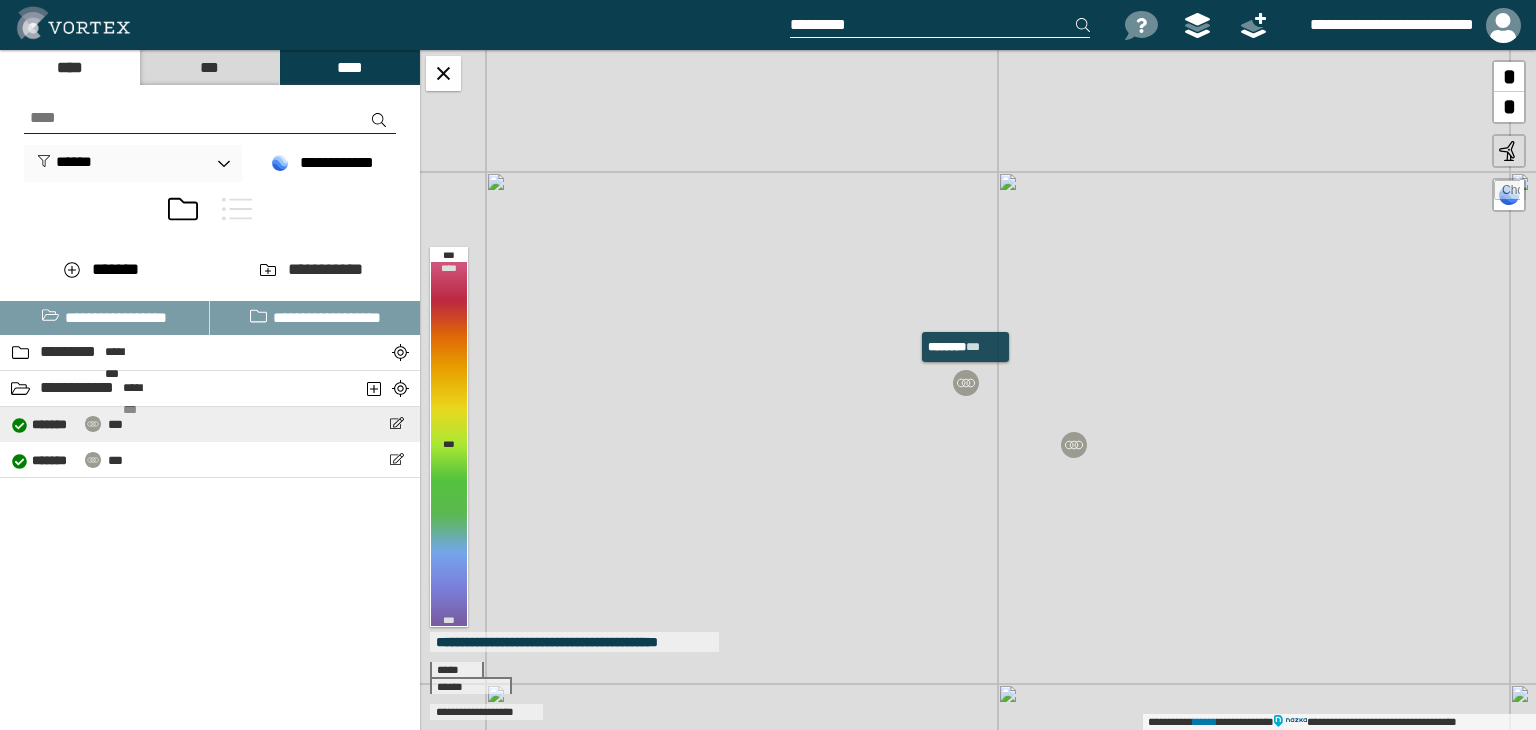 select on "**" 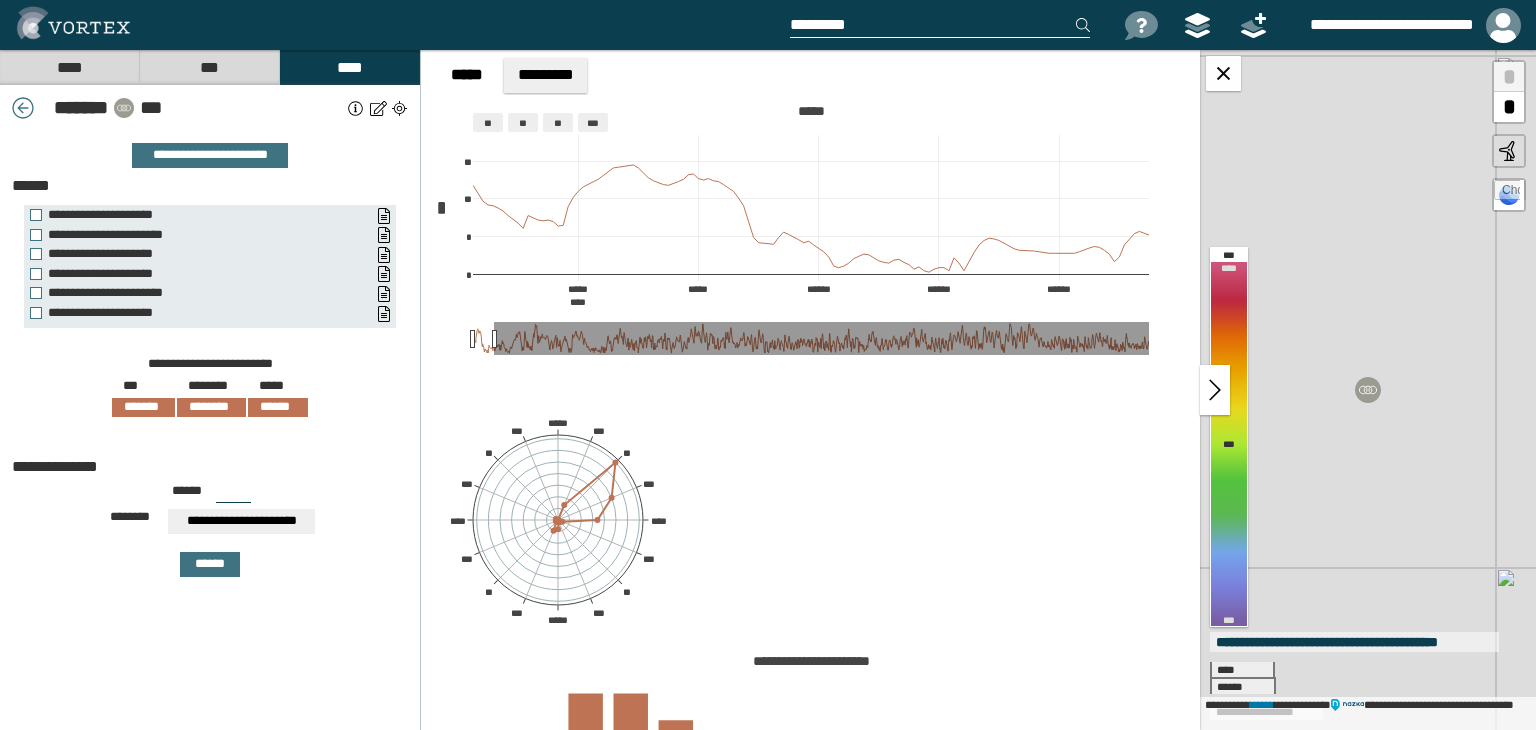 drag, startPoint x: 1145, startPoint y: 341, endPoint x: 490, endPoint y: 305, distance: 655.9886 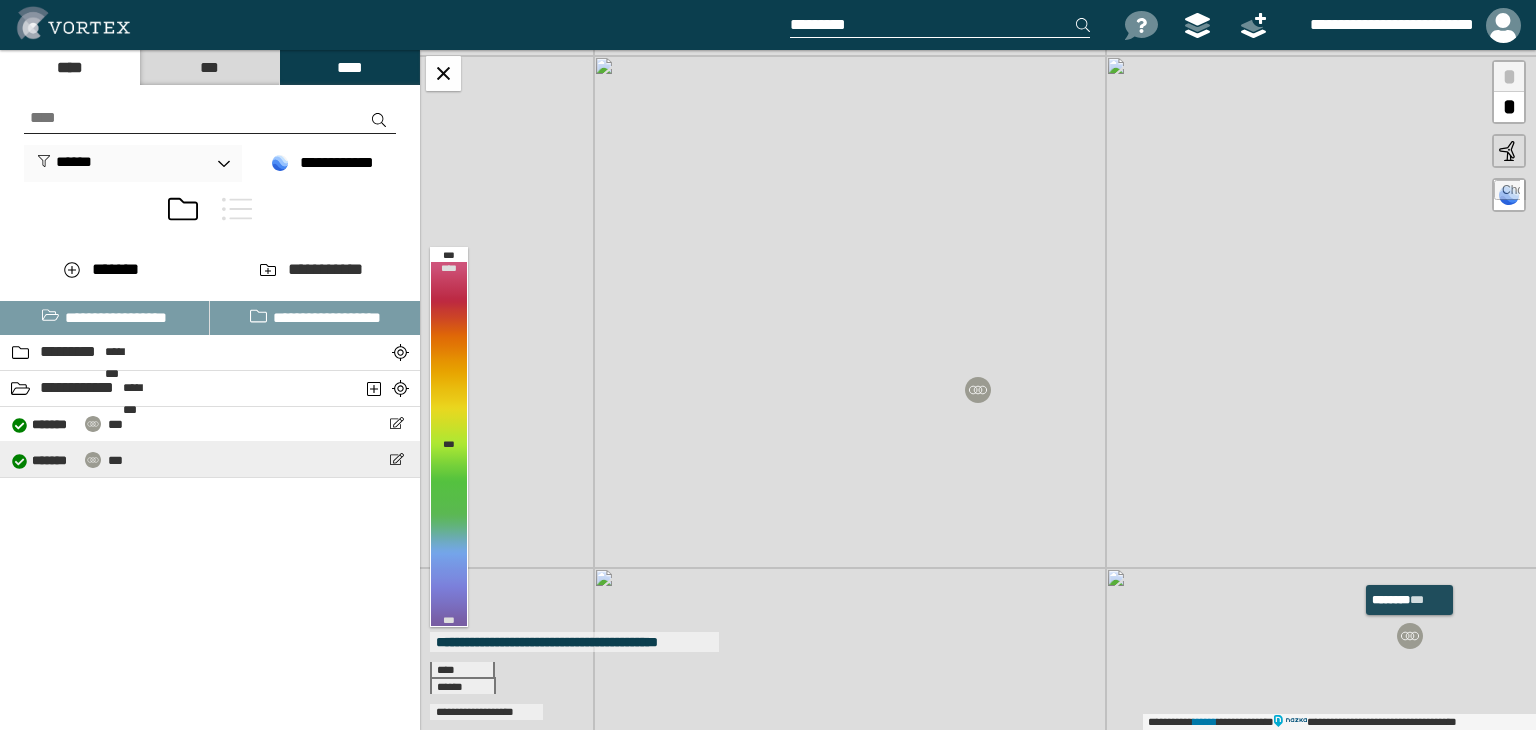 click on "**********" at bounding box center [210, 459] 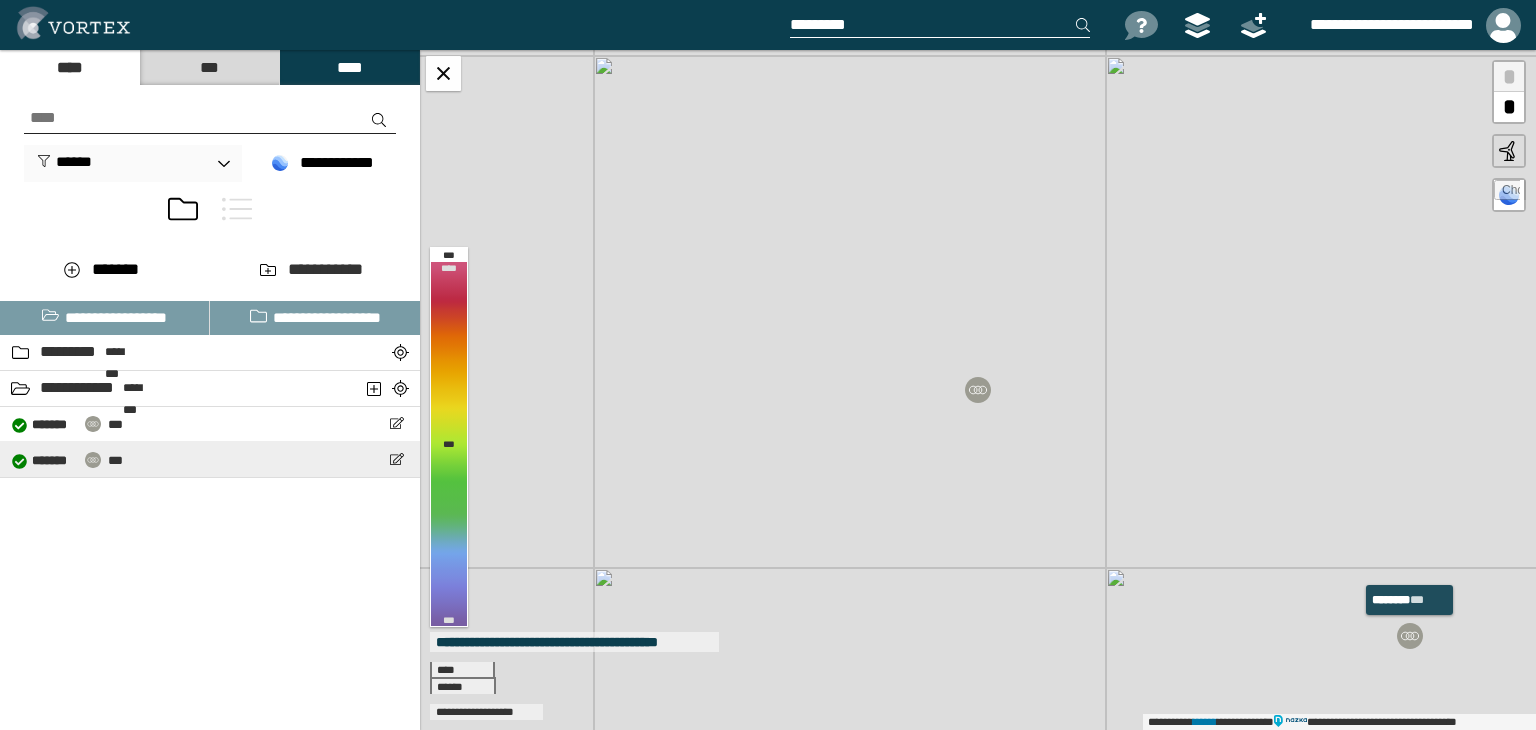 select on "**" 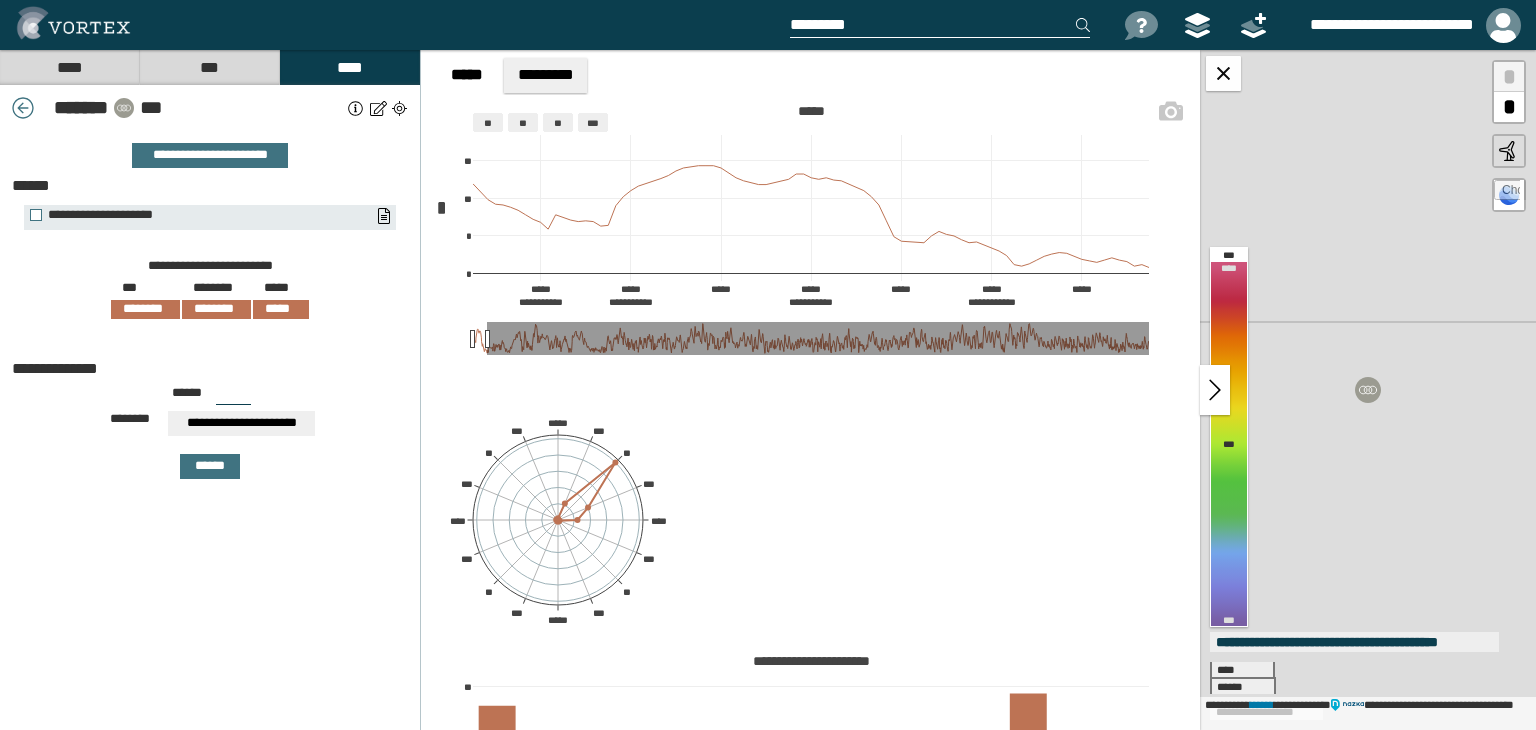 drag, startPoint x: 1147, startPoint y: 345, endPoint x: 482, endPoint y: 331, distance: 665.14734 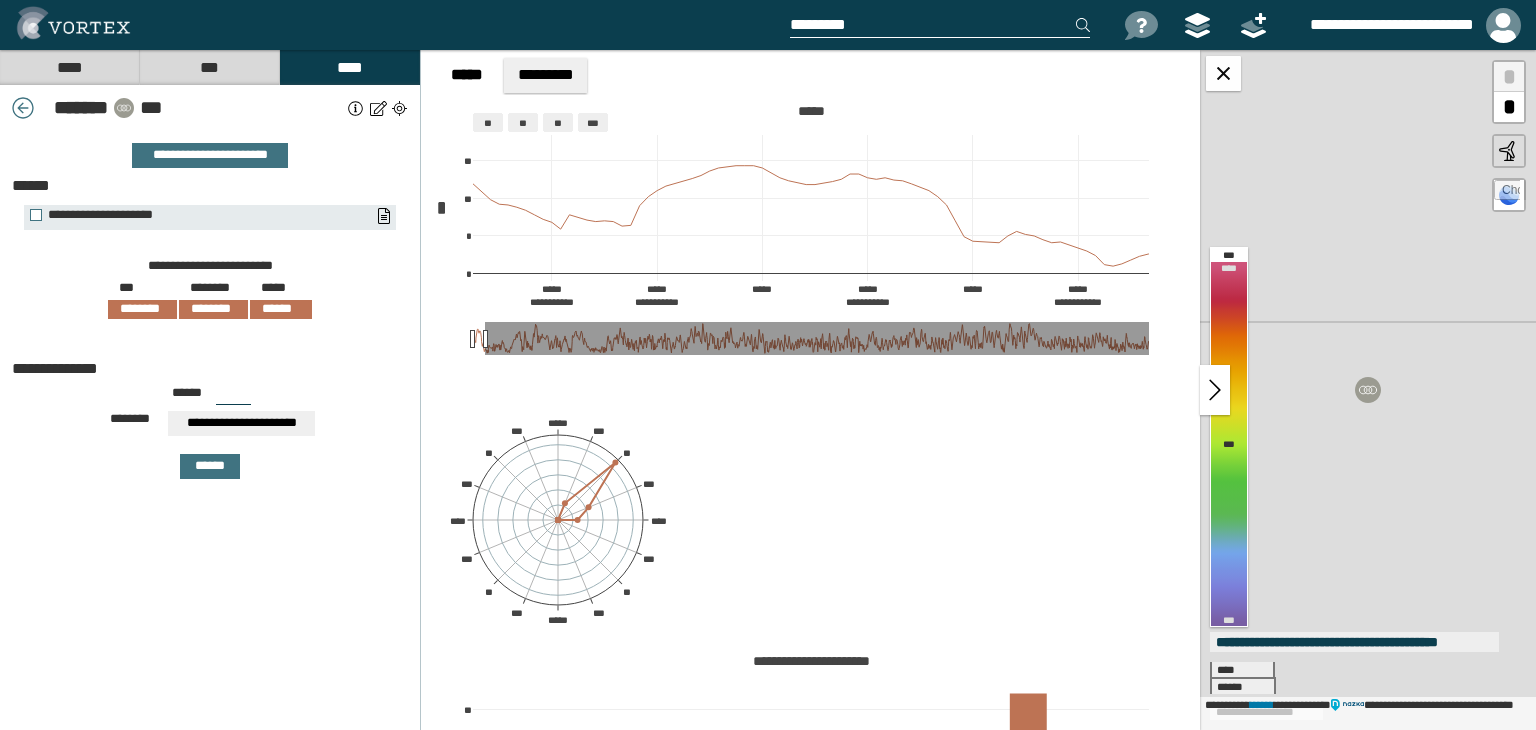click at bounding box center [1223, 73] 